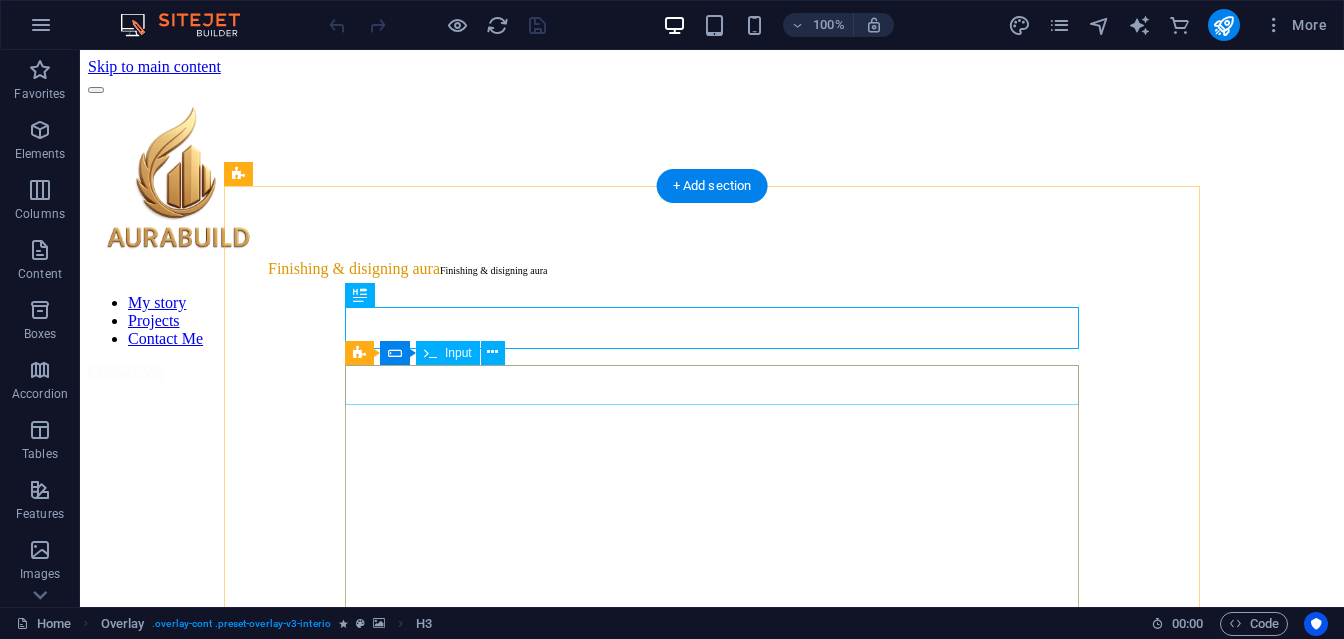 scroll, scrollTop: 1668, scrollLeft: 0, axis: vertical 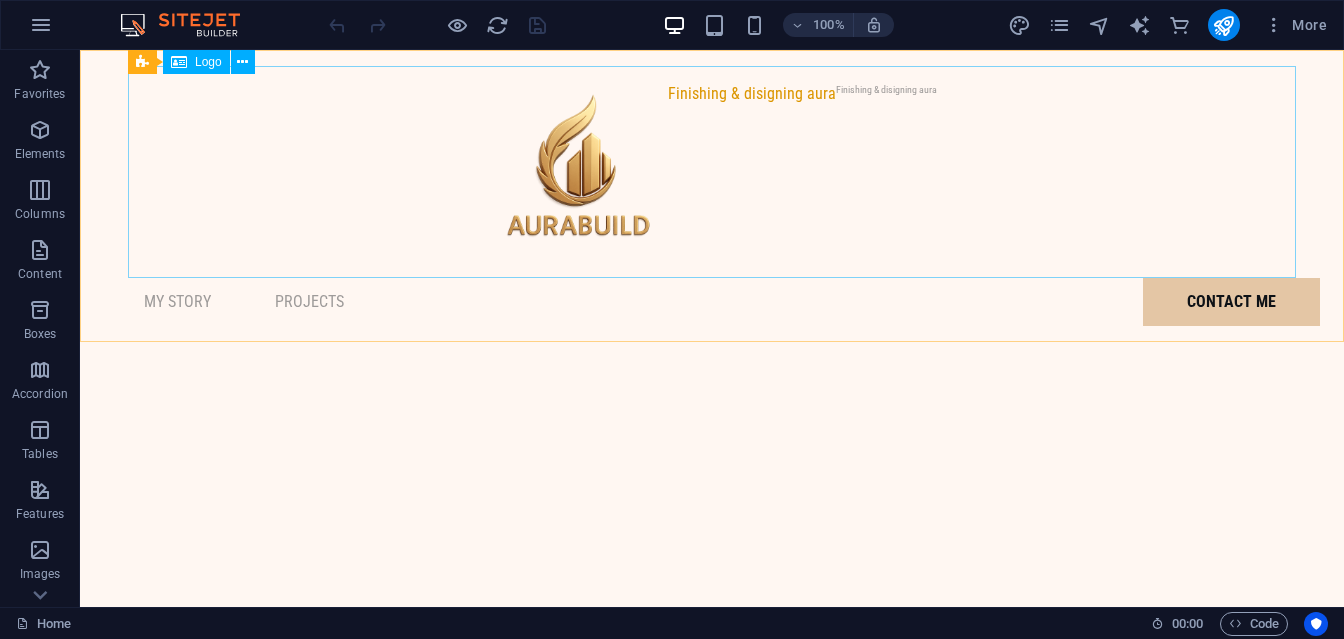 click on "Logo" at bounding box center [208, 62] 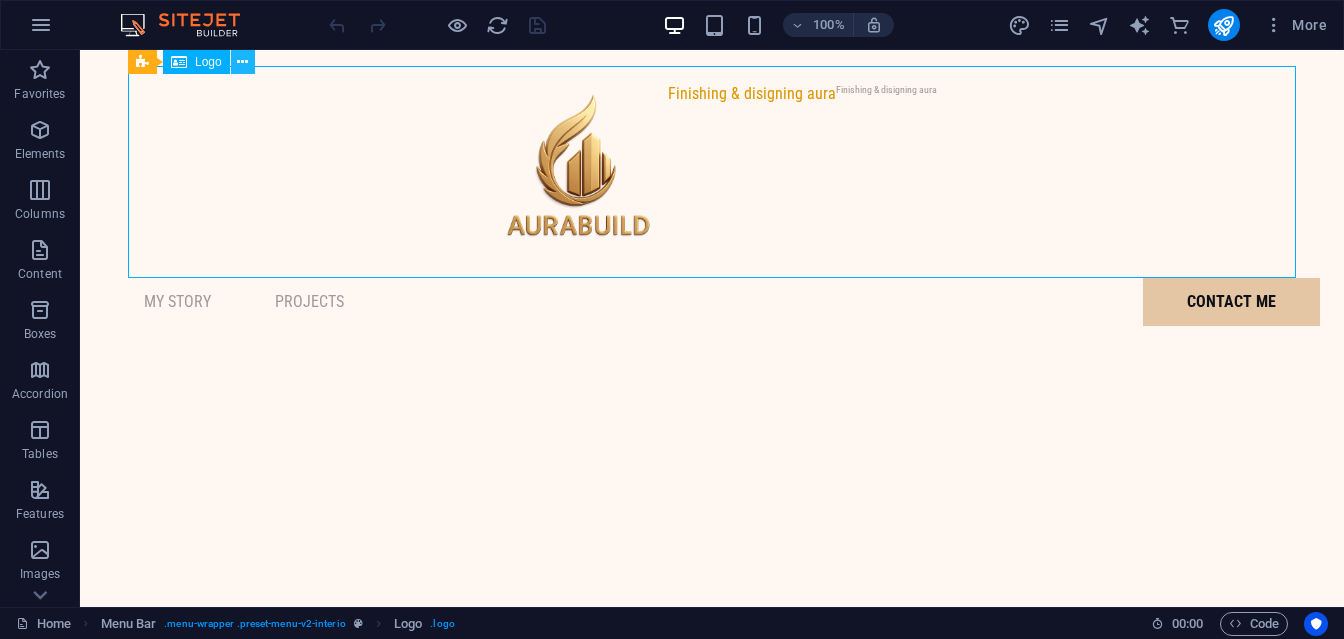 click at bounding box center (242, 62) 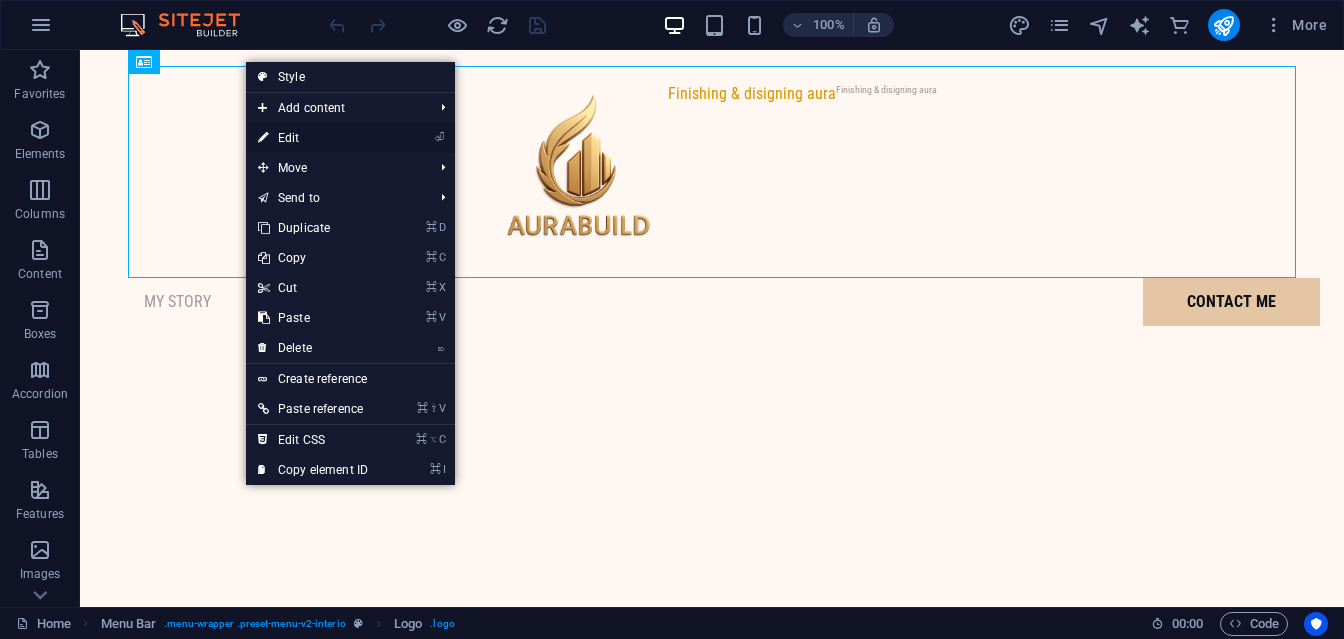 click on "⏎  Edit" at bounding box center [313, 138] 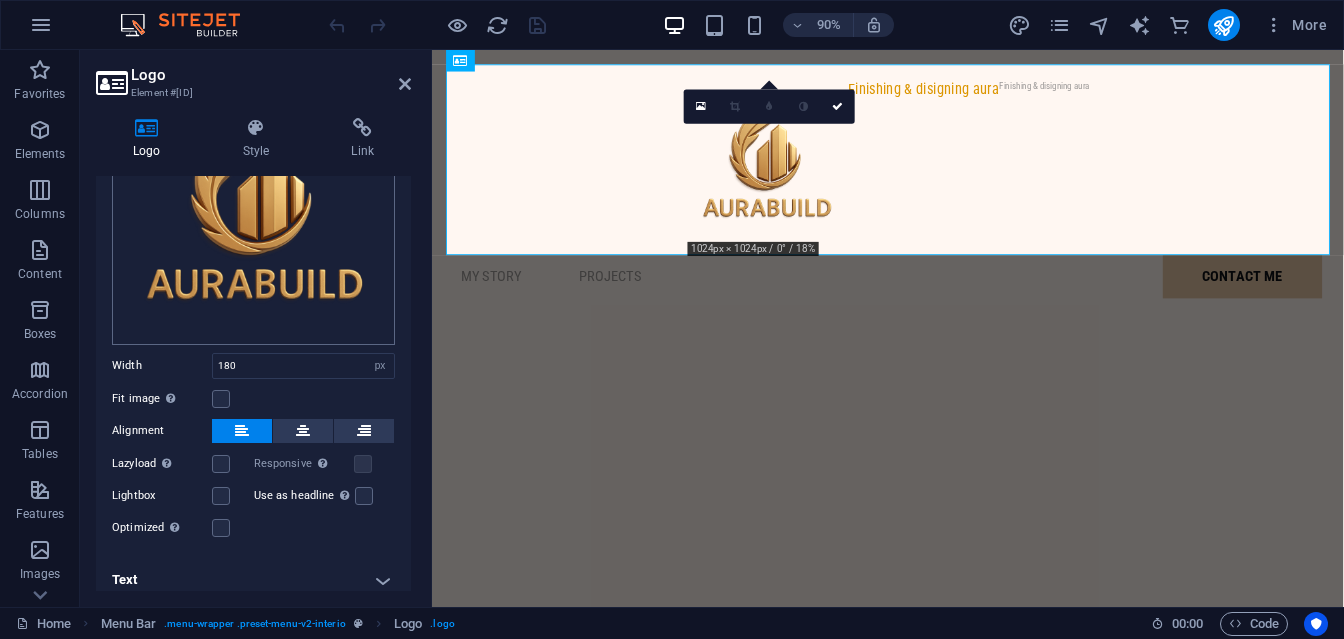 scroll, scrollTop: 207, scrollLeft: 0, axis: vertical 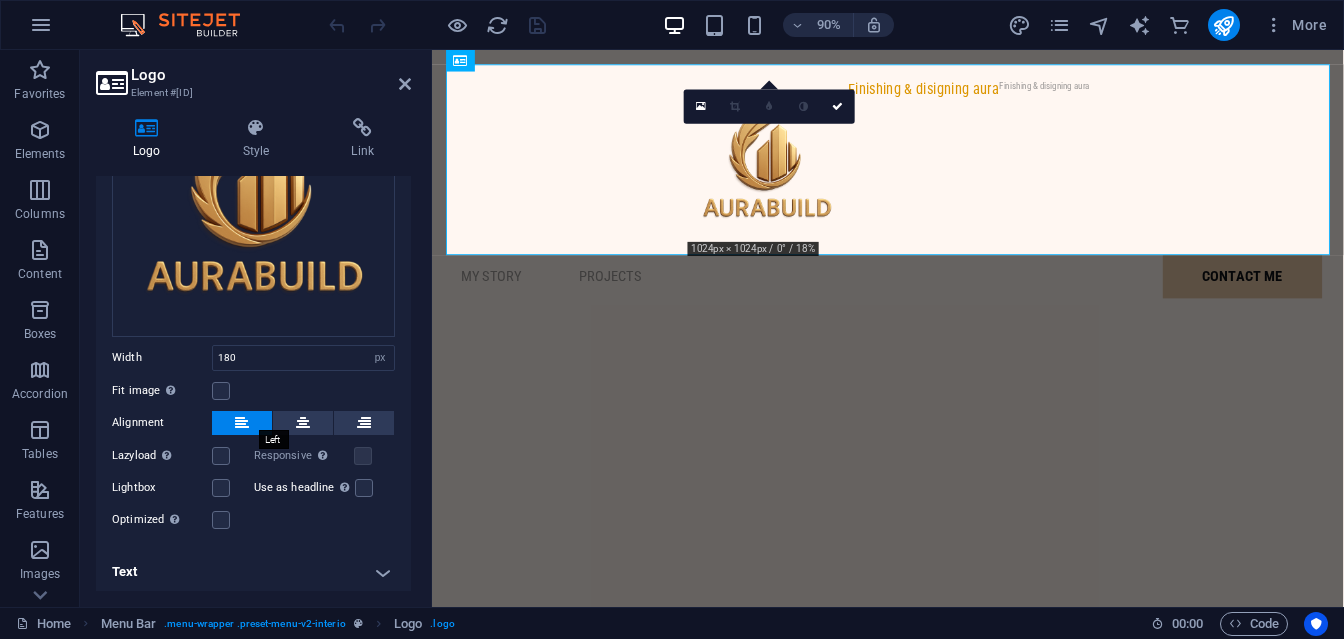 click at bounding box center [242, 423] 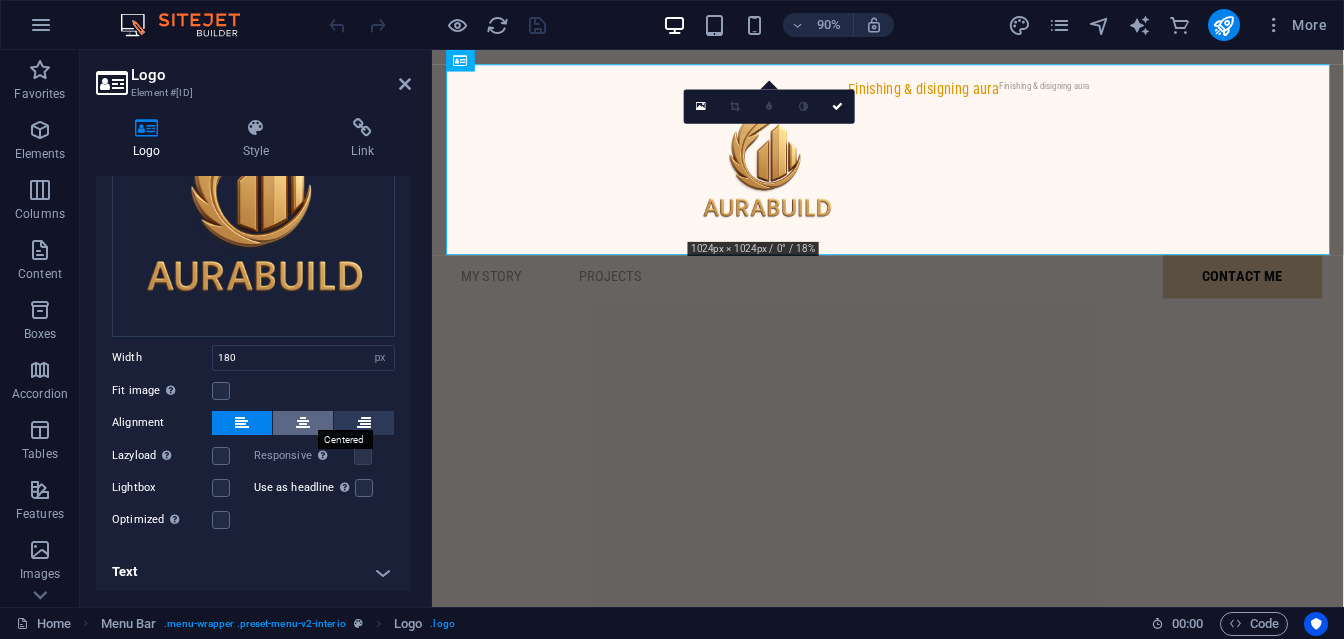 click at bounding box center (303, 423) 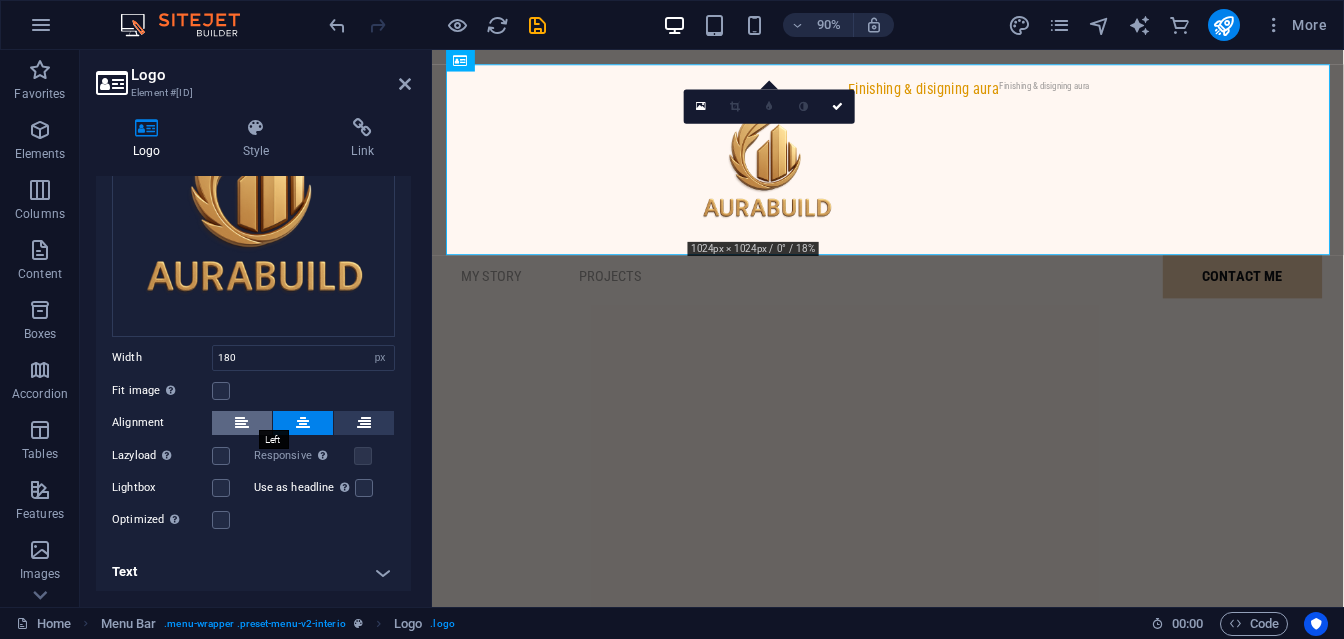 click at bounding box center (242, 423) 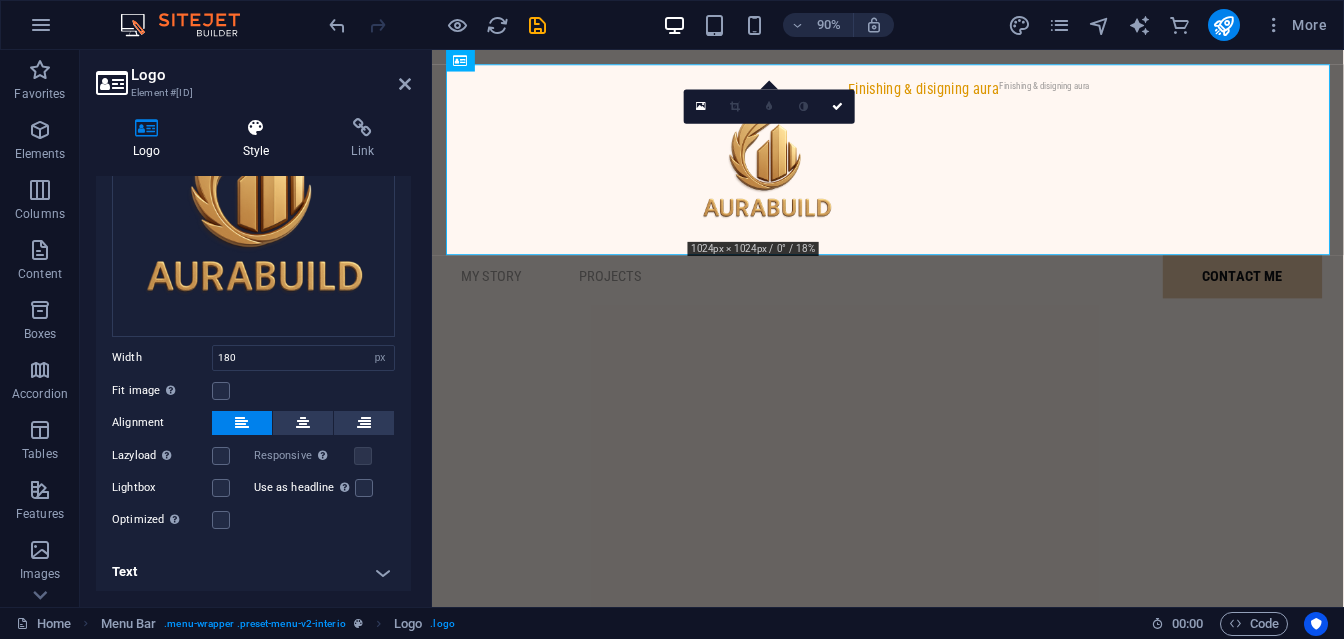click at bounding box center [256, 128] 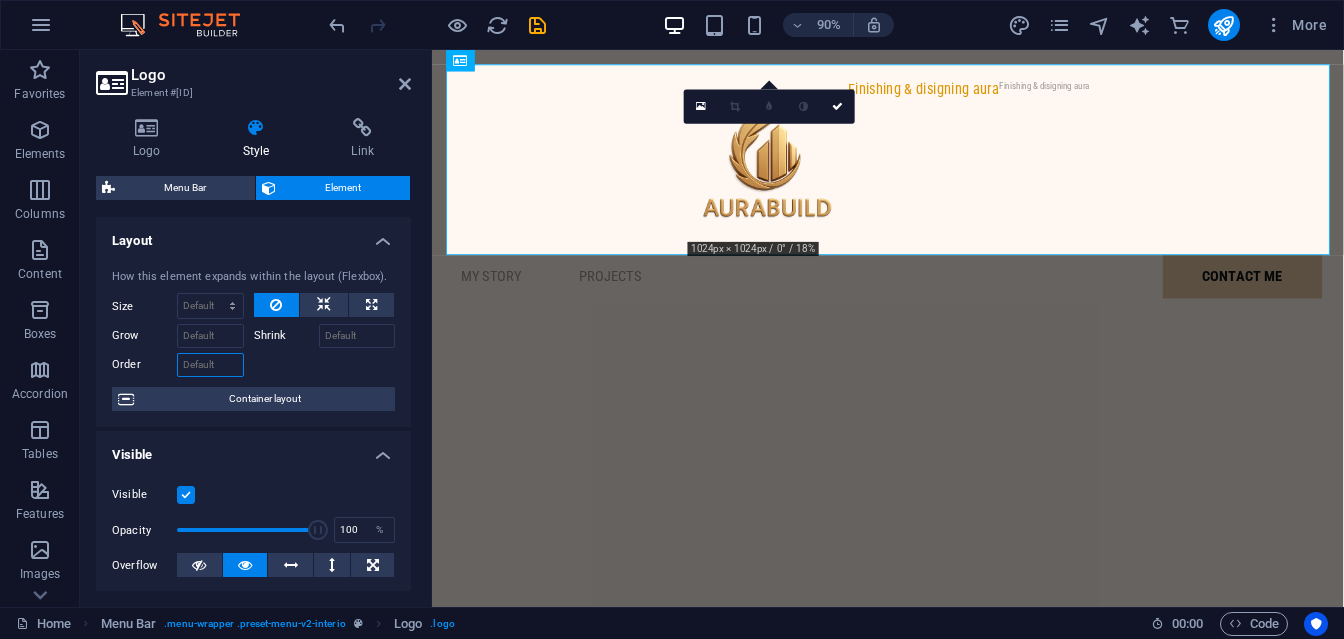 click on "Order" at bounding box center [210, 365] 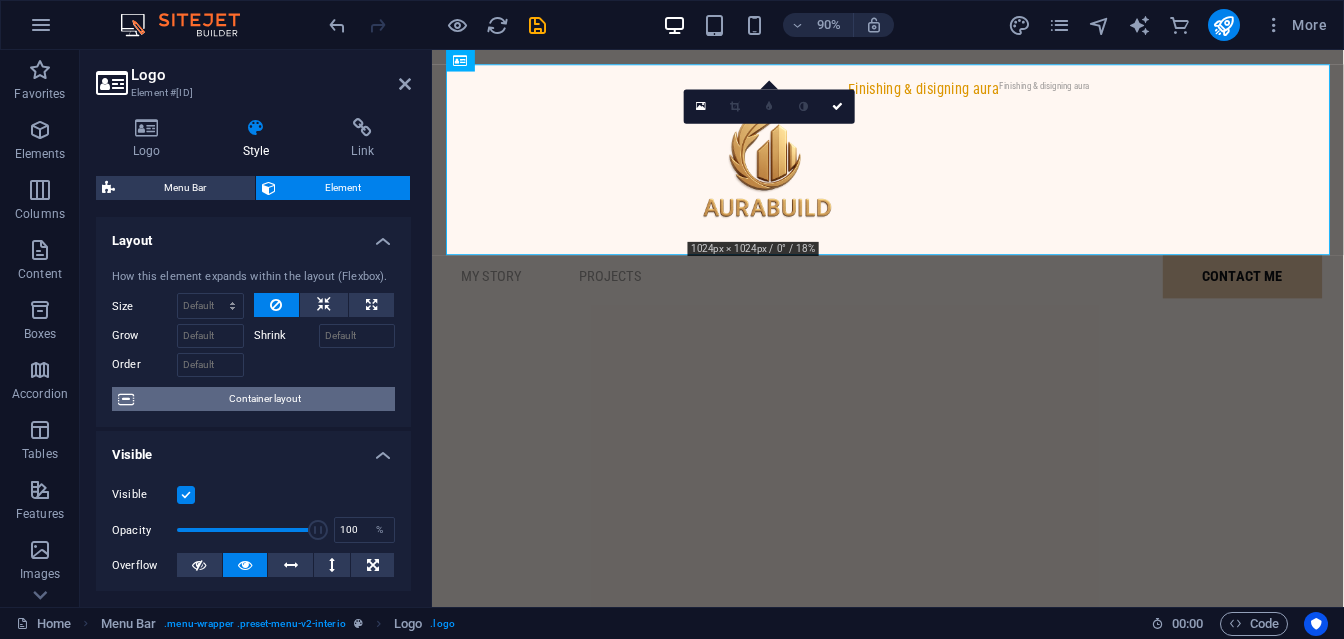 click on "Container layout" at bounding box center [264, 399] 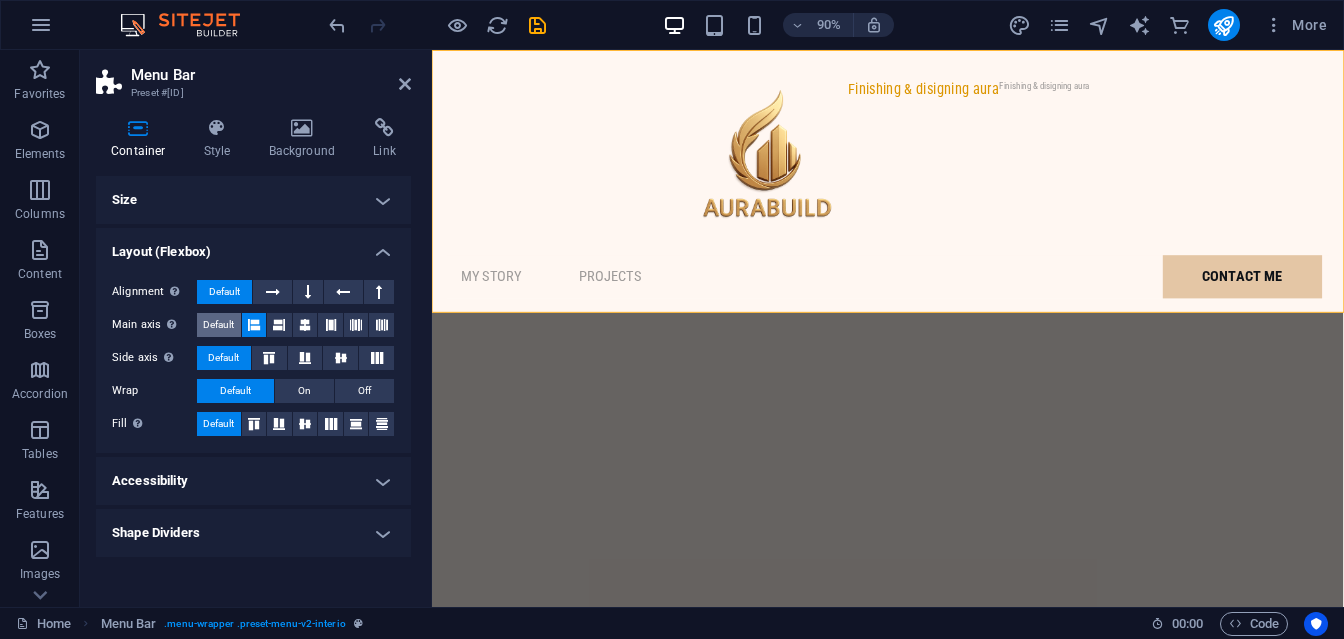 click on "Default" at bounding box center (218, 325) 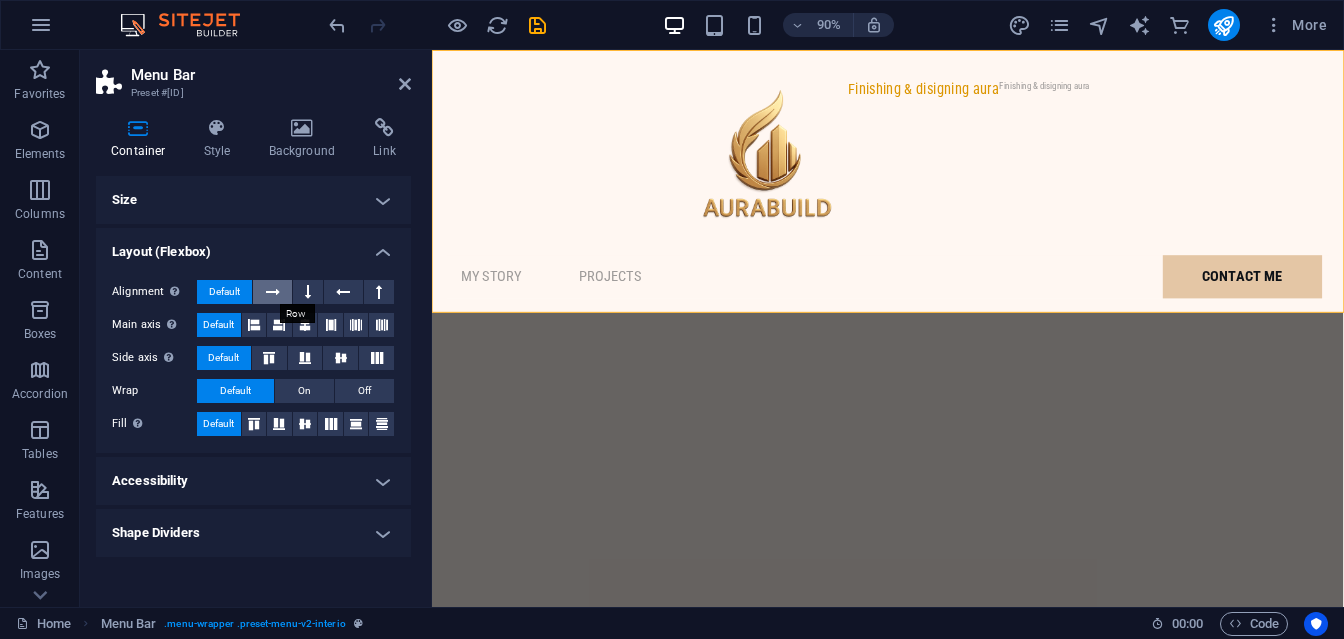 click at bounding box center (273, 292) 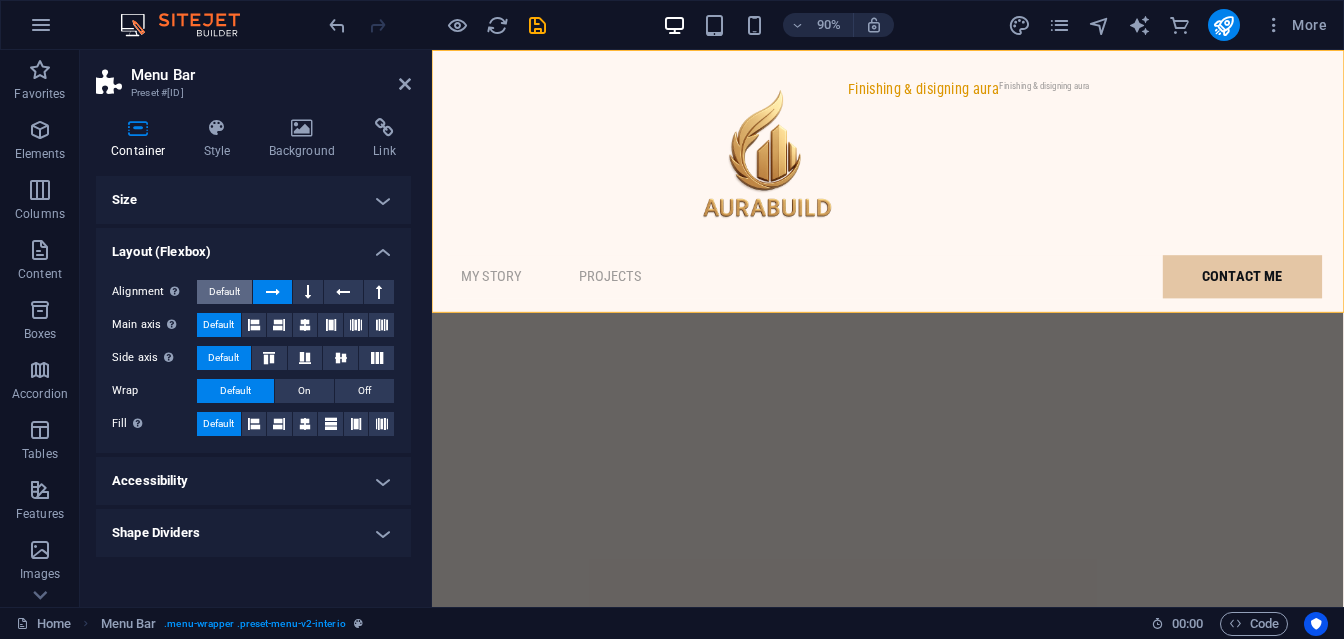 click on "Default" at bounding box center (224, 292) 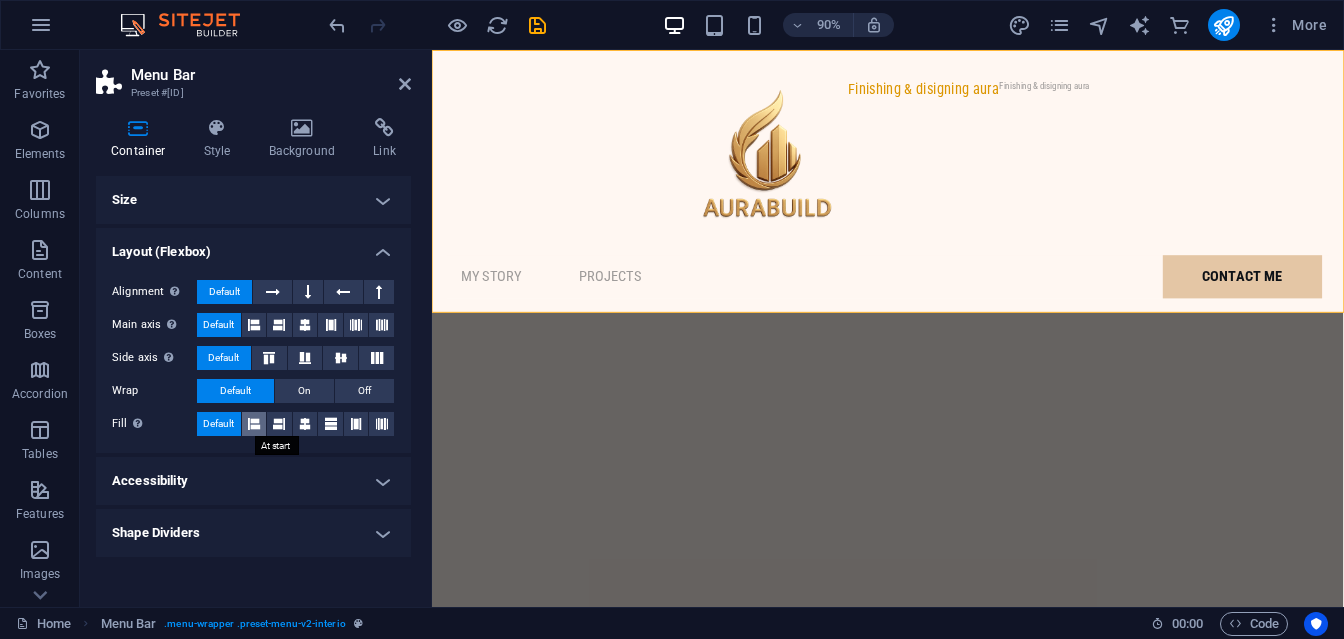 click at bounding box center [254, 424] 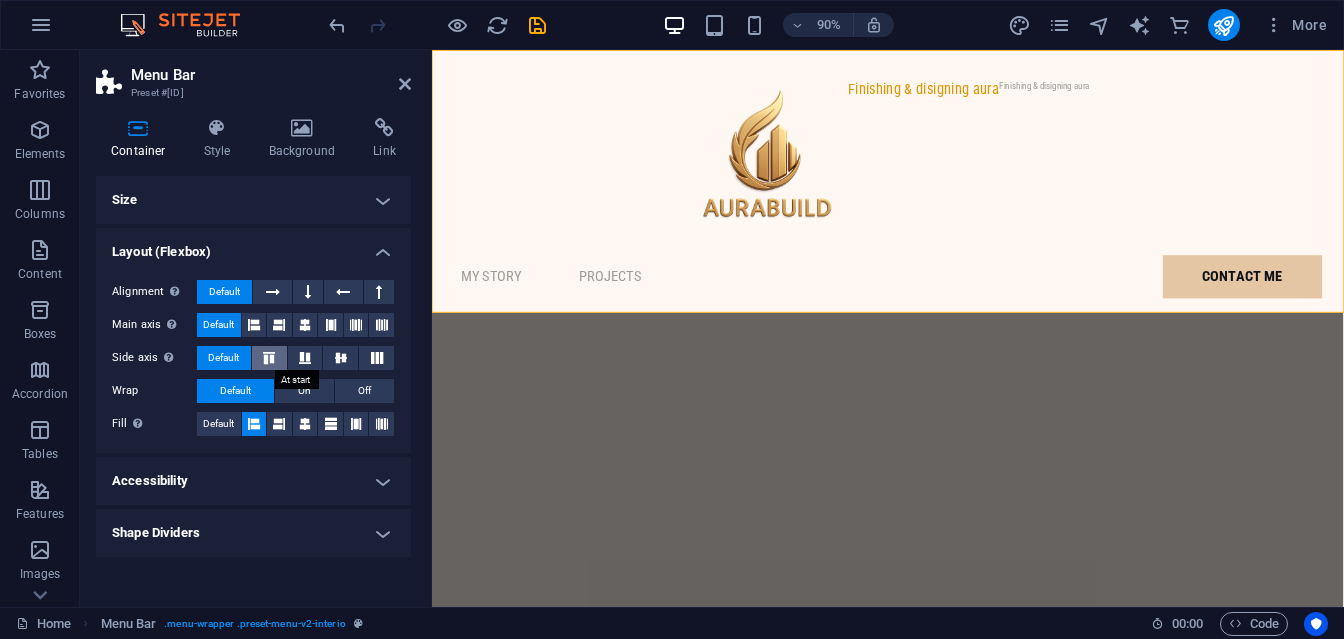 click at bounding box center (269, 358) 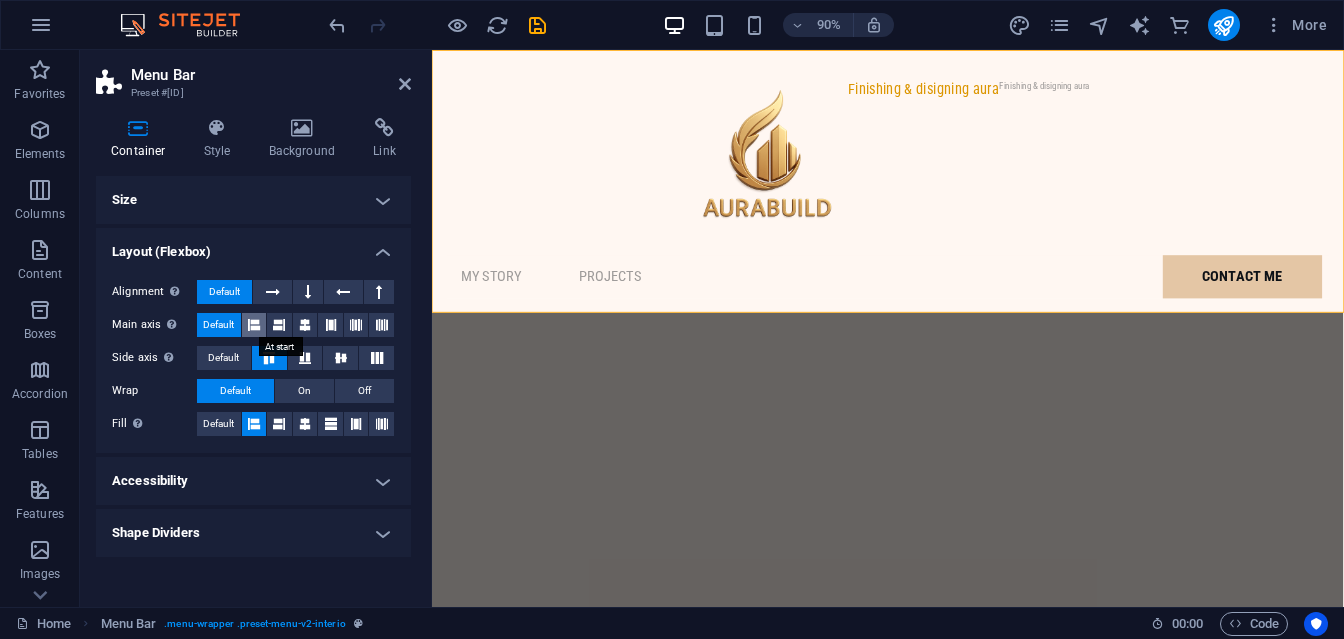 click at bounding box center (254, 325) 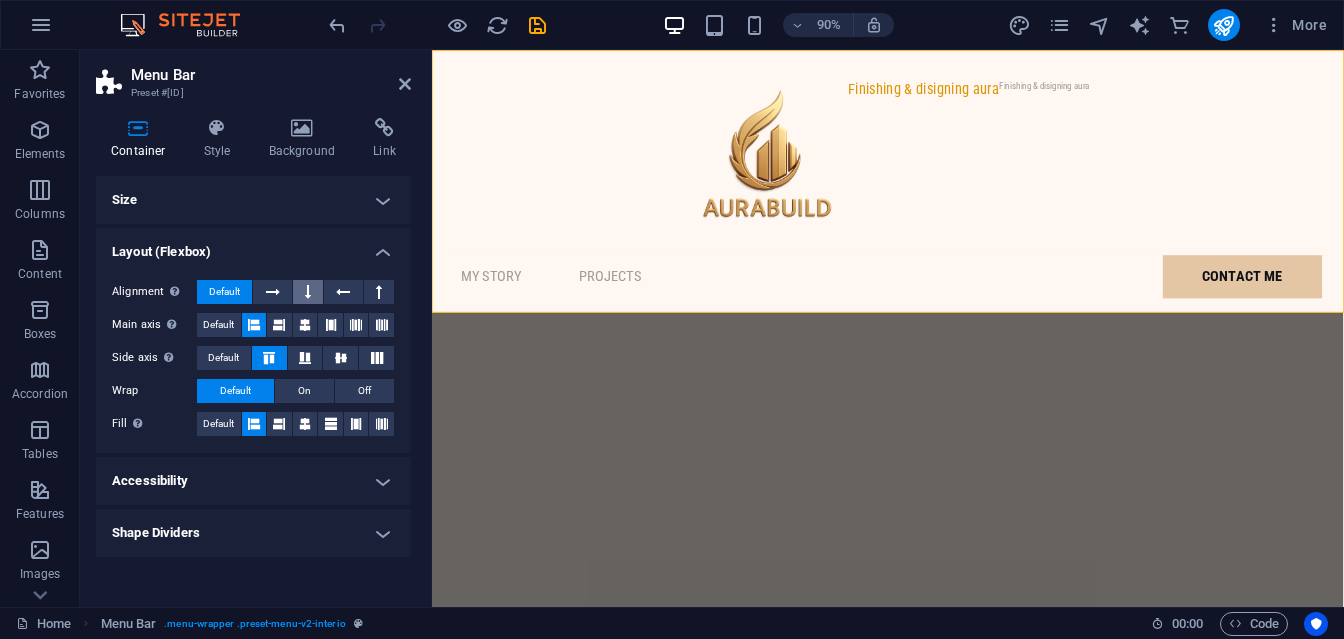 click at bounding box center (308, 292) 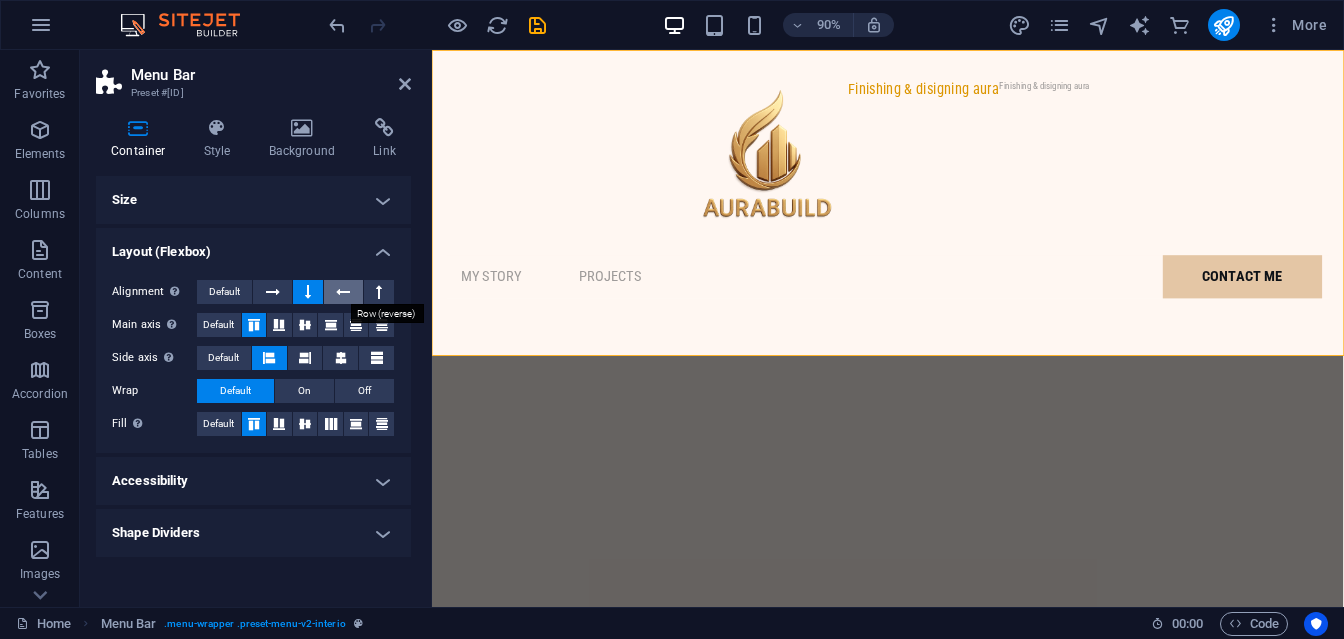 click at bounding box center [343, 292] 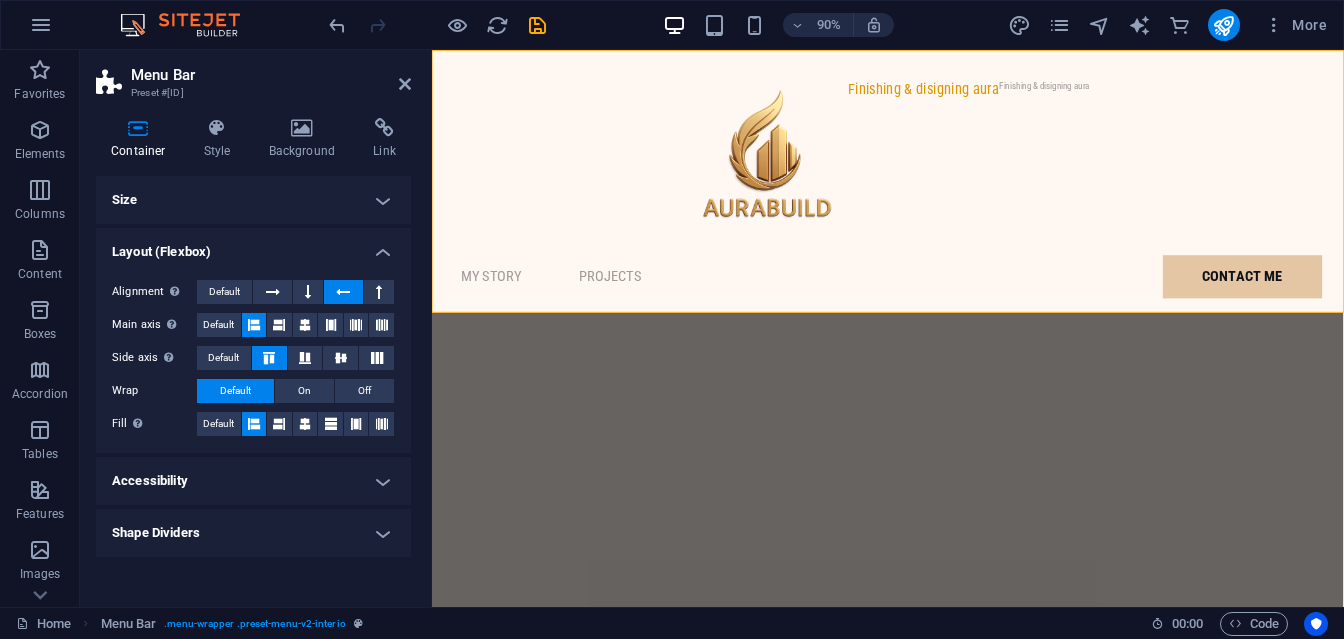 click at bounding box center (343, 292) 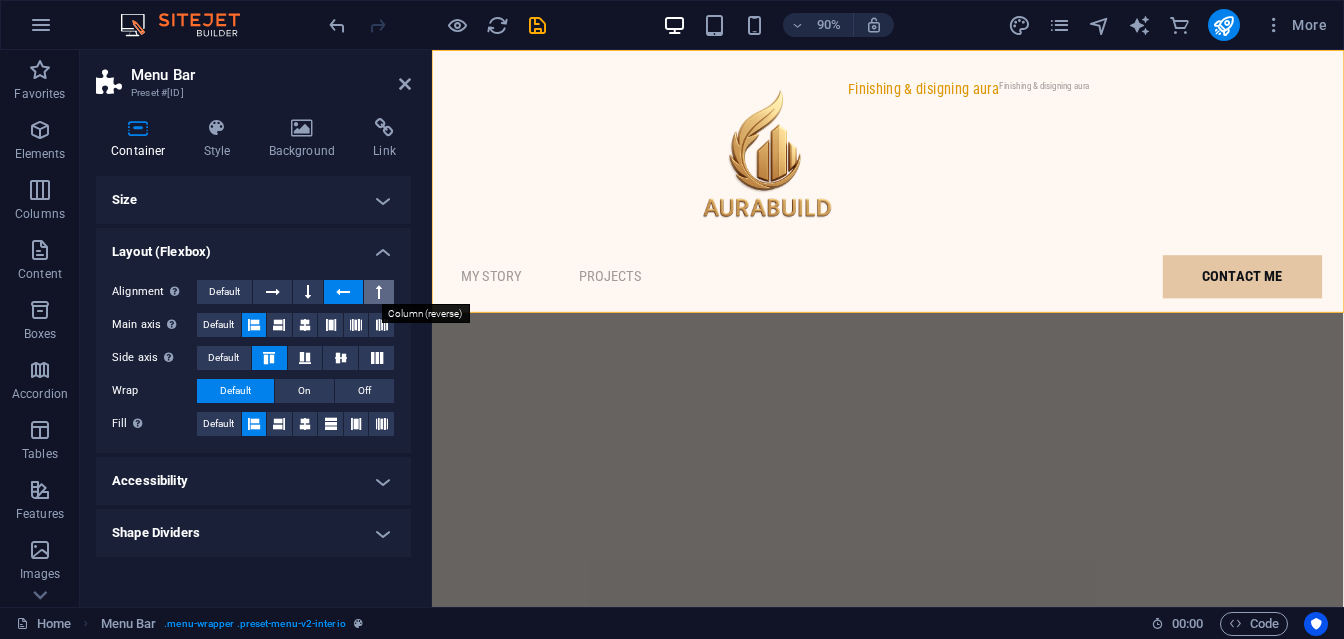 click at bounding box center (379, 292) 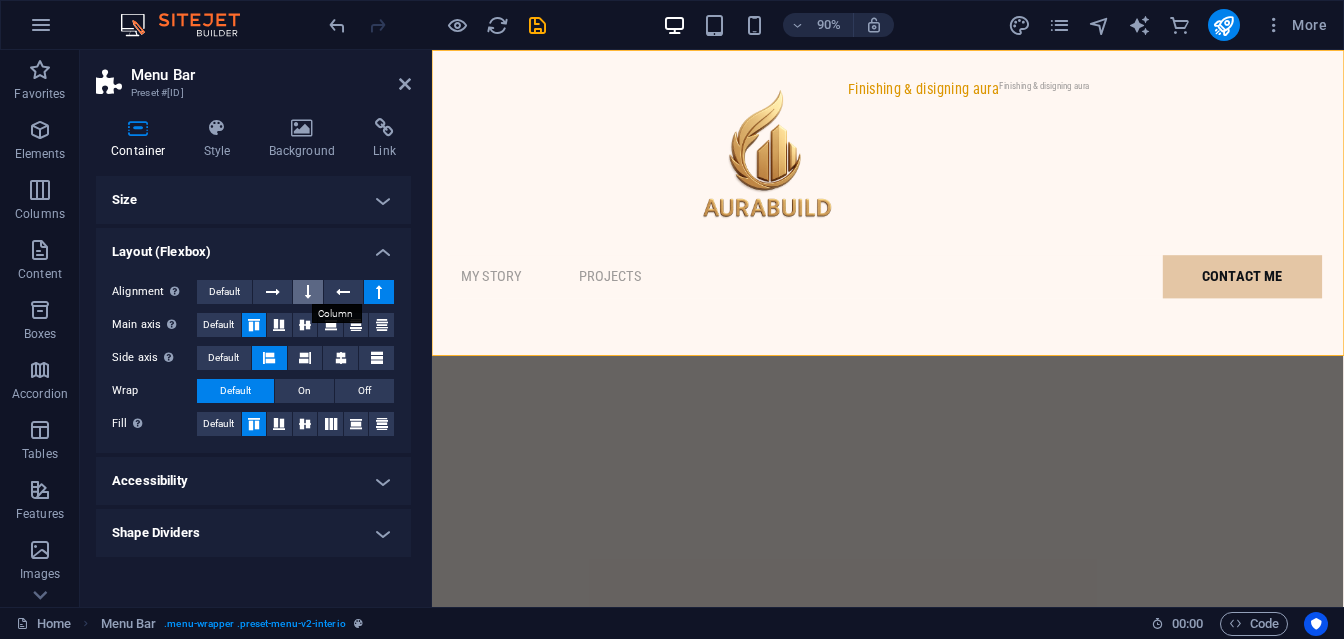 click at bounding box center (308, 292) 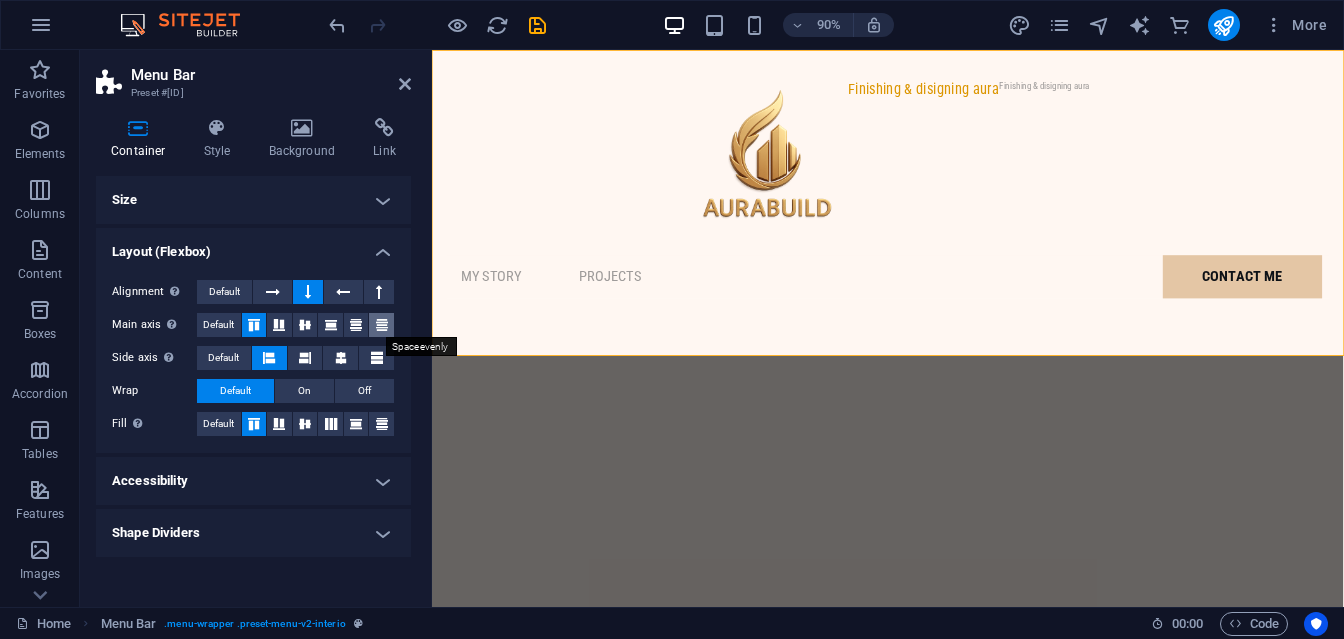 click at bounding box center [382, 325] 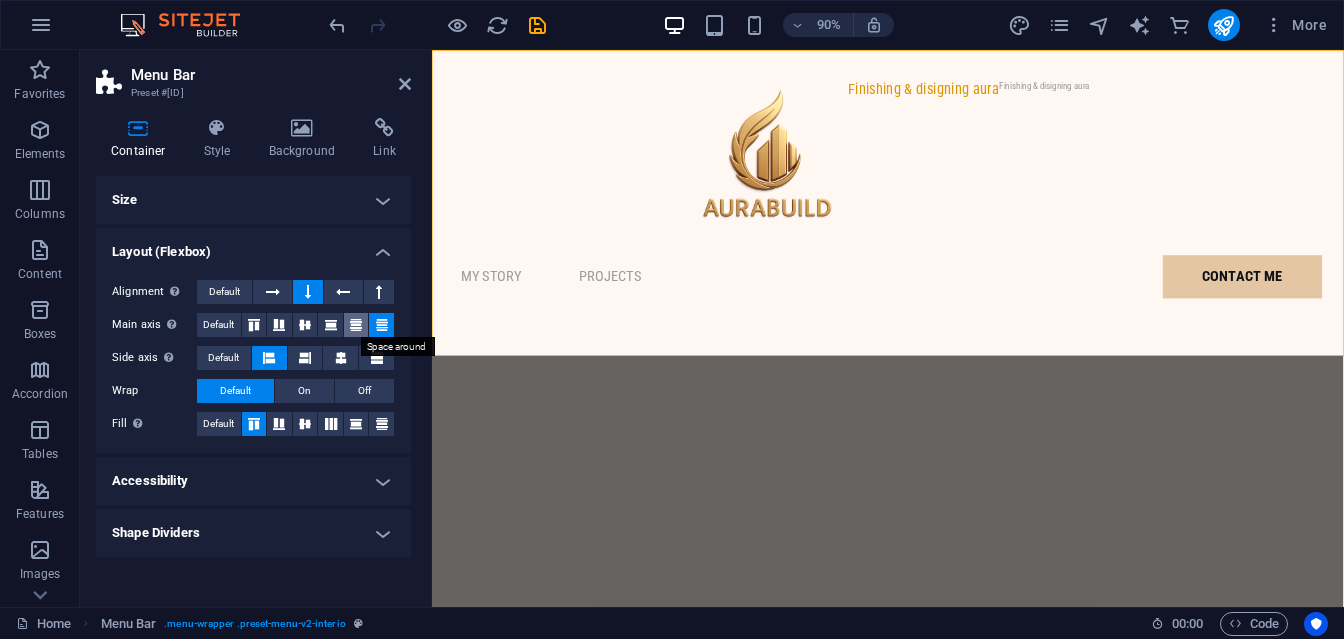 click at bounding box center (356, 325) 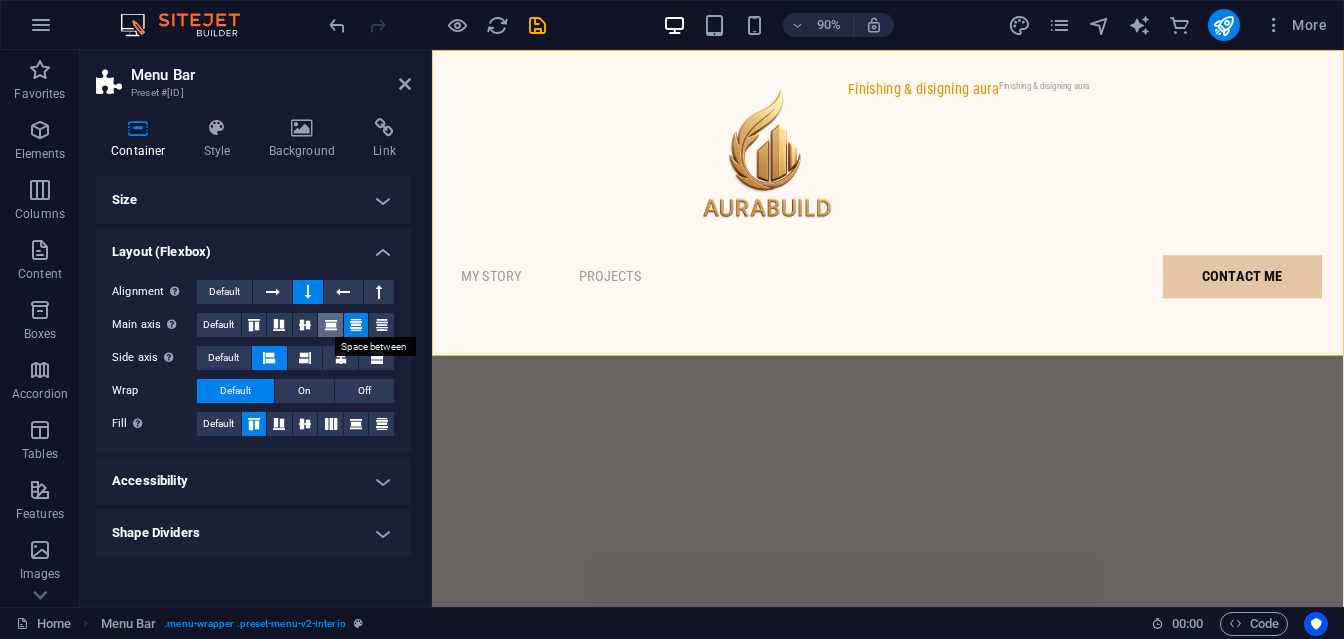 click at bounding box center (331, 325) 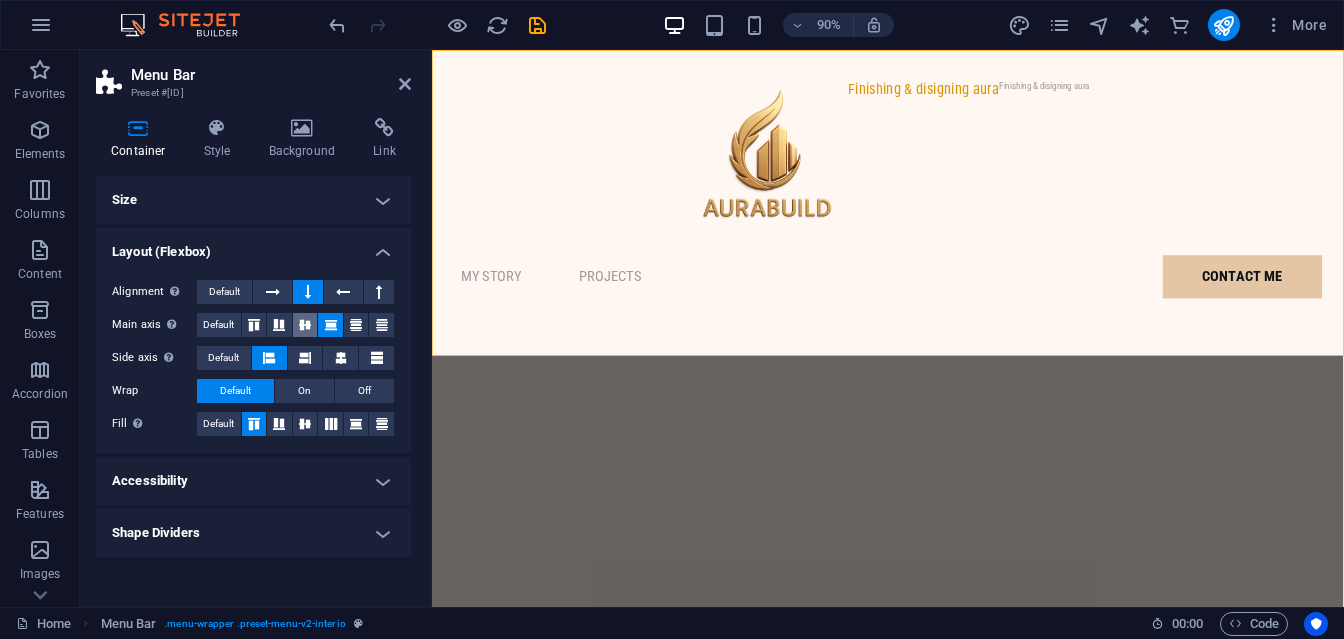 click at bounding box center [305, 325] 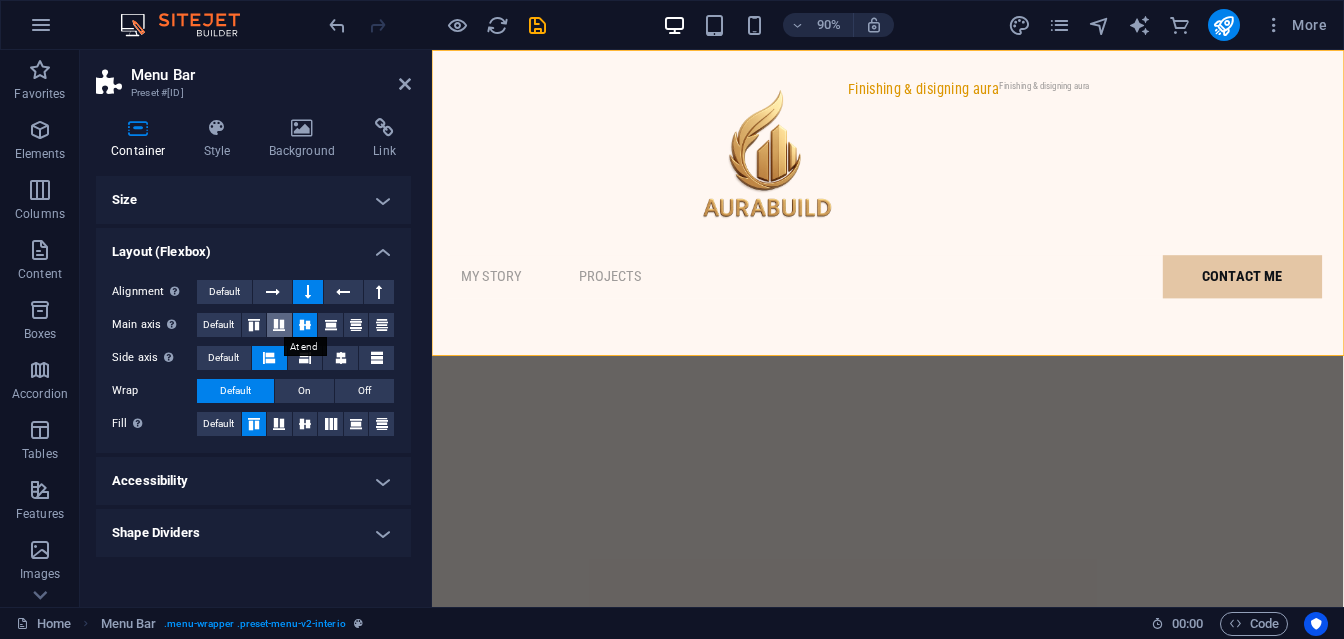 click at bounding box center (279, 325) 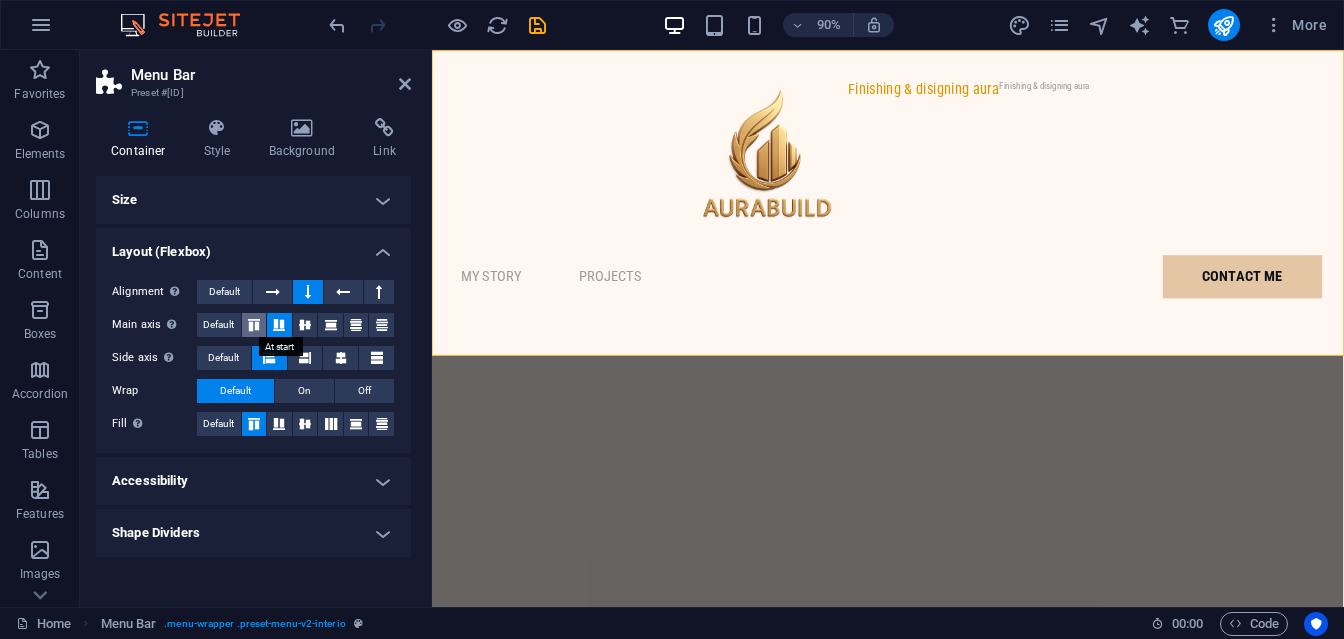 click at bounding box center [254, 325] 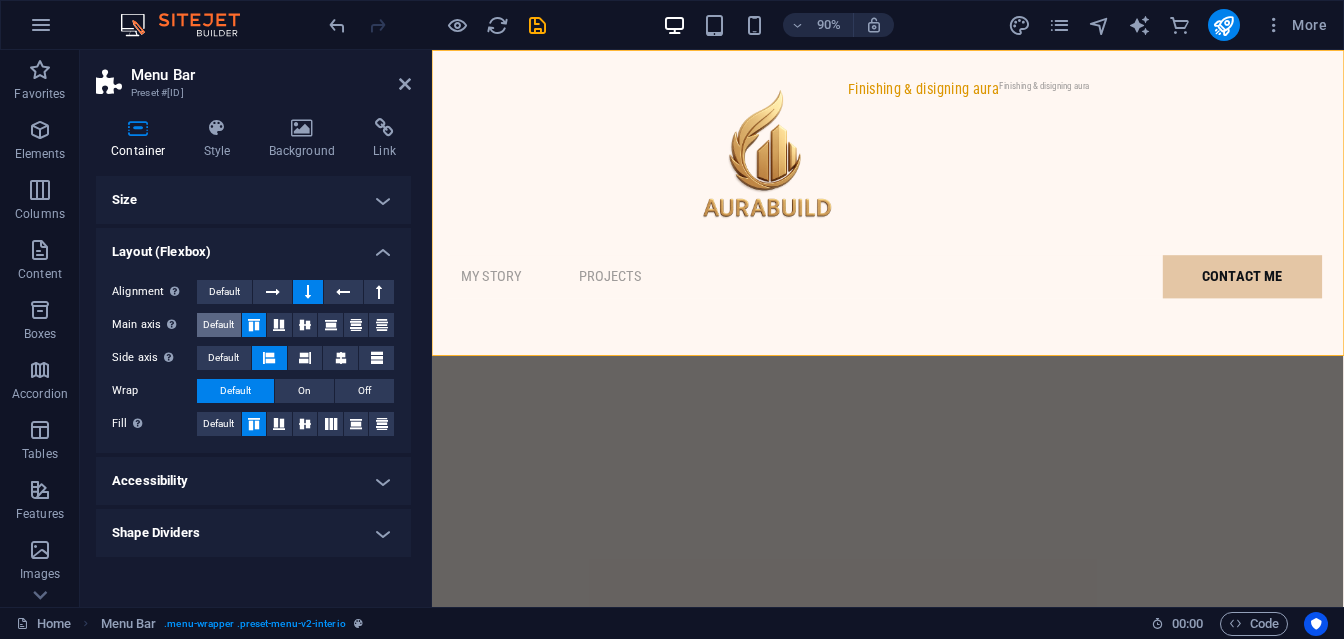 click on "Default" at bounding box center (218, 325) 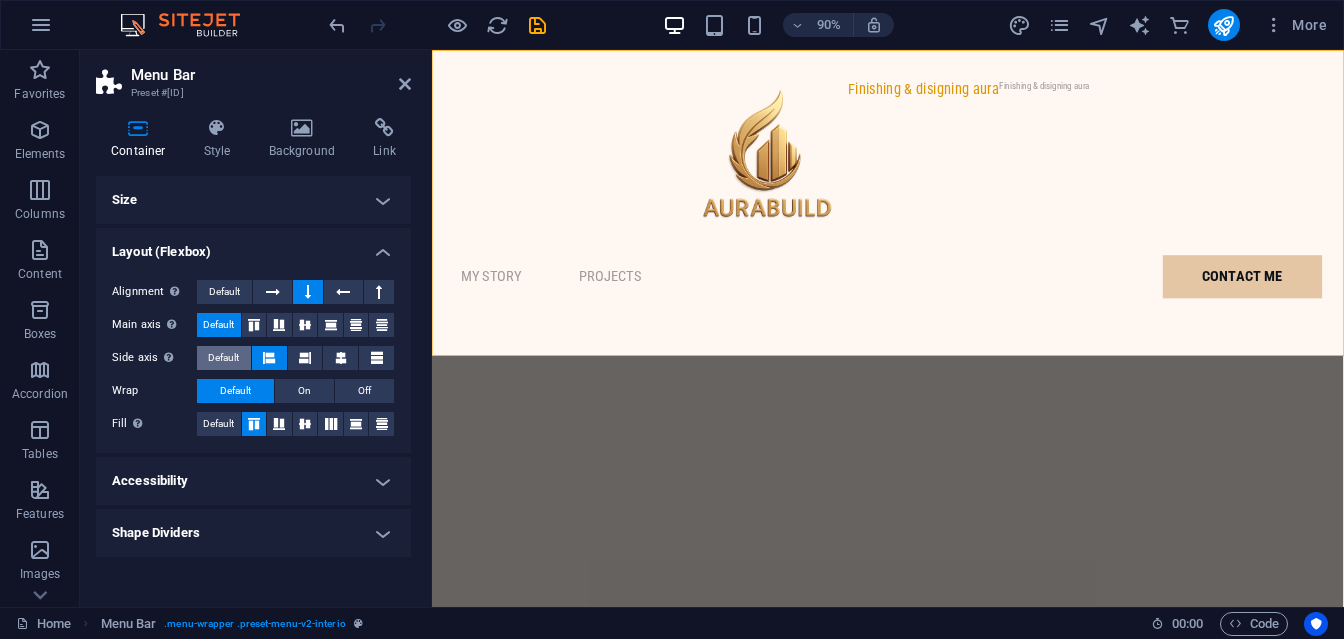 click on "Default" at bounding box center (223, 358) 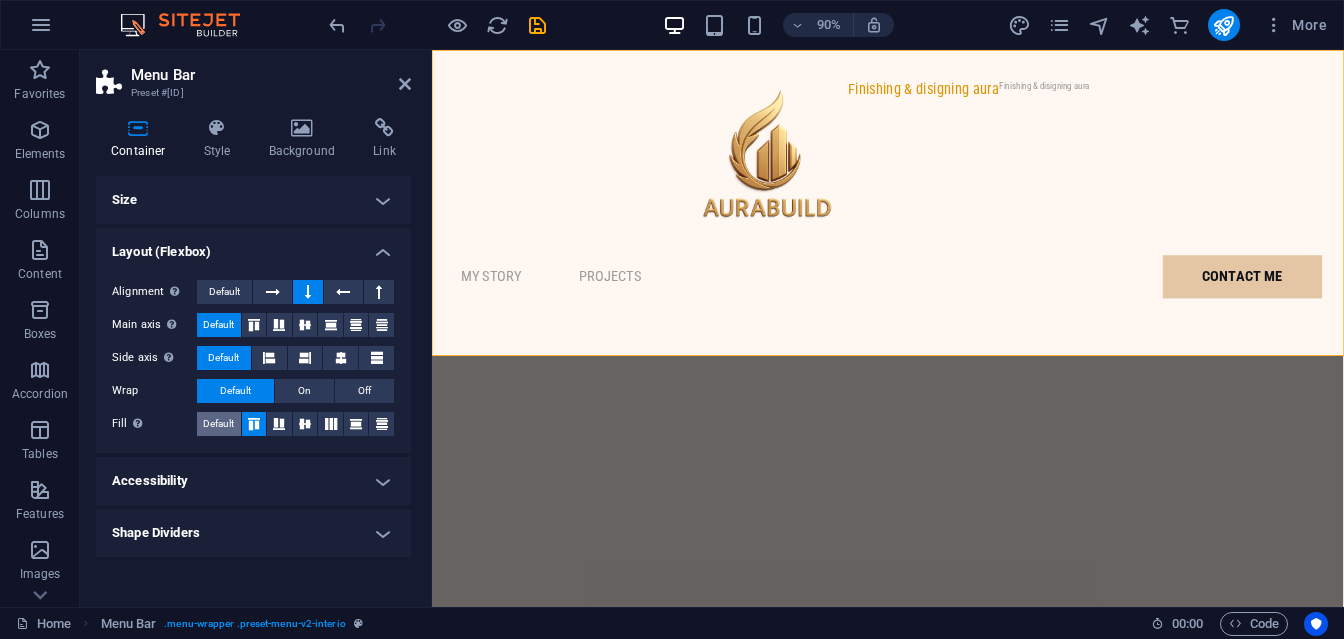 click on "Default" at bounding box center (218, 424) 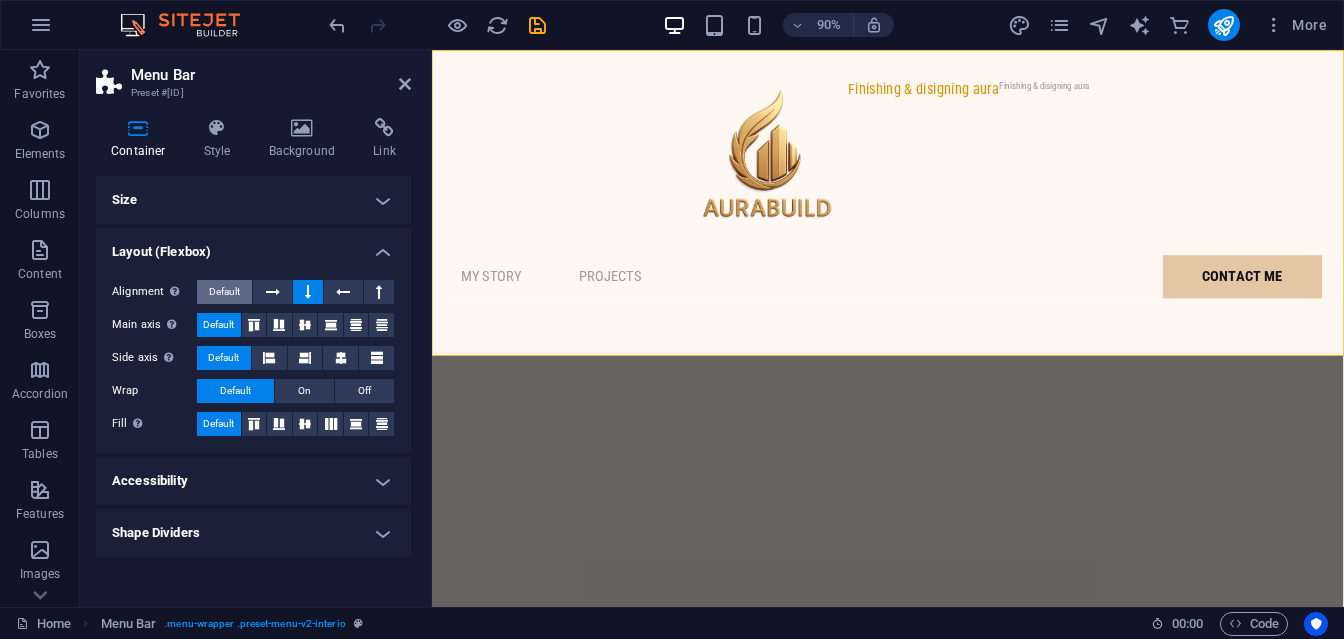 click on "Default" at bounding box center (224, 292) 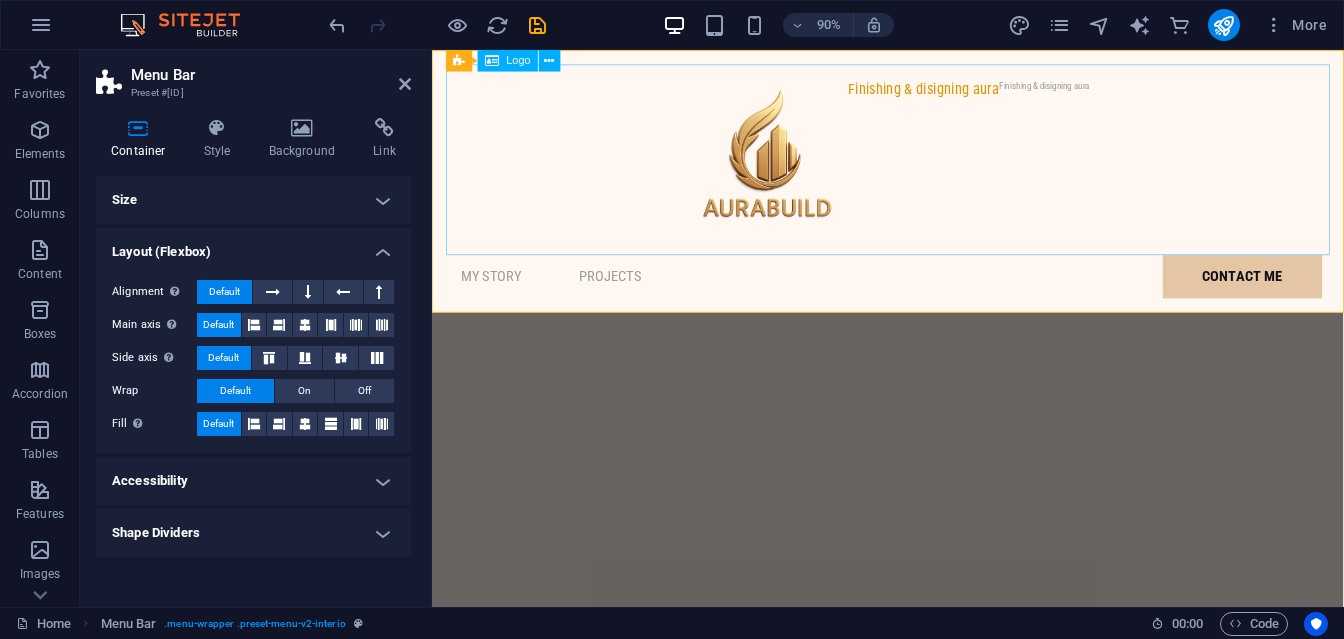 click on "Finishing & disigning aura Finishing & disigning aura" at bounding box center (938, 172) 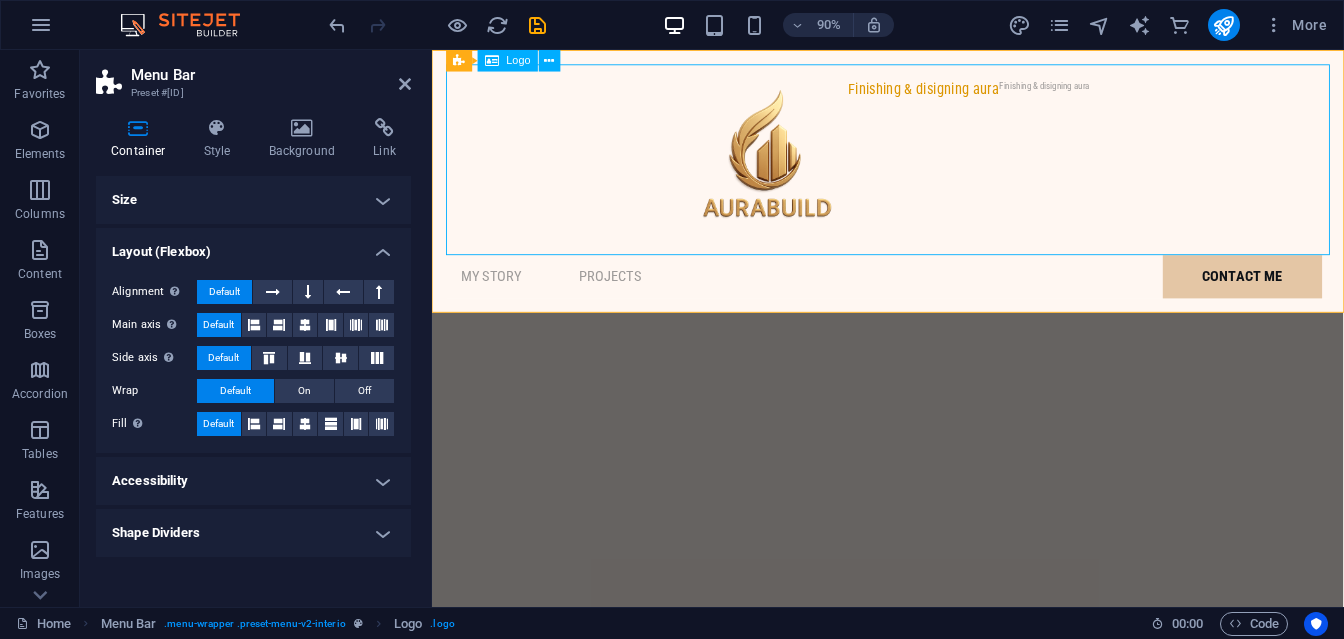 click on "Finishing & disigning aura Finishing & disigning aura" at bounding box center (938, 172) 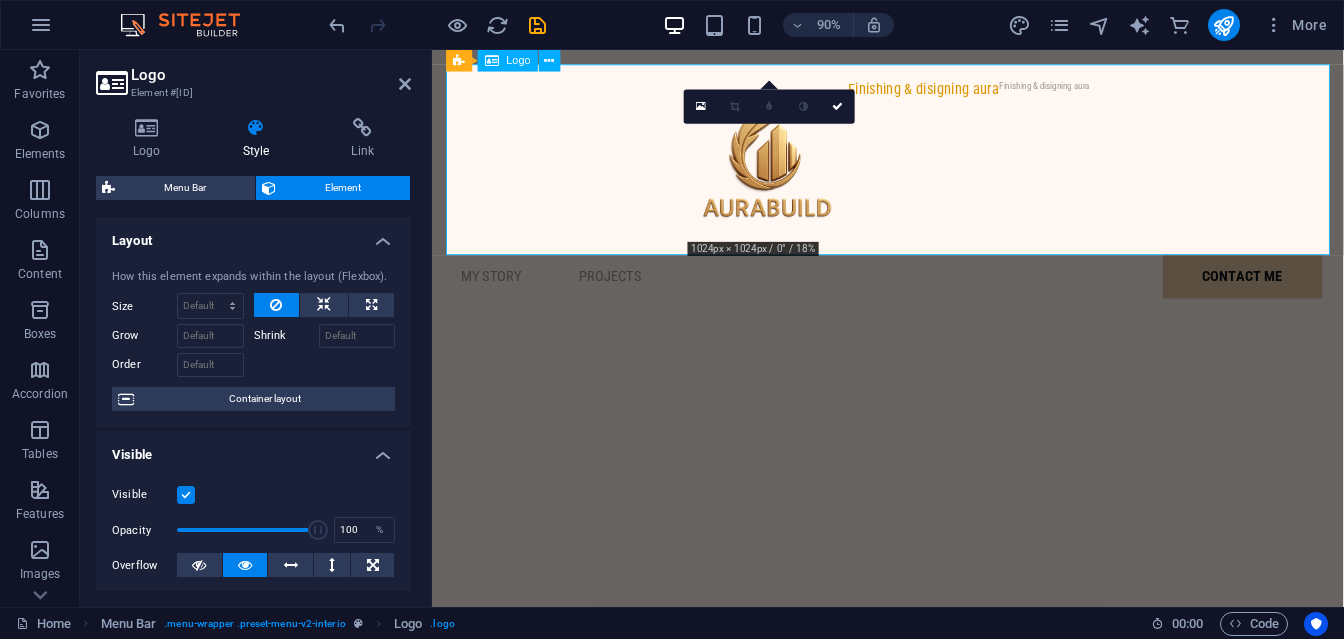 click on "Finishing & disigning aura Finishing & disigning aura" at bounding box center (938, 172) 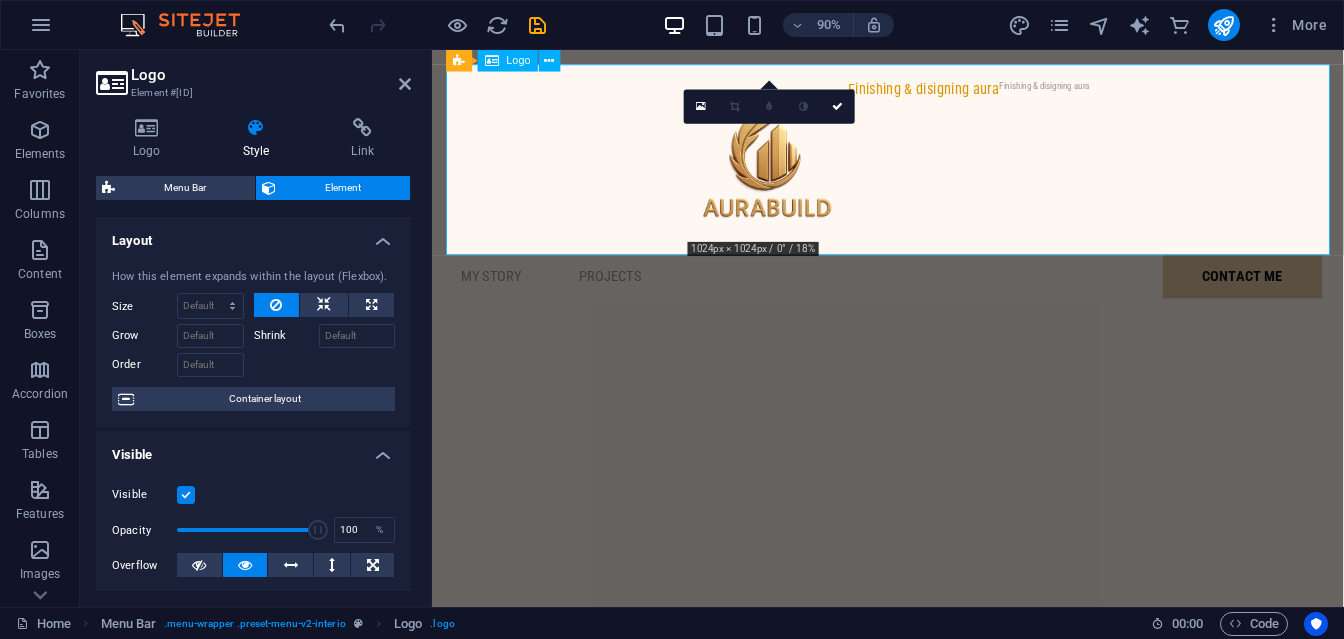 click on "Finishing & disigning aura Finishing & disigning aura" at bounding box center (938, 172) 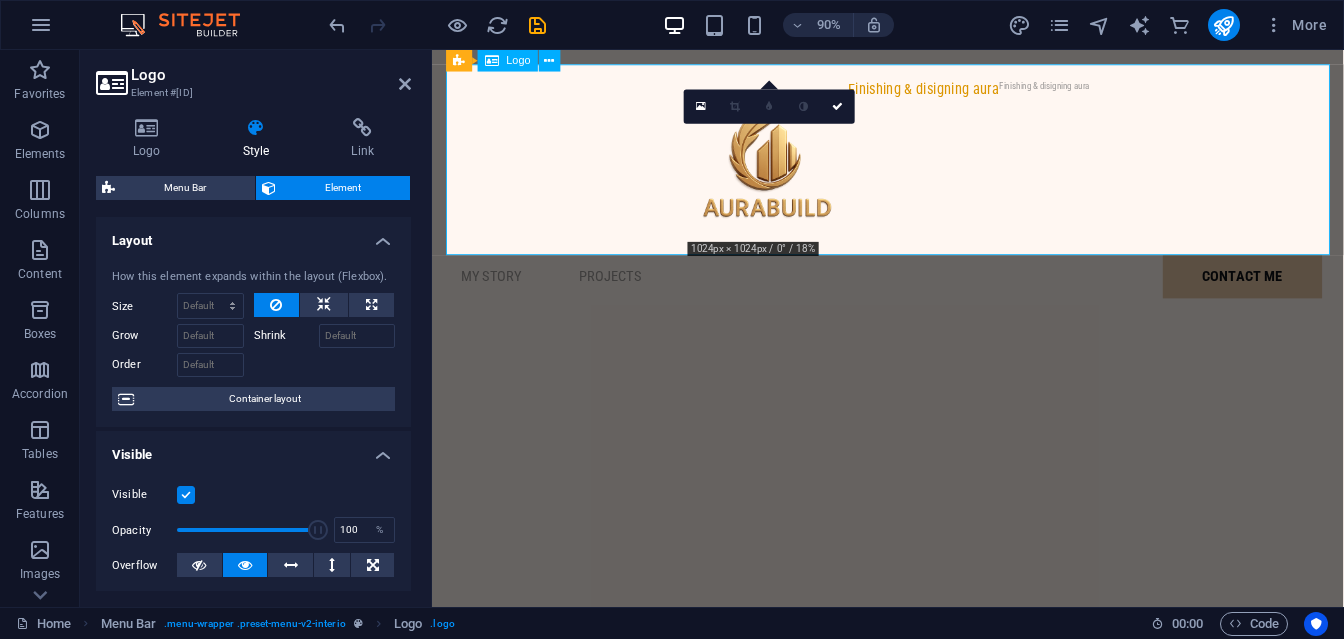 click on "Finishing & disigning aura Finishing & disigning aura" at bounding box center (938, 172) 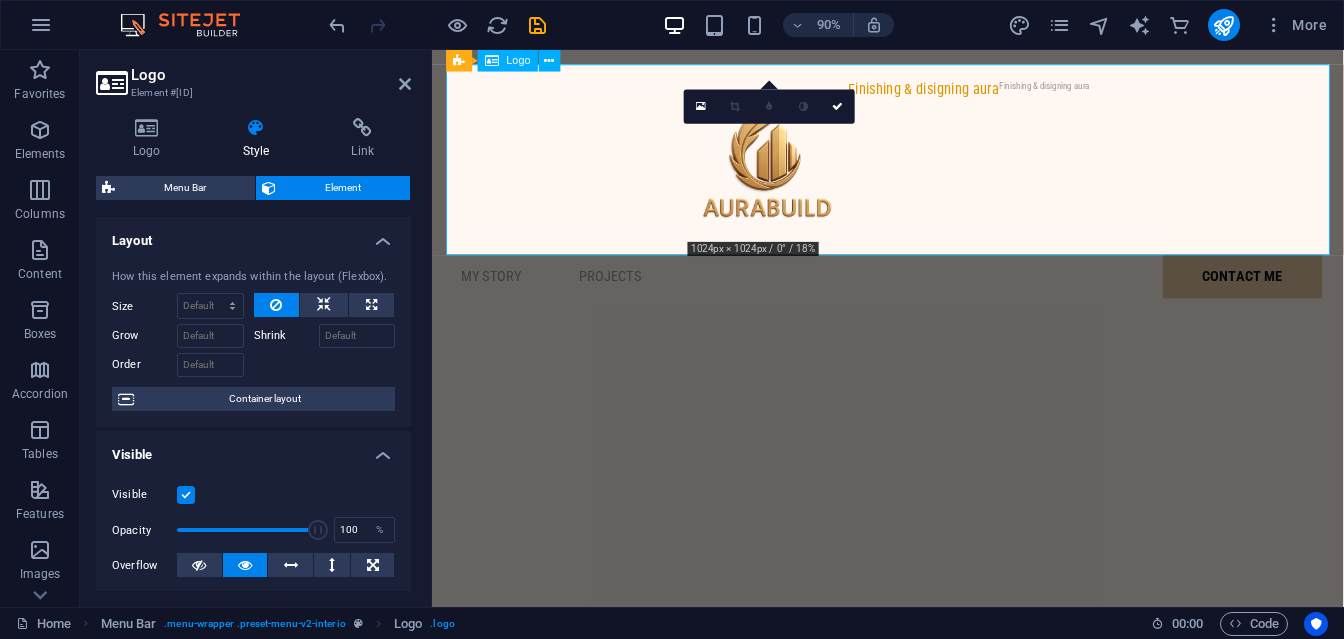 click on "Finishing & disigning aura Finishing & disigning aura" at bounding box center (938, 172) 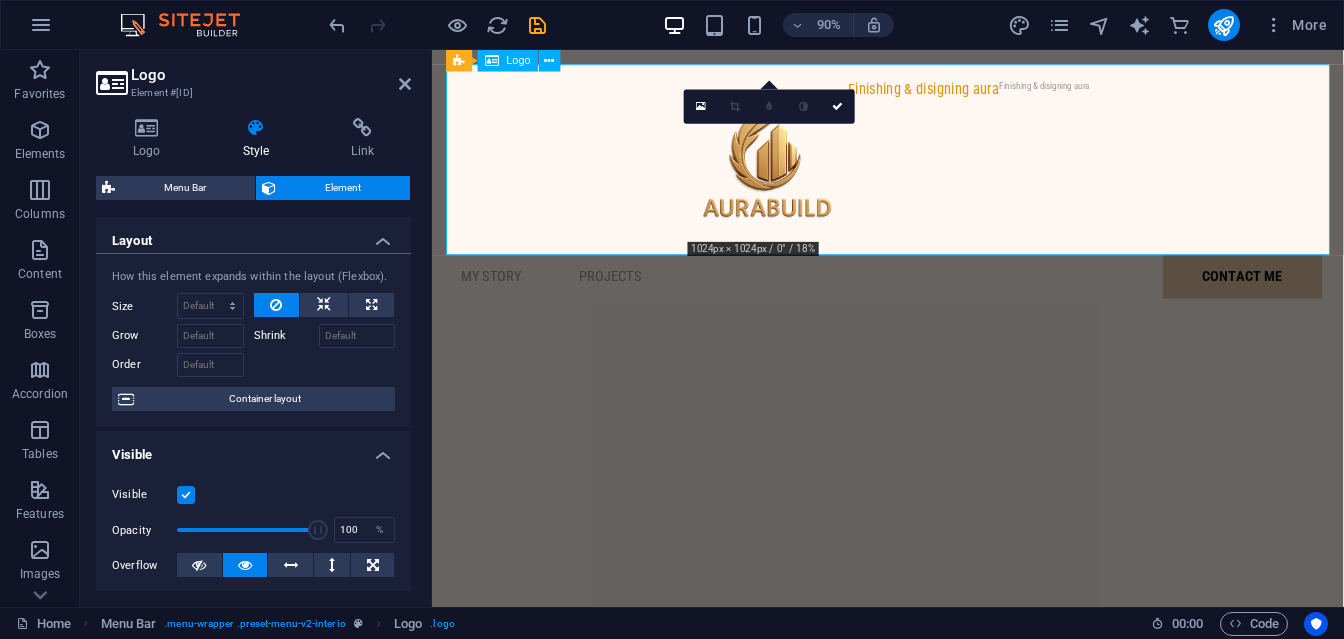 click on "Finishing & disigning aura Finishing & disigning aura" at bounding box center [938, 172] 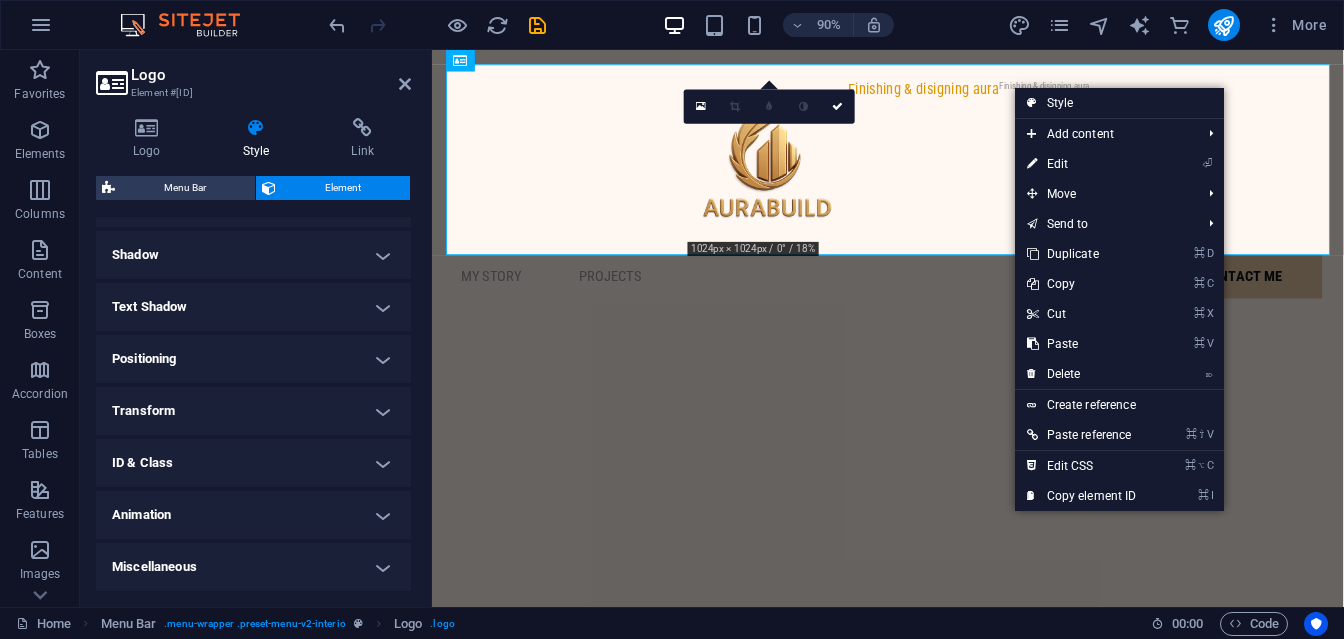 scroll, scrollTop: 0, scrollLeft: 0, axis: both 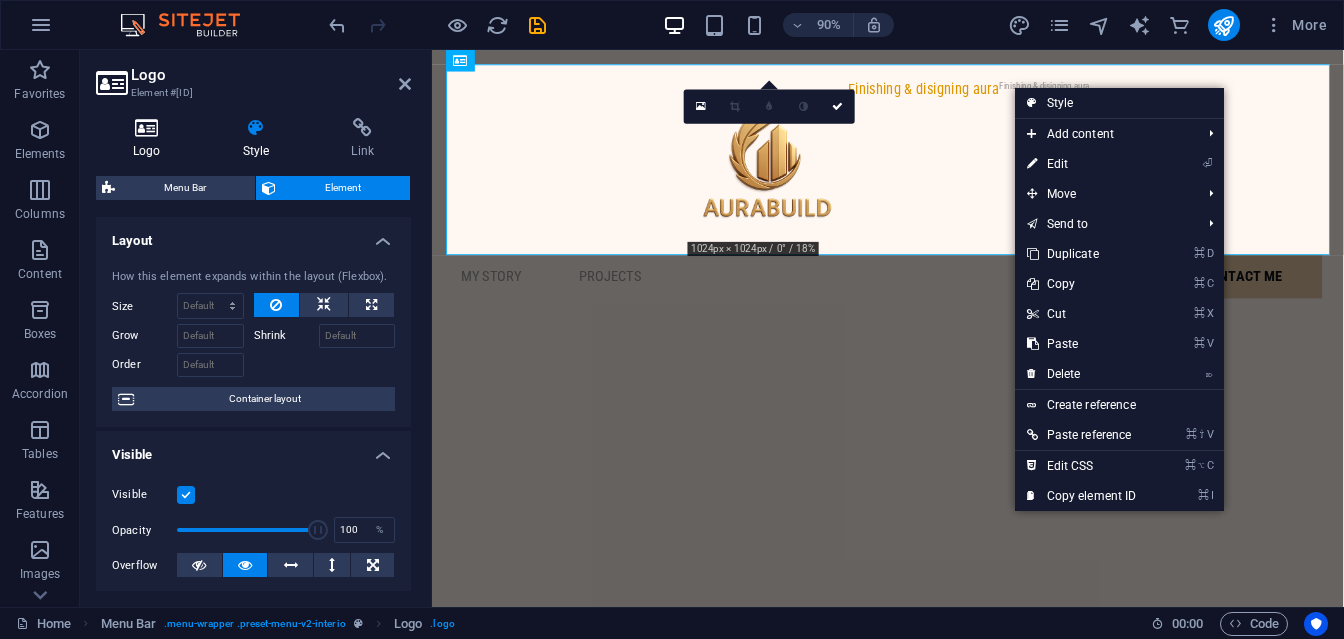click at bounding box center [147, 128] 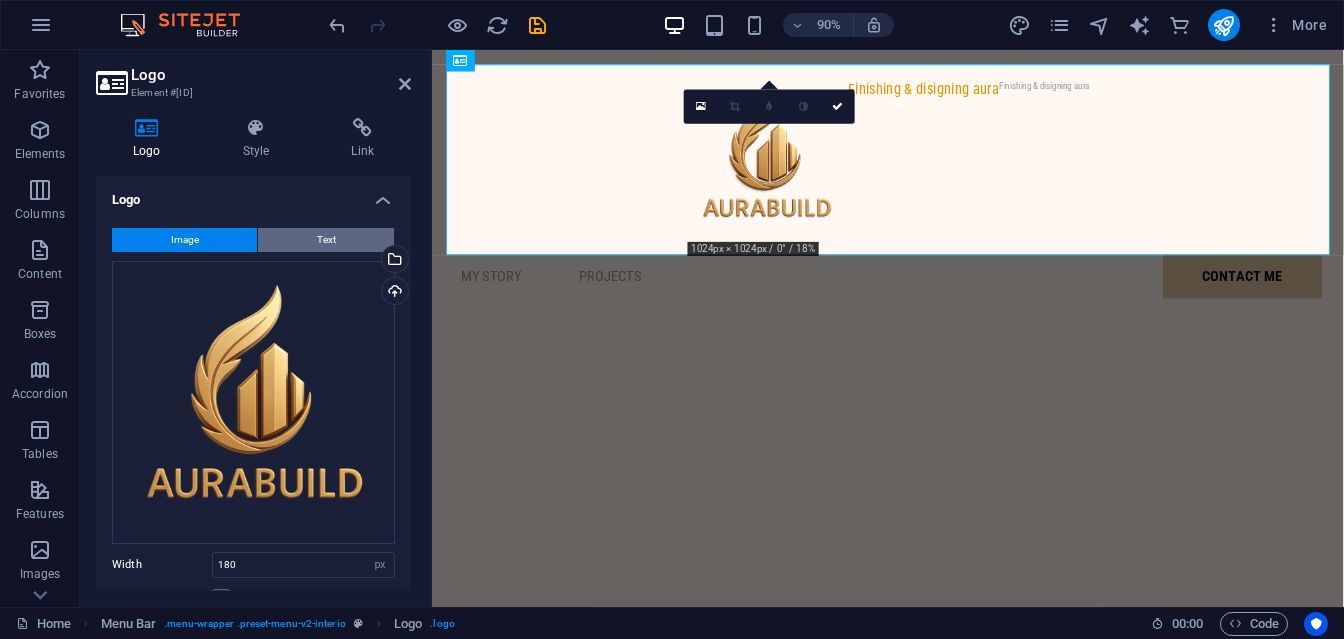 click on "Text" at bounding box center [326, 240] 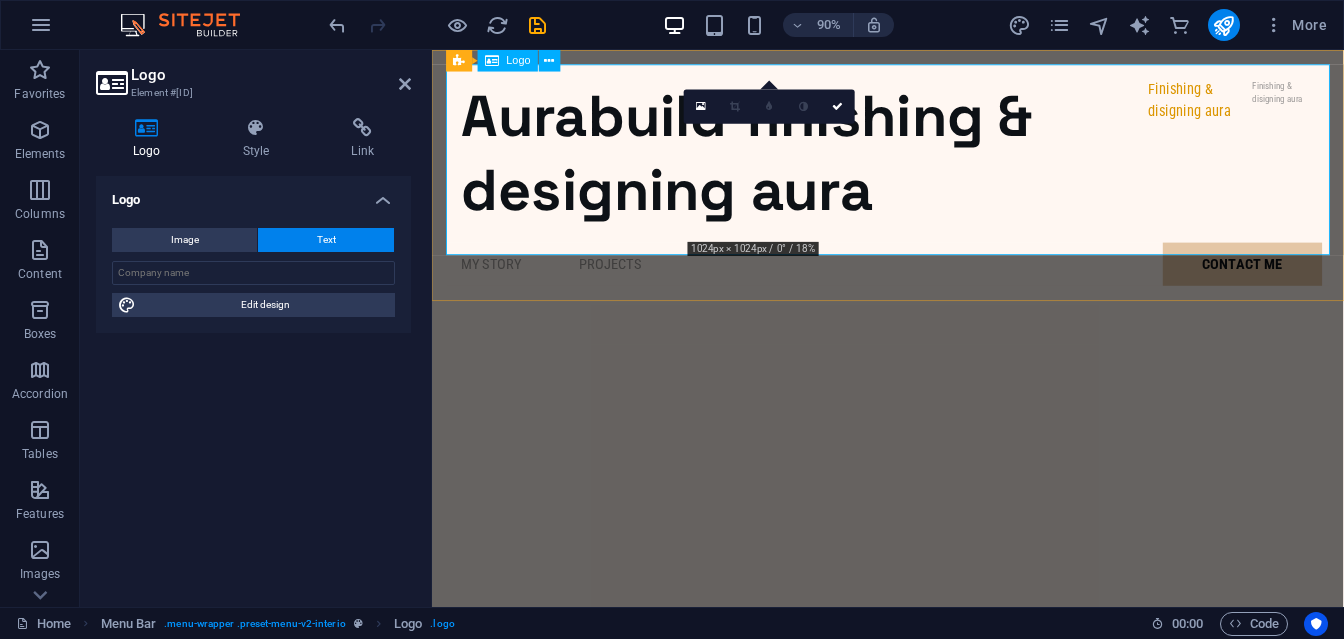 click on "Aurabuild finishing & designing aura Finishing & disigning aura Finishing & disigning aura" at bounding box center (938, 165) 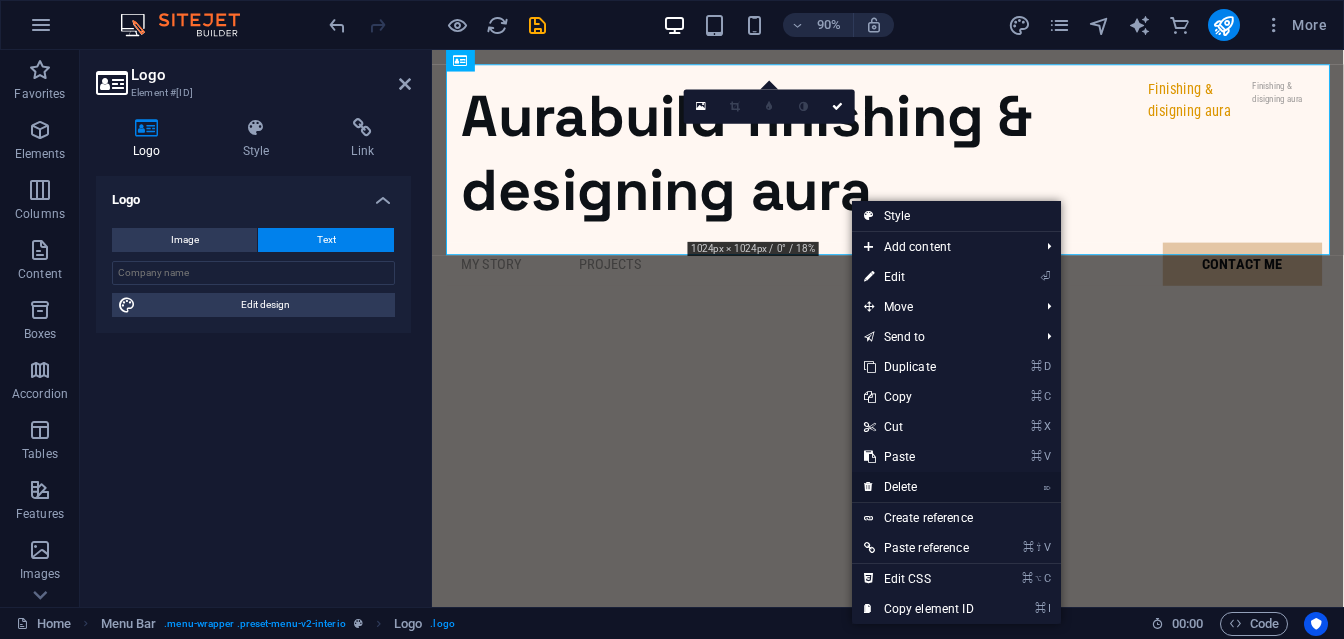 click on "⌦  Delete" at bounding box center [919, 487] 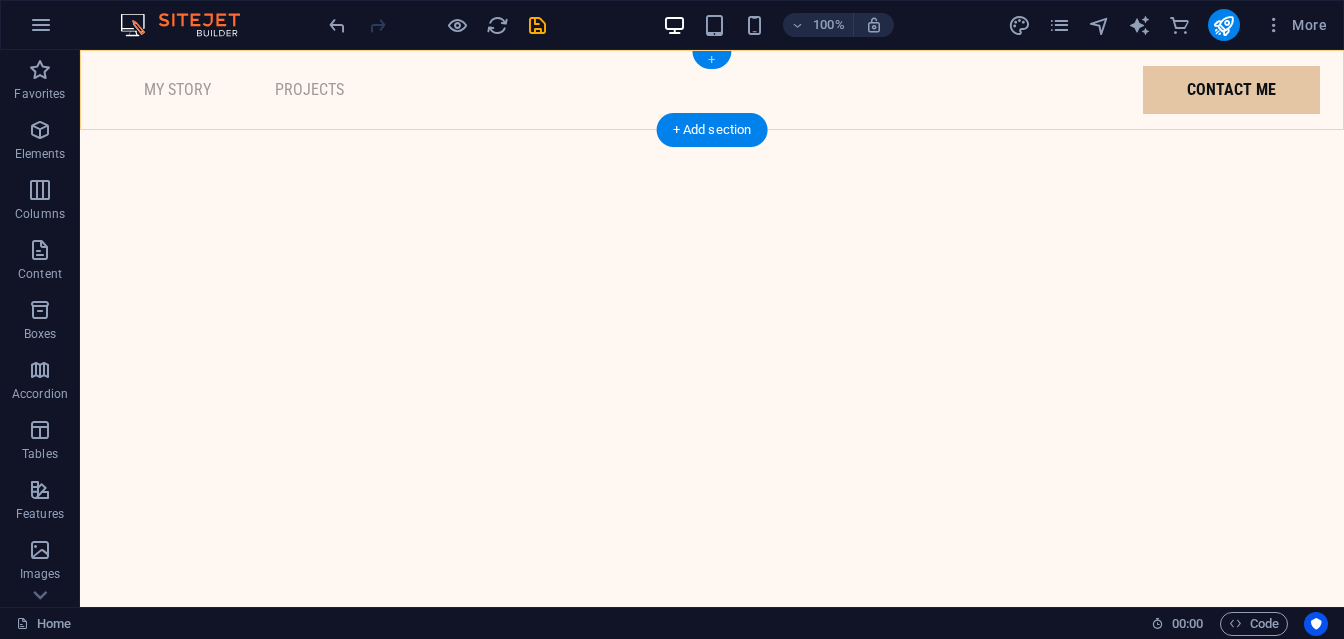 click on "+" at bounding box center [711, 60] 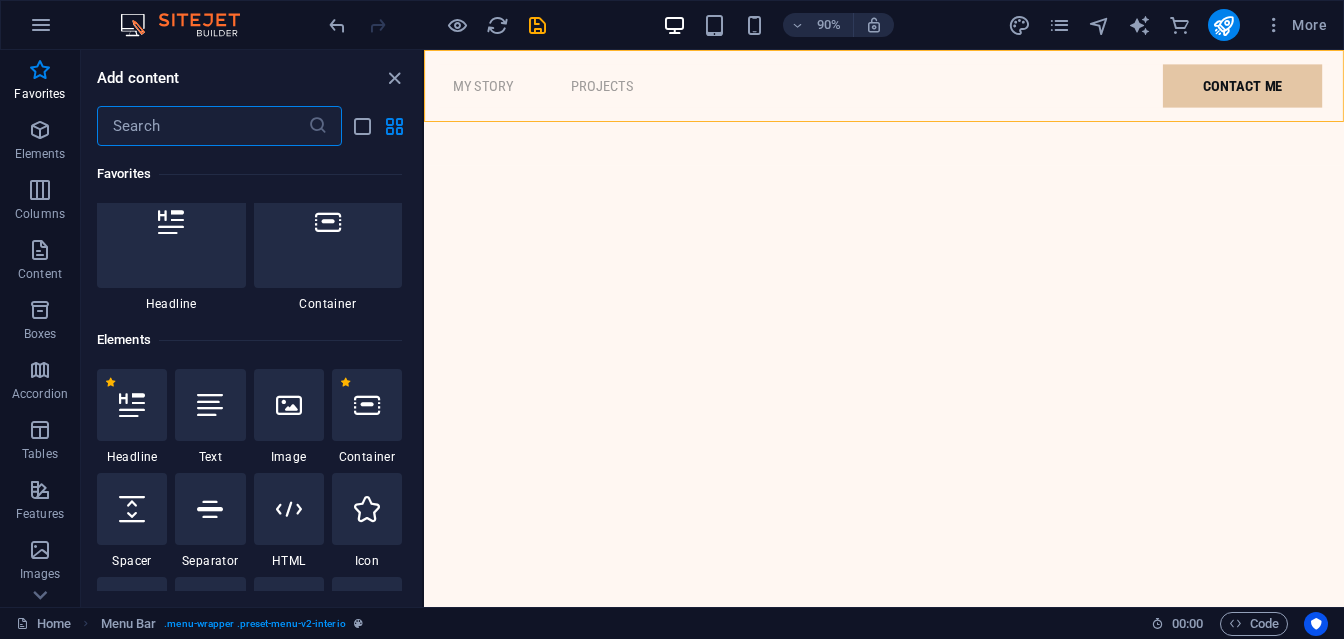 scroll, scrollTop: 0, scrollLeft: 0, axis: both 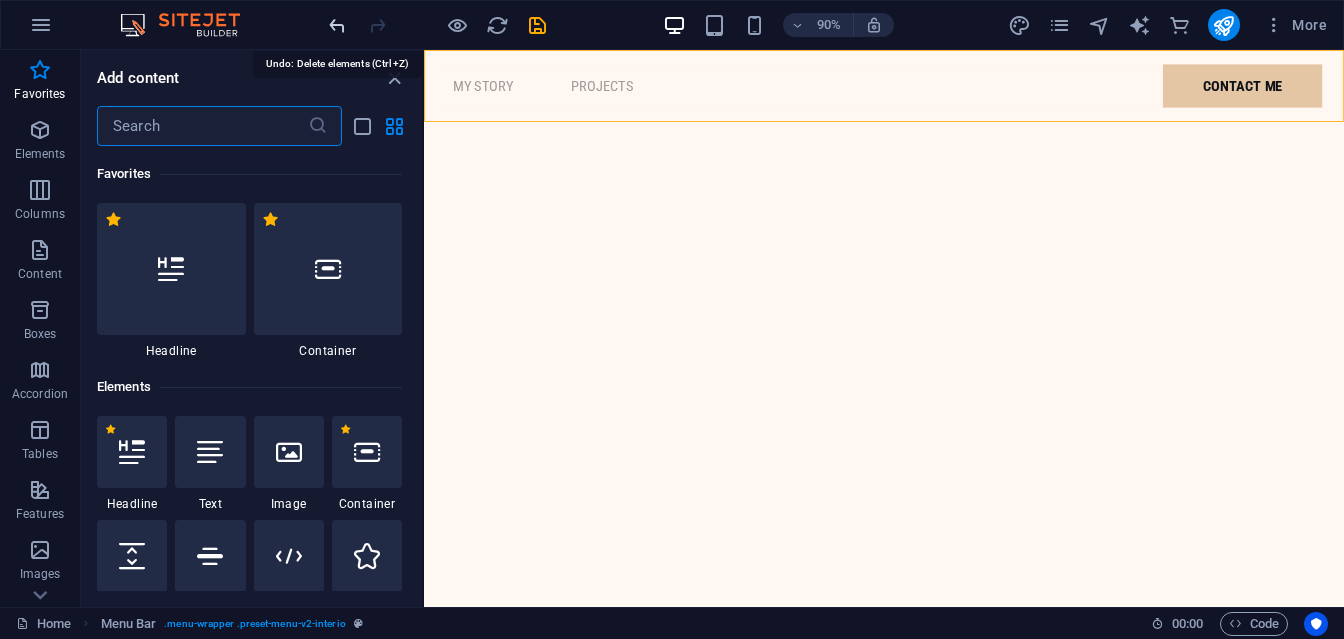 click at bounding box center (337, 25) 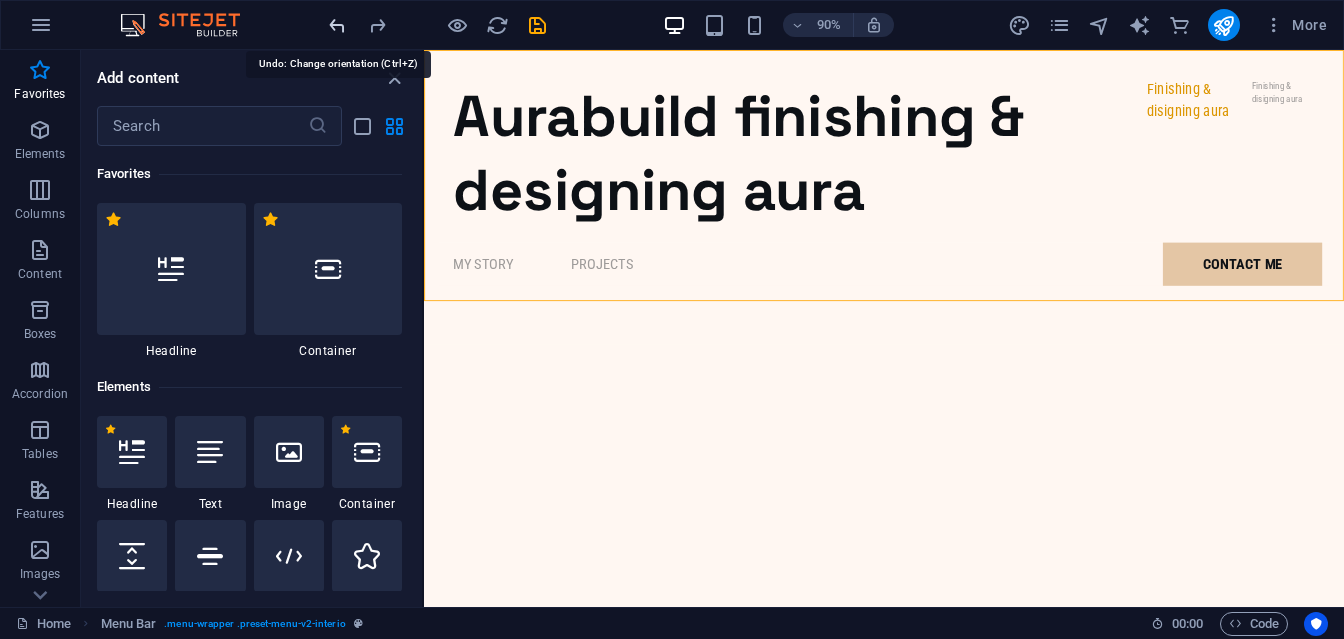 click at bounding box center [337, 25] 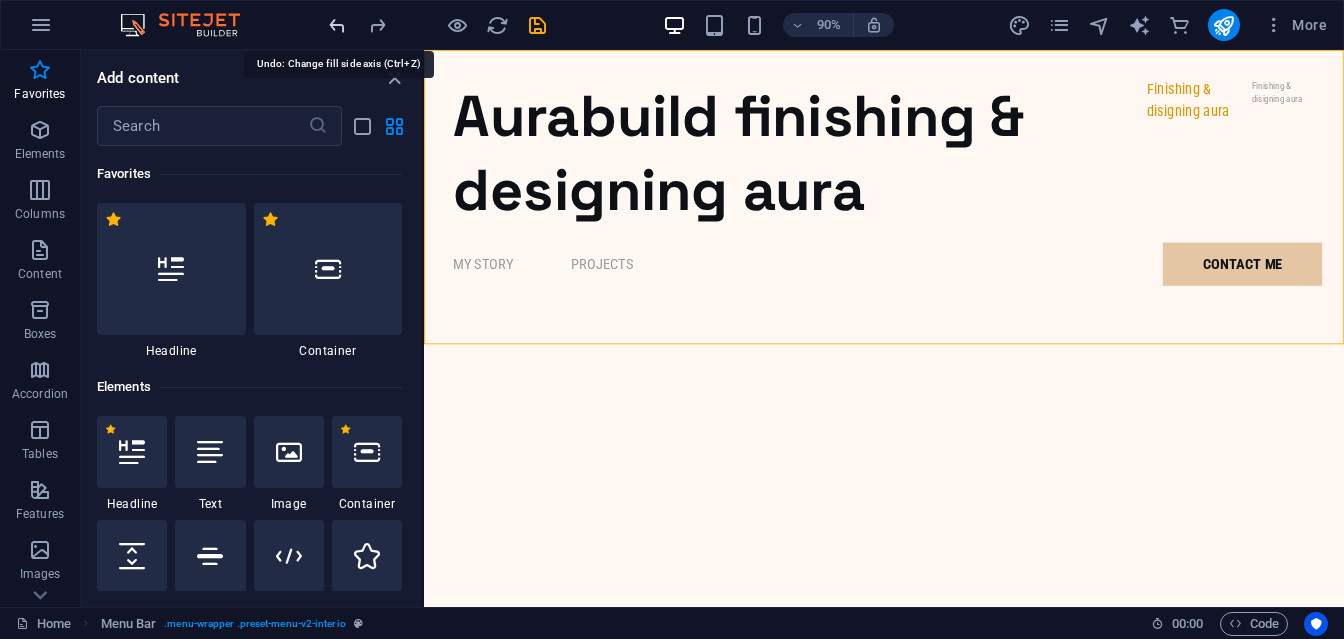 click at bounding box center (337, 25) 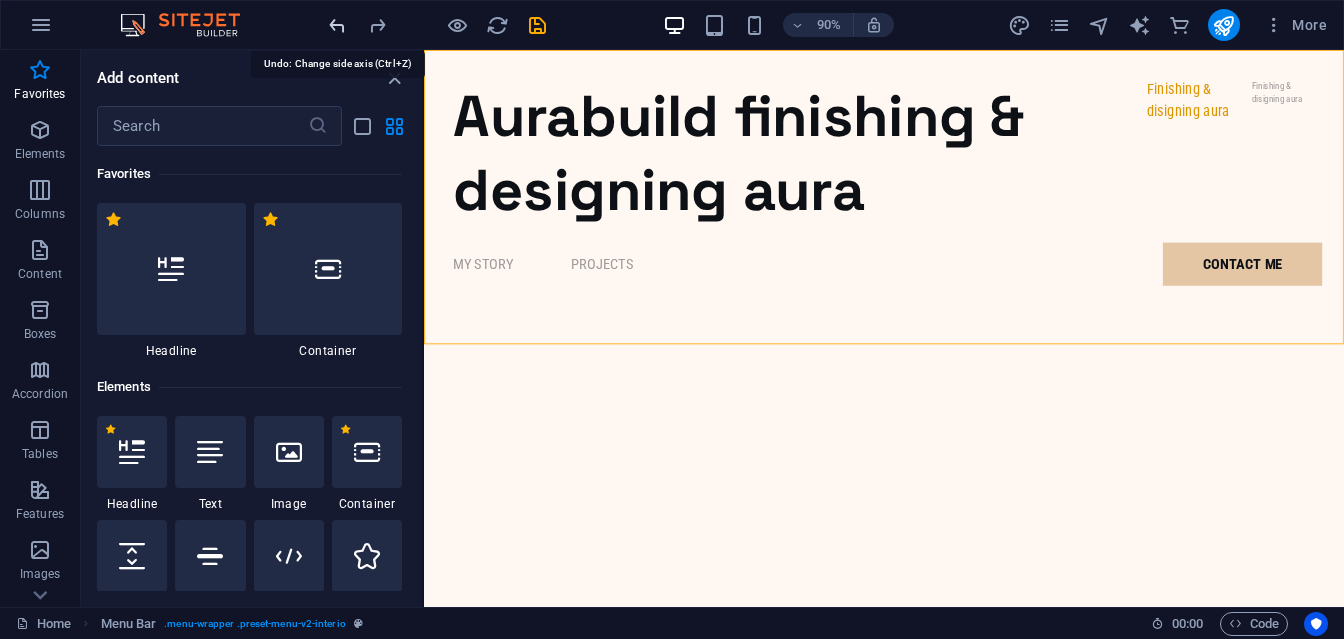 click at bounding box center [337, 25] 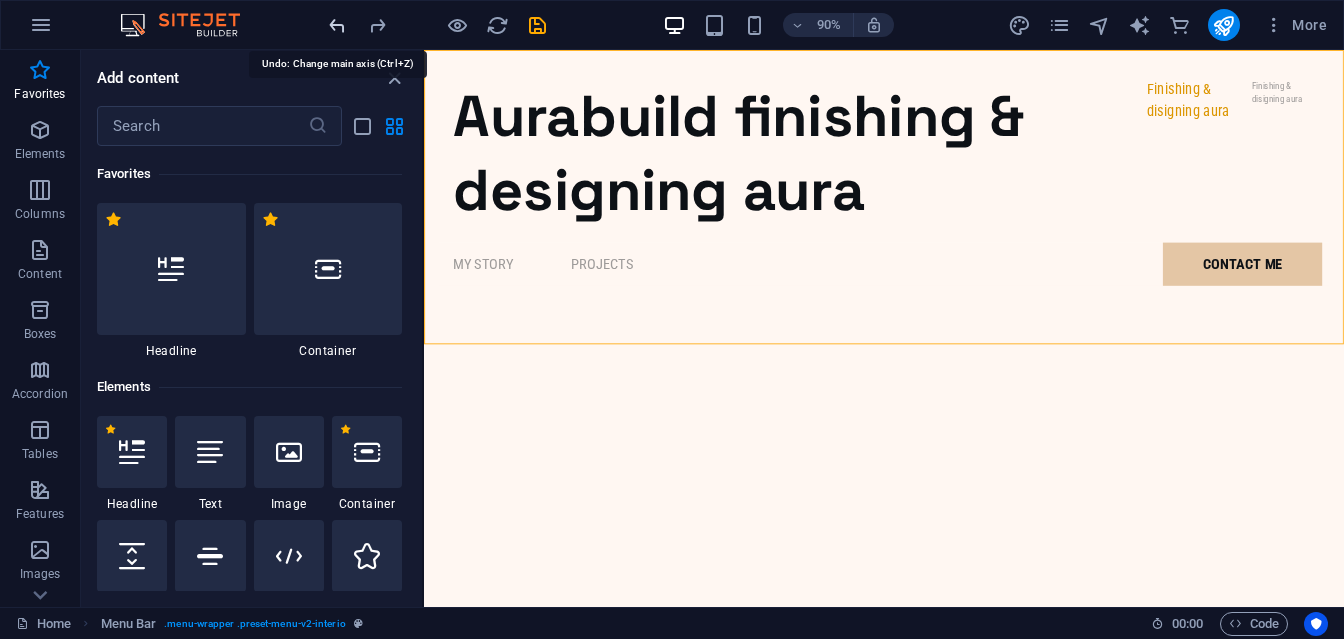 click at bounding box center [337, 25] 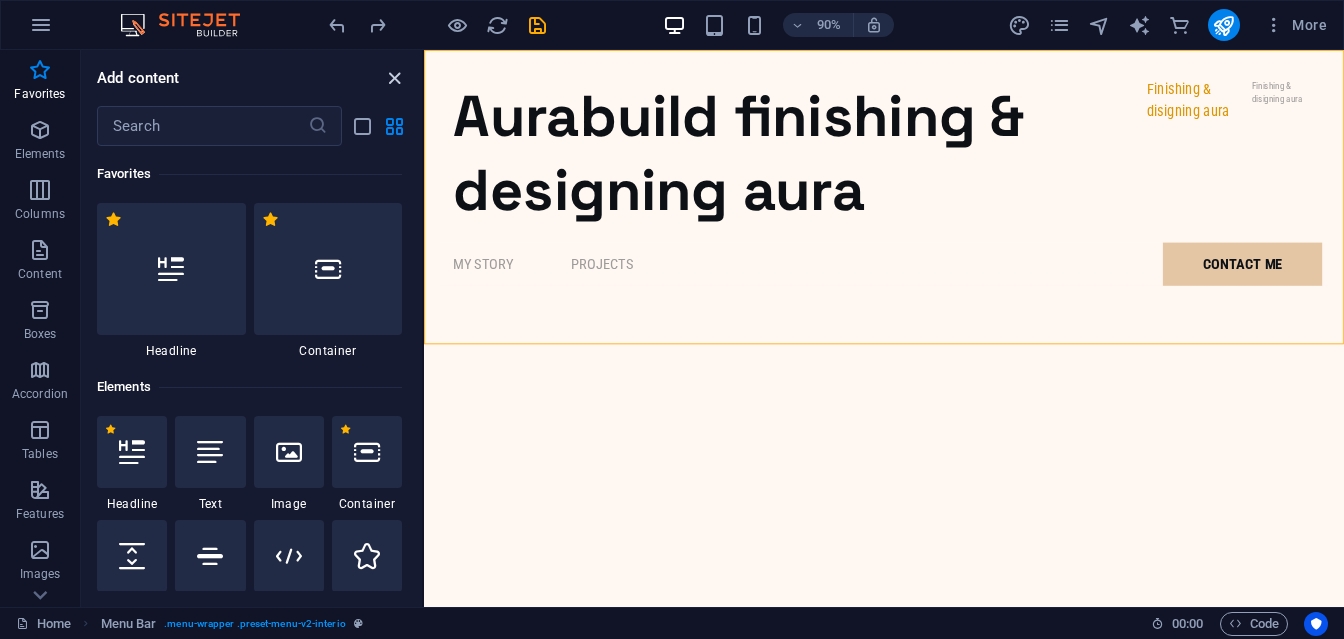 click at bounding box center (394, 78) 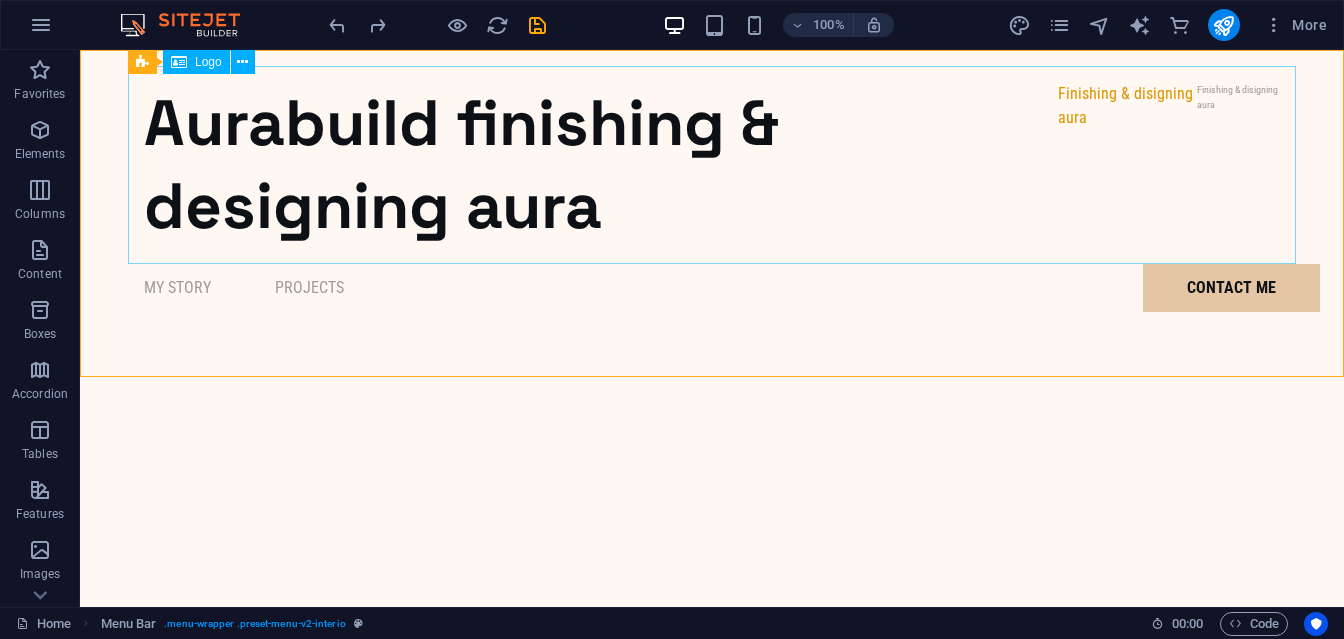 click on "Logo" at bounding box center (196, 62) 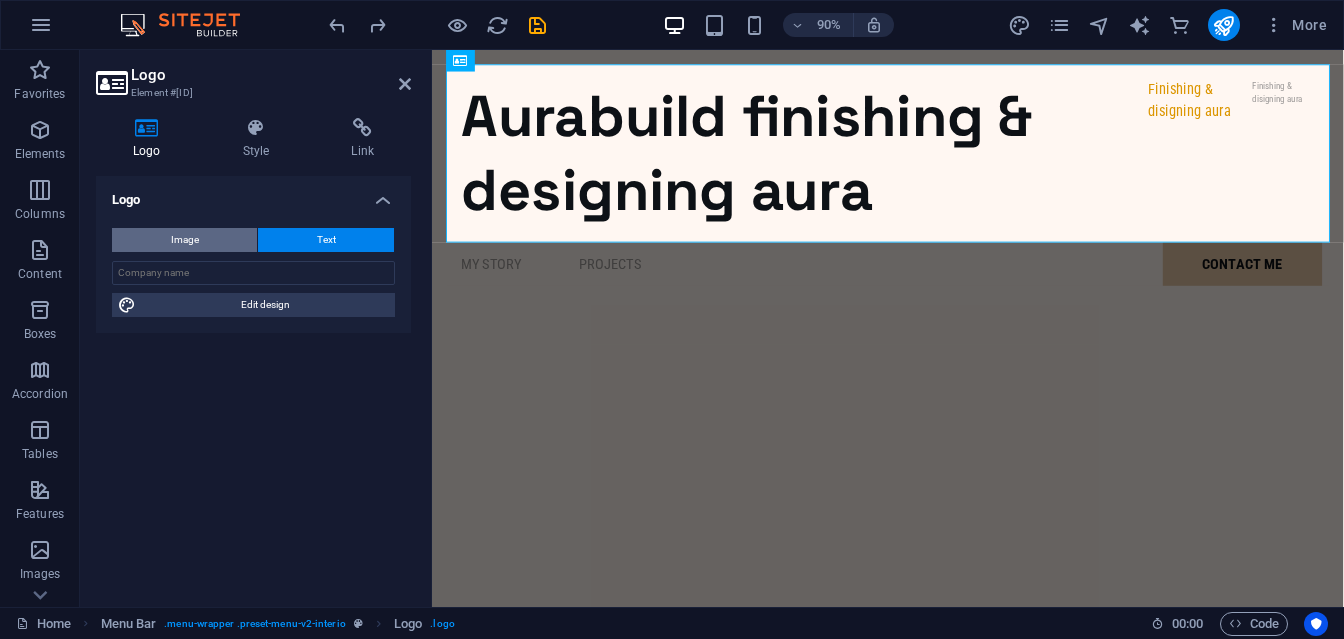 click on "Image" at bounding box center [185, 240] 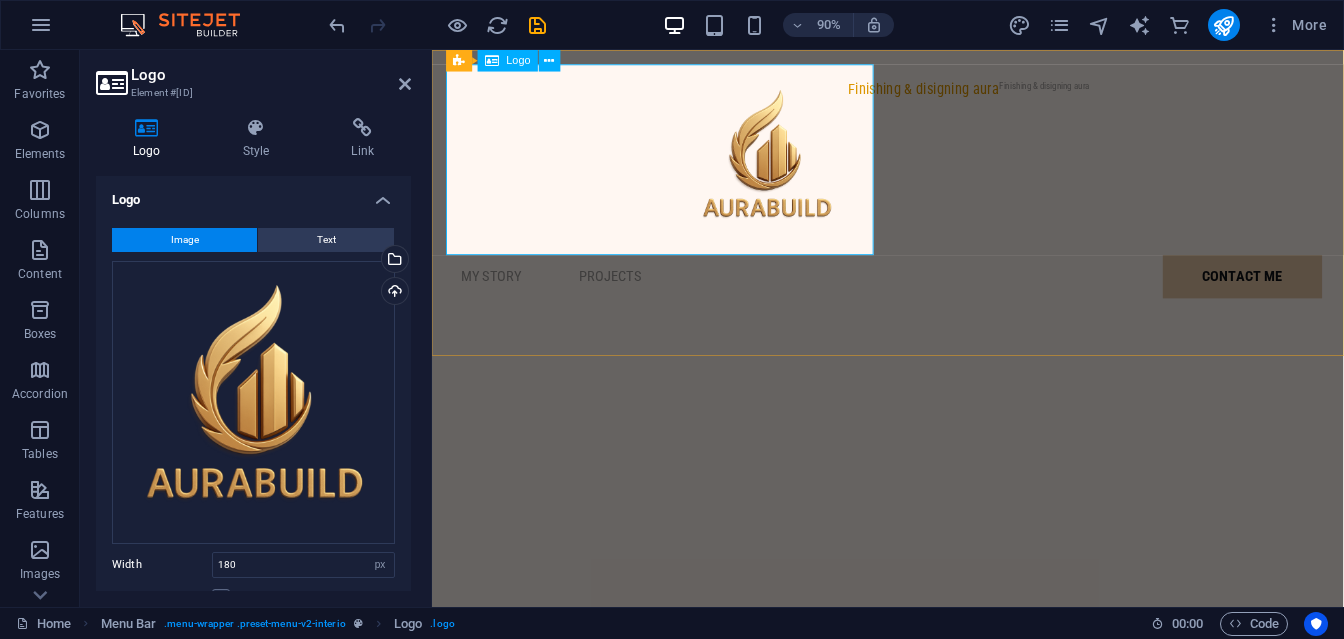 click on "Finishing & disigning aura Finishing & disigning aura" at bounding box center [938, 172] 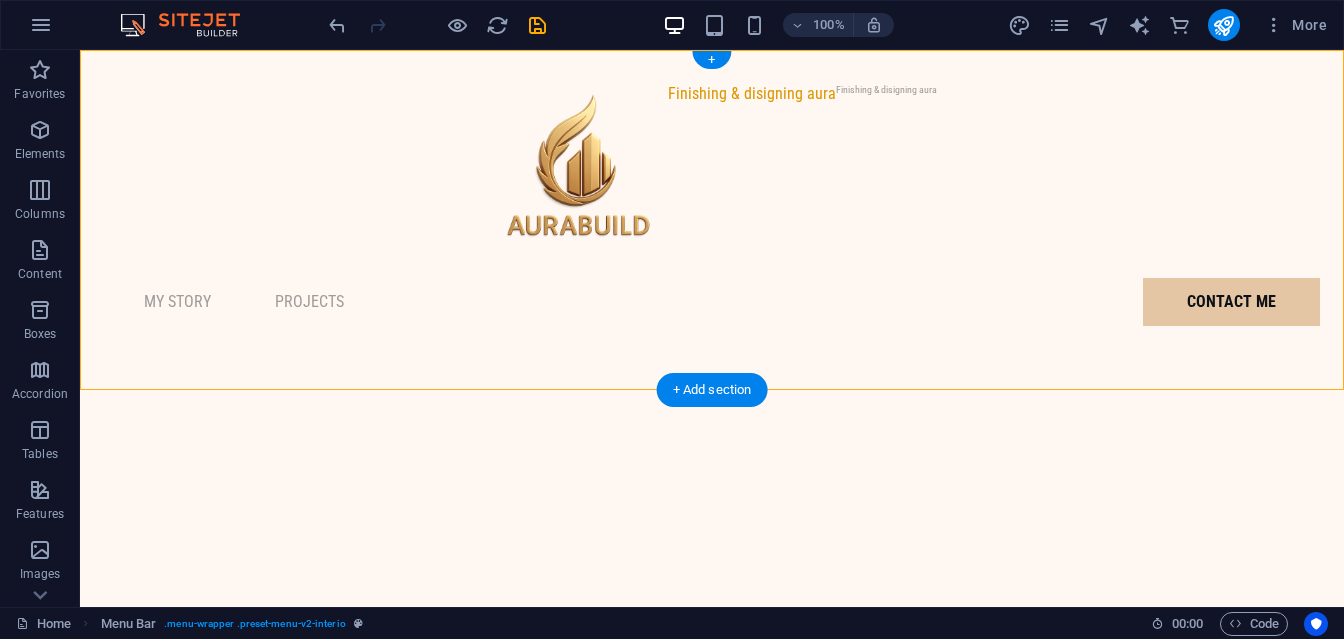 drag, startPoint x: 571, startPoint y: 207, endPoint x: 767, endPoint y: 200, distance: 196.12495 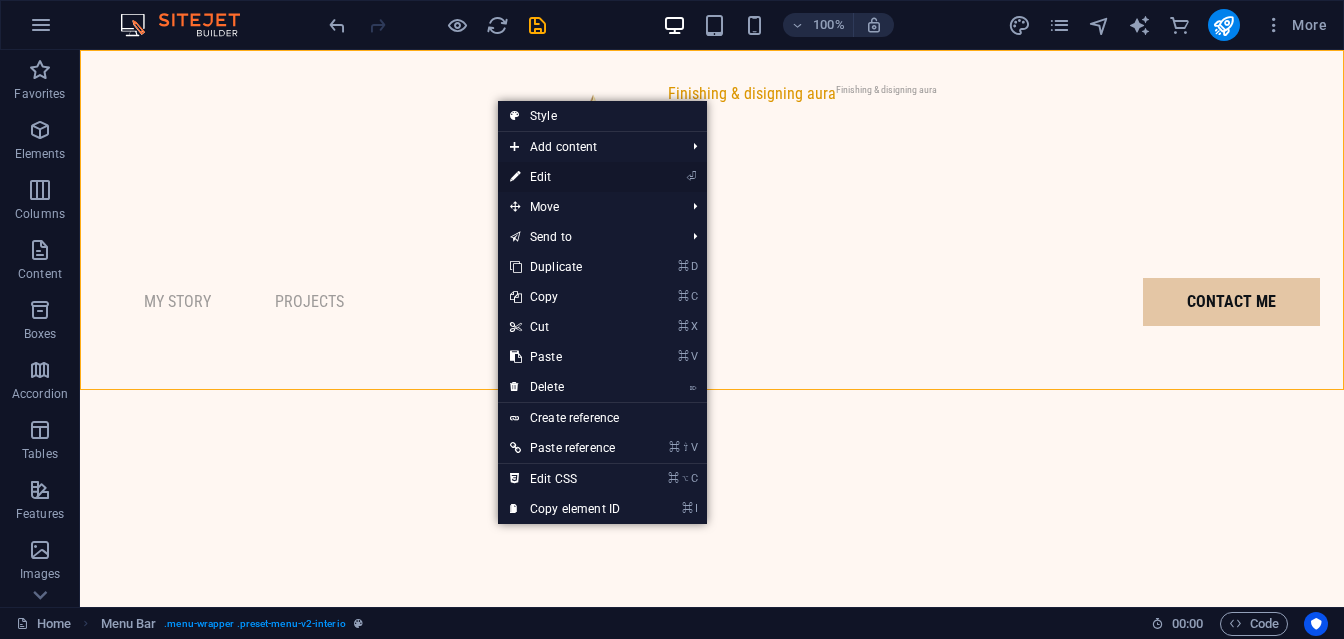 click on "⏎  Edit" at bounding box center [565, 177] 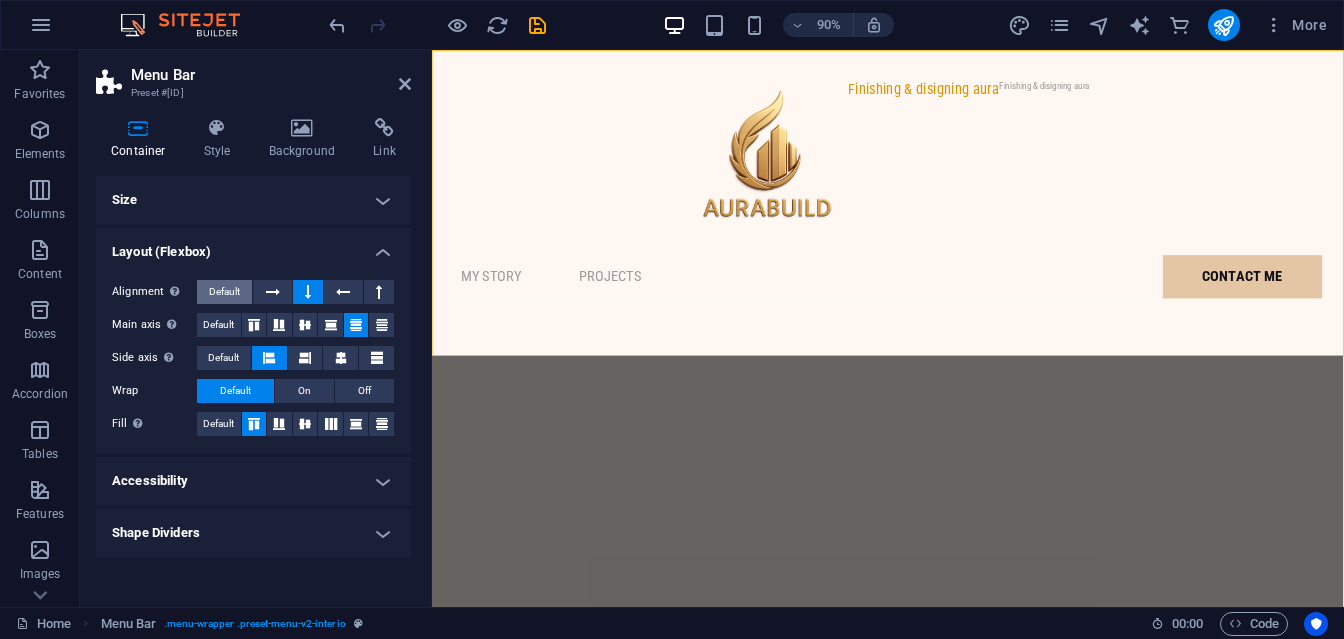 click on "Default" at bounding box center (224, 292) 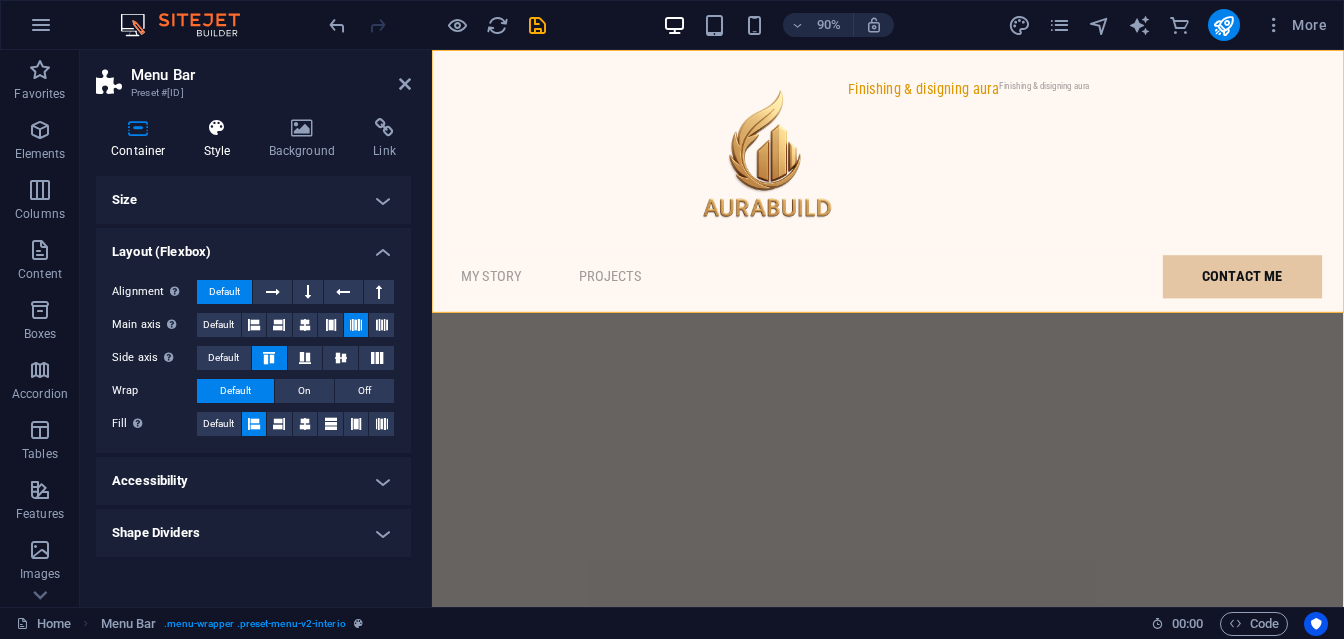click on "Style" at bounding box center [221, 139] 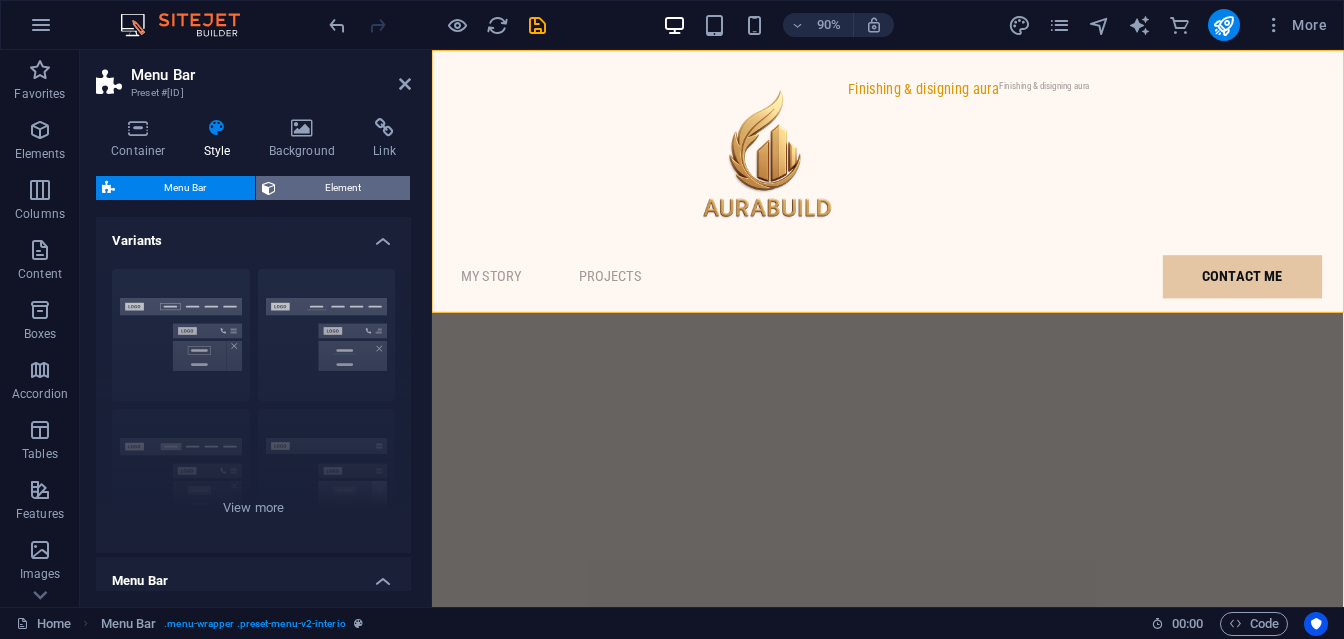 click on "Element" at bounding box center (333, 188) 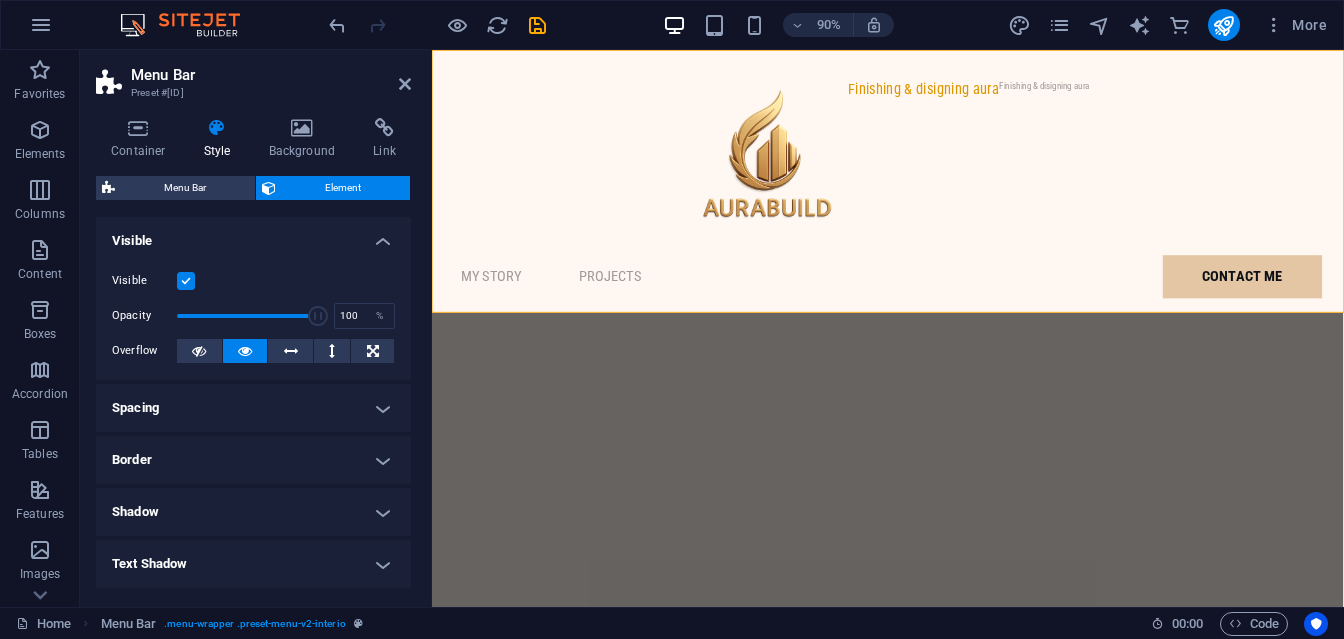 click at bounding box center [186, 281] 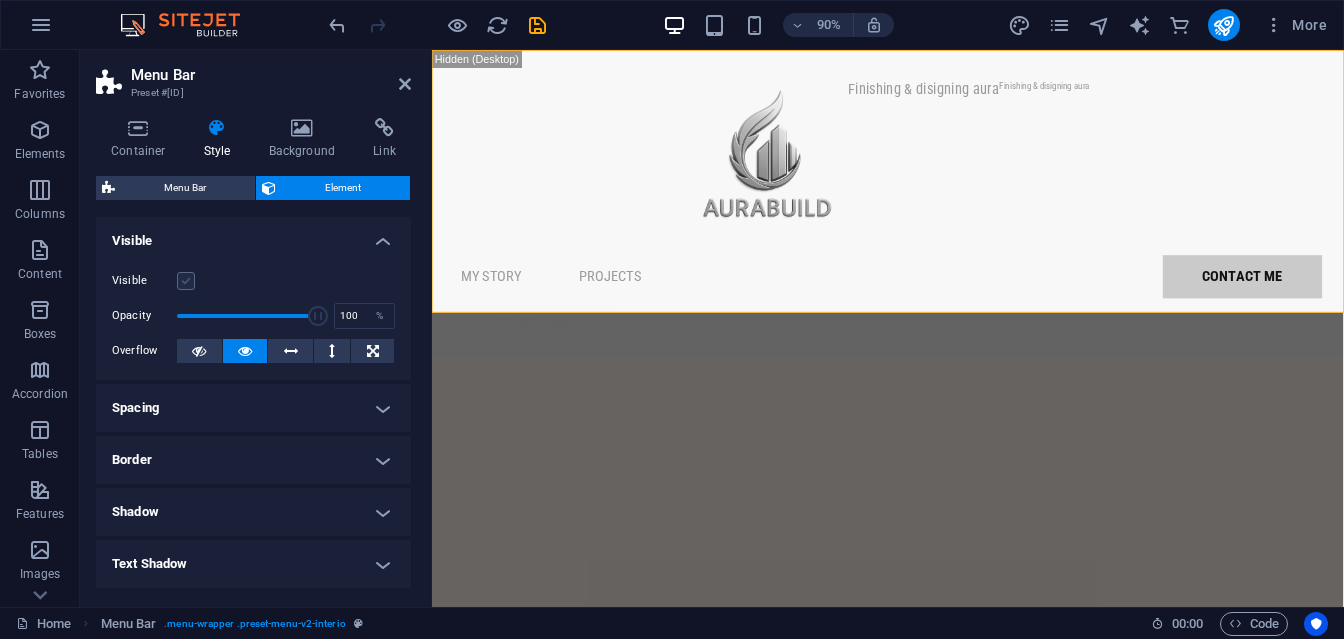 click at bounding box center (186, 281) 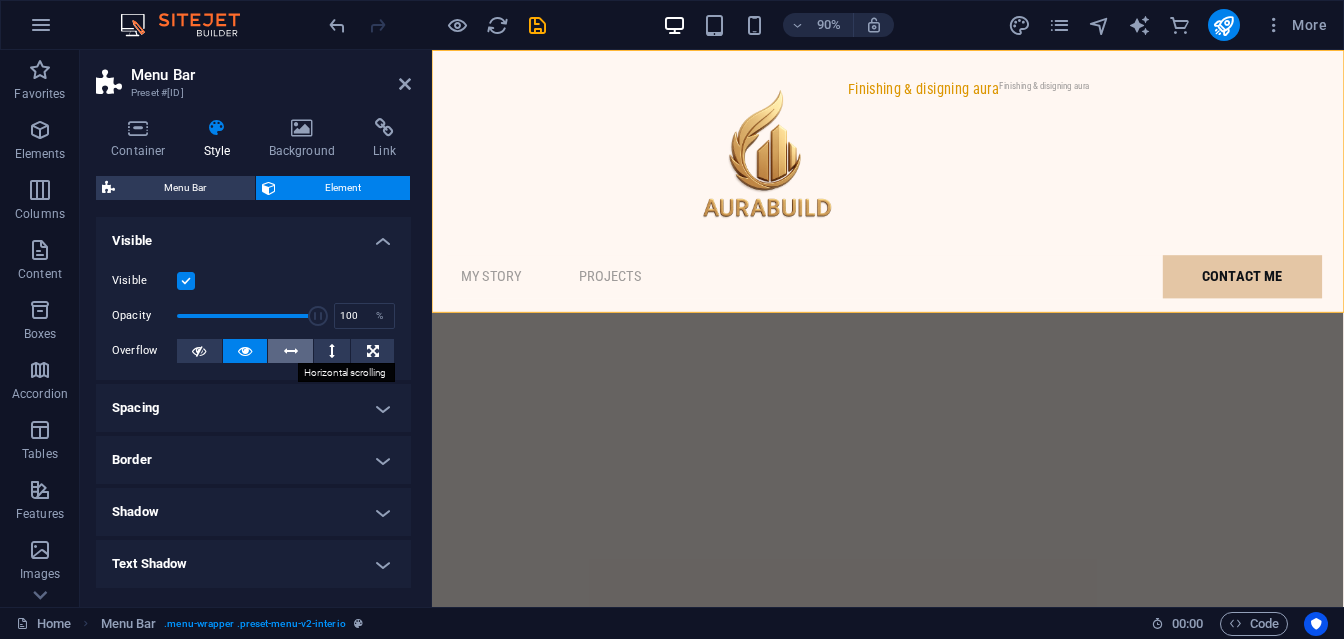 click at bounding box center (291, 351) 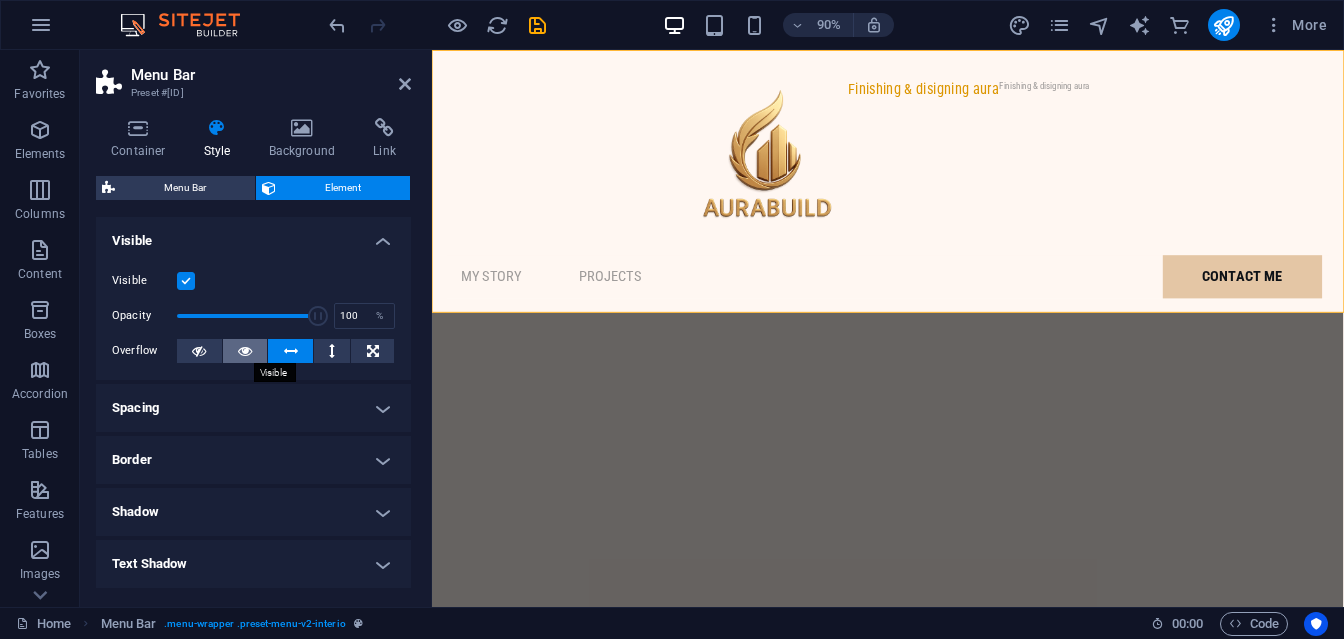 click at bounding box center [245, 351] 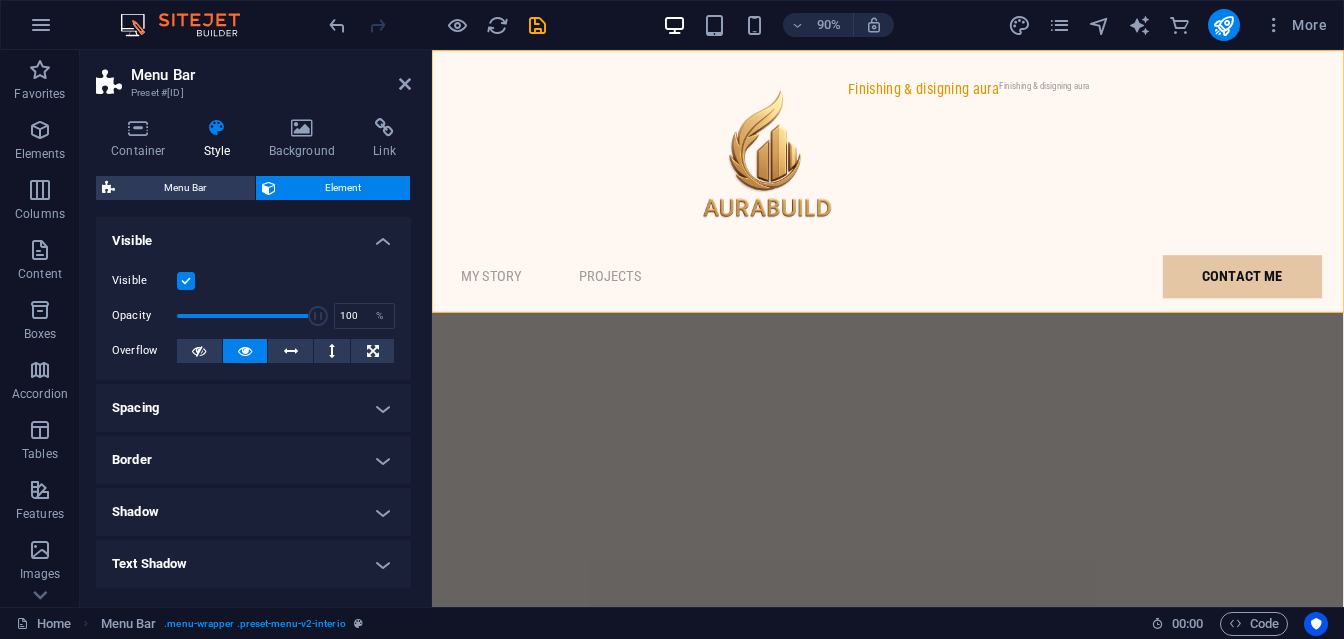 click on "Spacing" at bounding box center (253, 408) 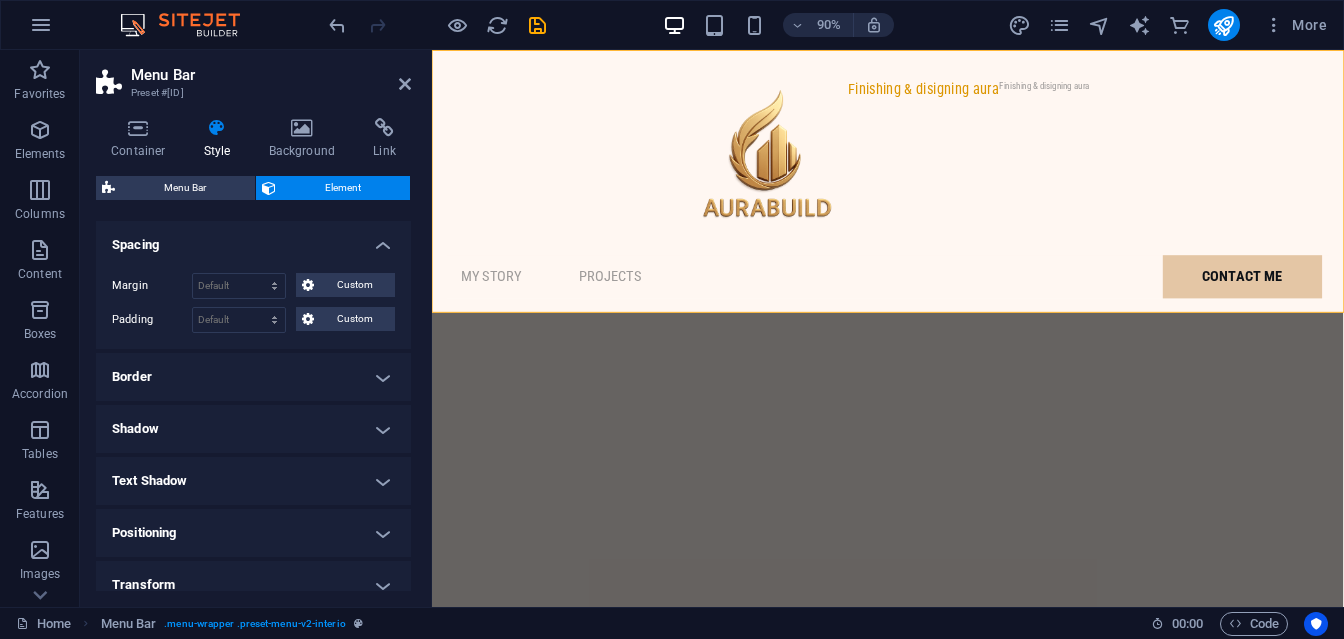 scroll, scrollTop: 167, scrollLeft: 0, axis: vertical 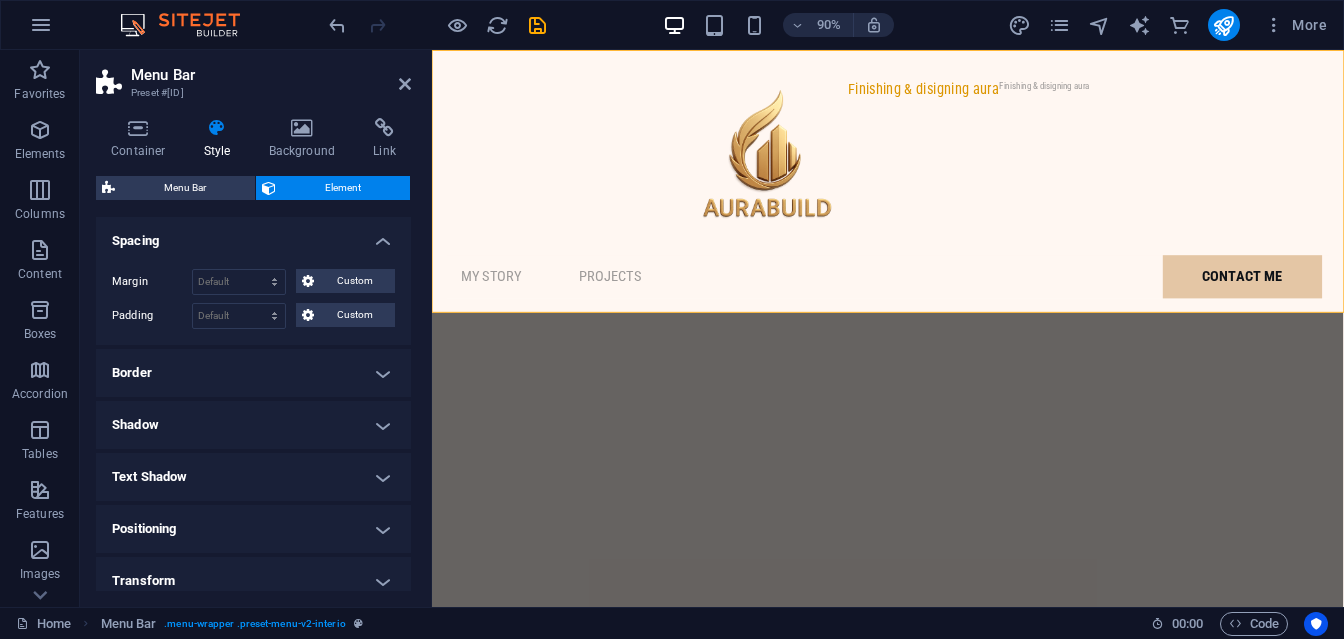 click on "Border" at bounding box center (253, 373) 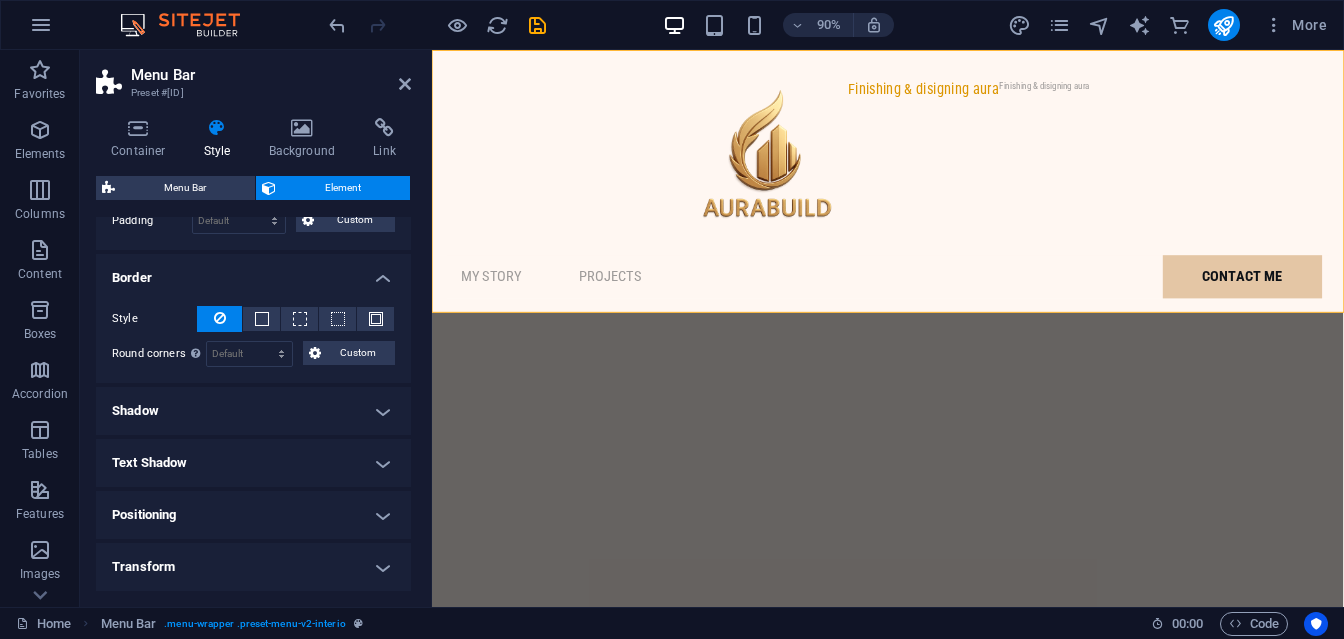 scroll, scrollTop: 329, scrollLeft: 0, axis: vertical 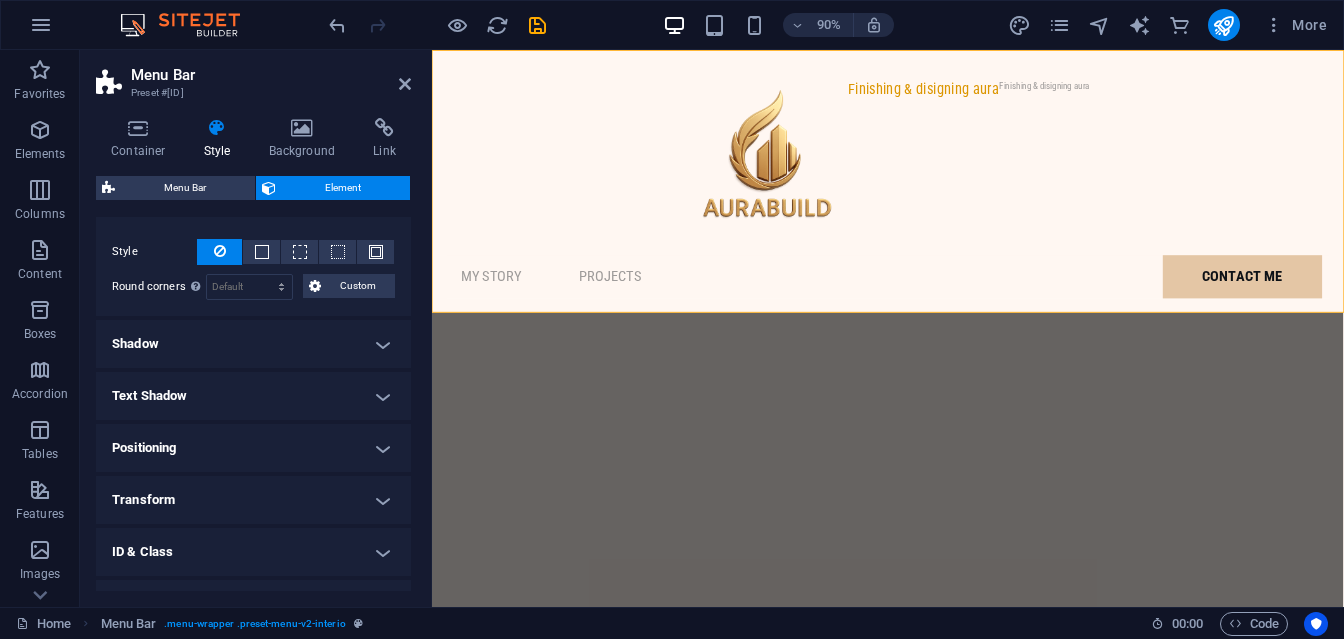 click on "Text Shadow" at bounding box center (253, 396) 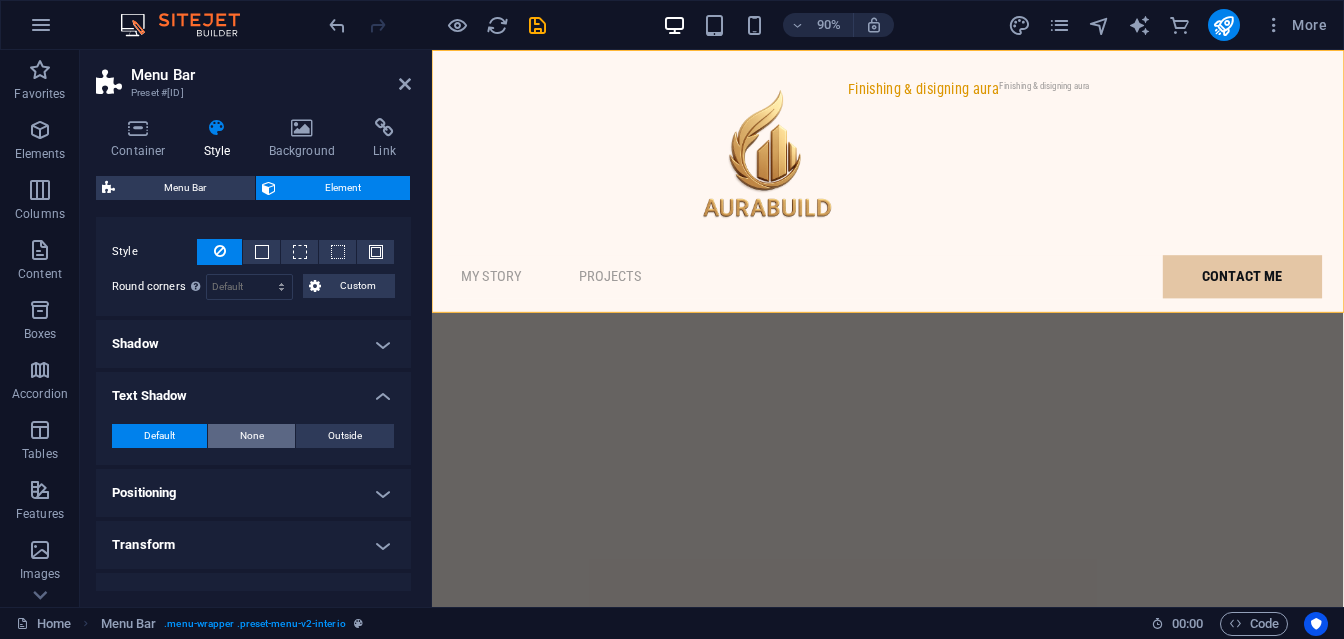 click on "None" at bounding box center [252, 436] 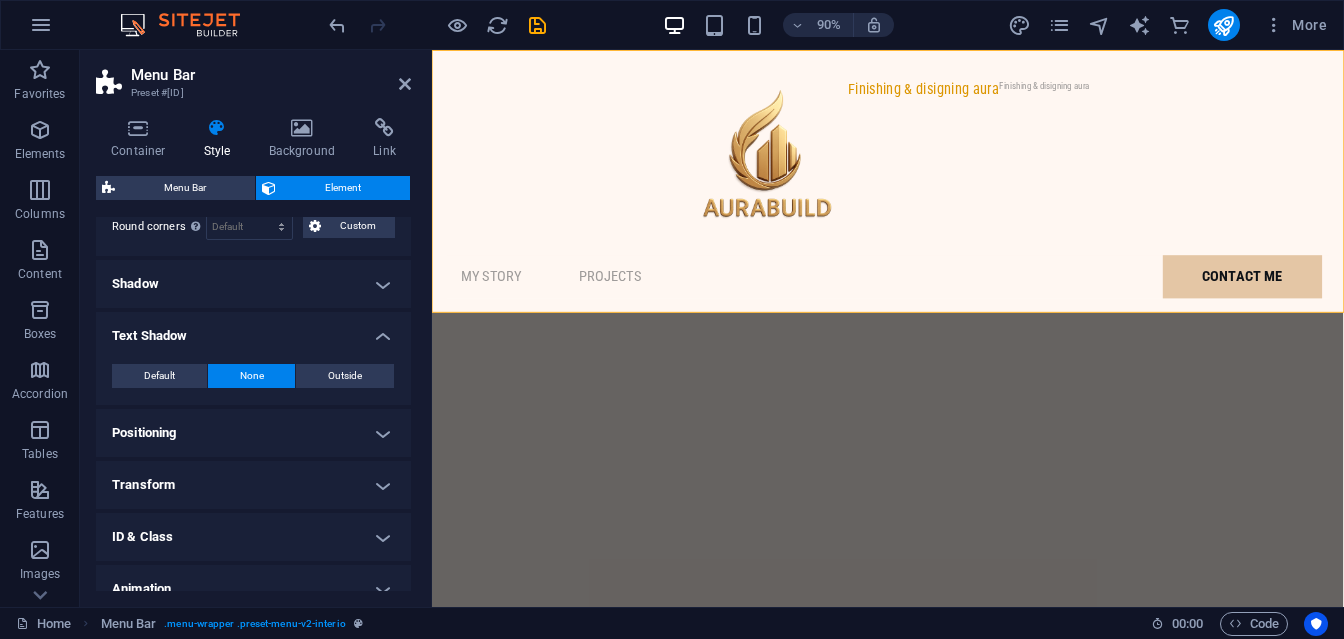 scroll, scrollTop: 390, scrollLeft: 0, axis: vertical 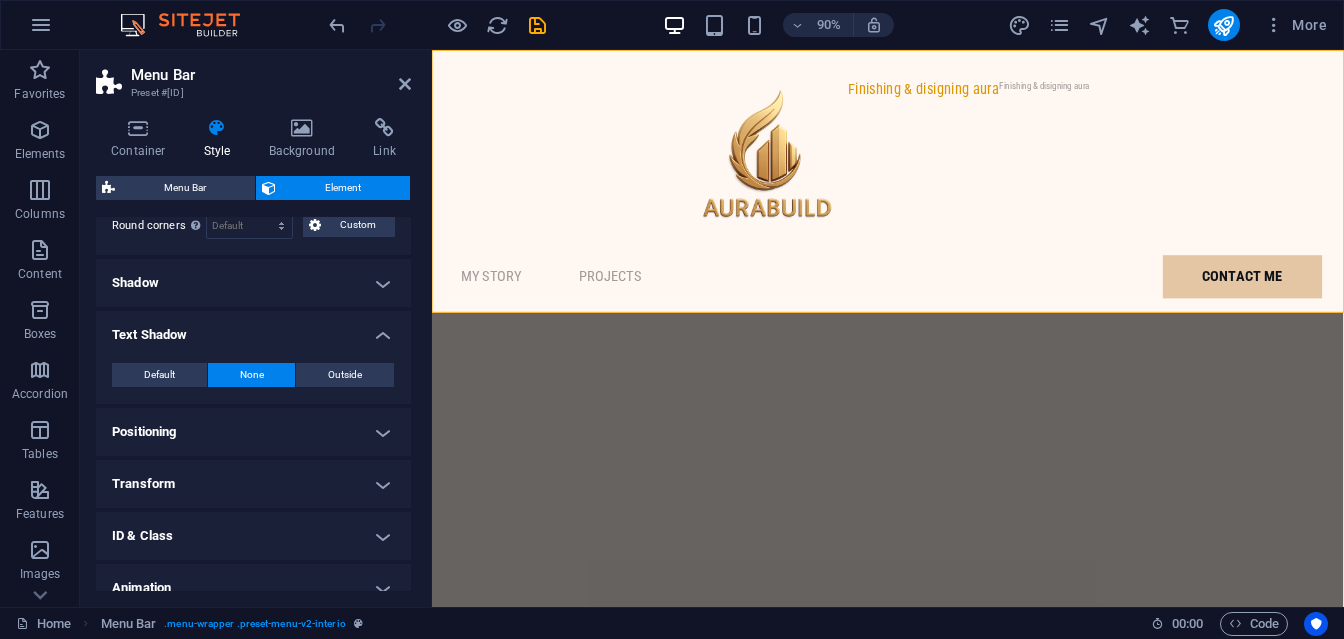 click on "Positioning" at bounding box center [253, 432] 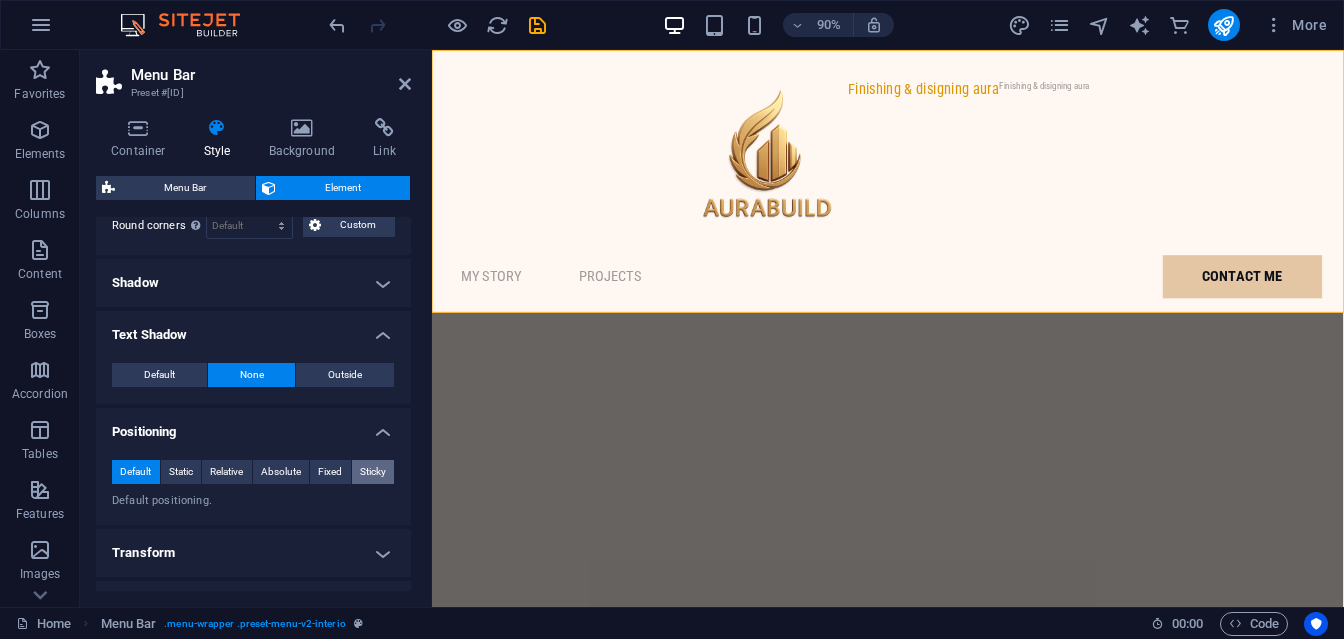 click on "Sticky" at bounding box center (373, 472) 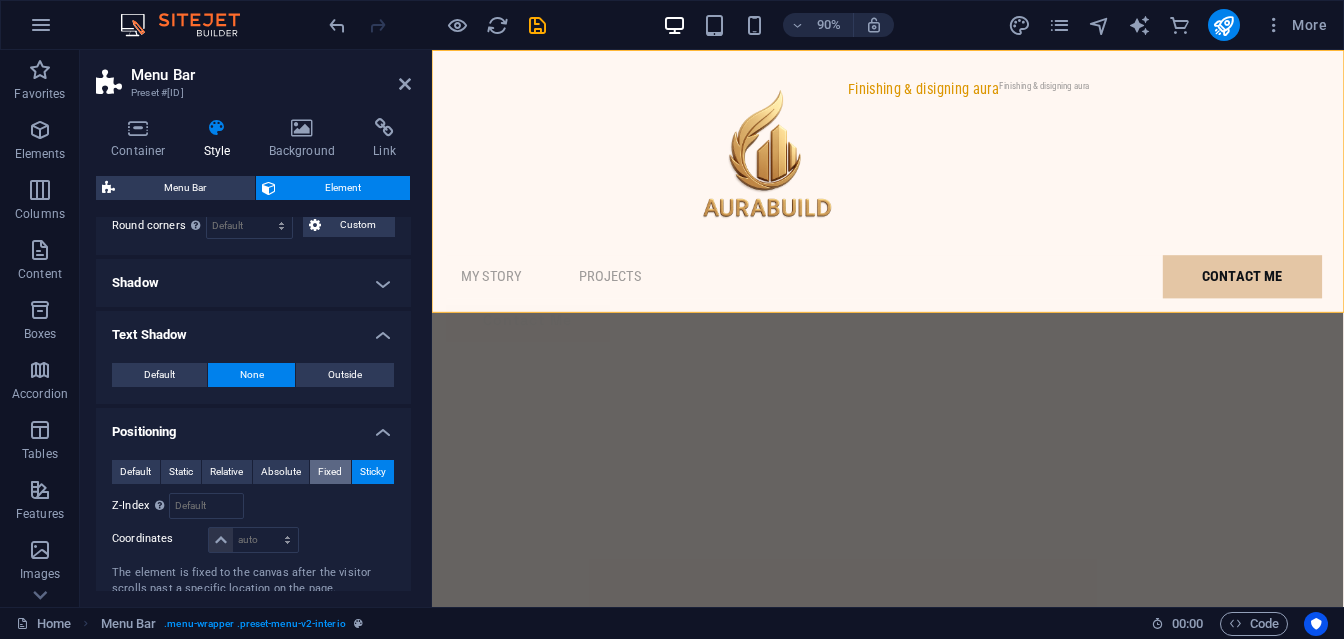 click on "Fixed" at bounding box center [330, 472] 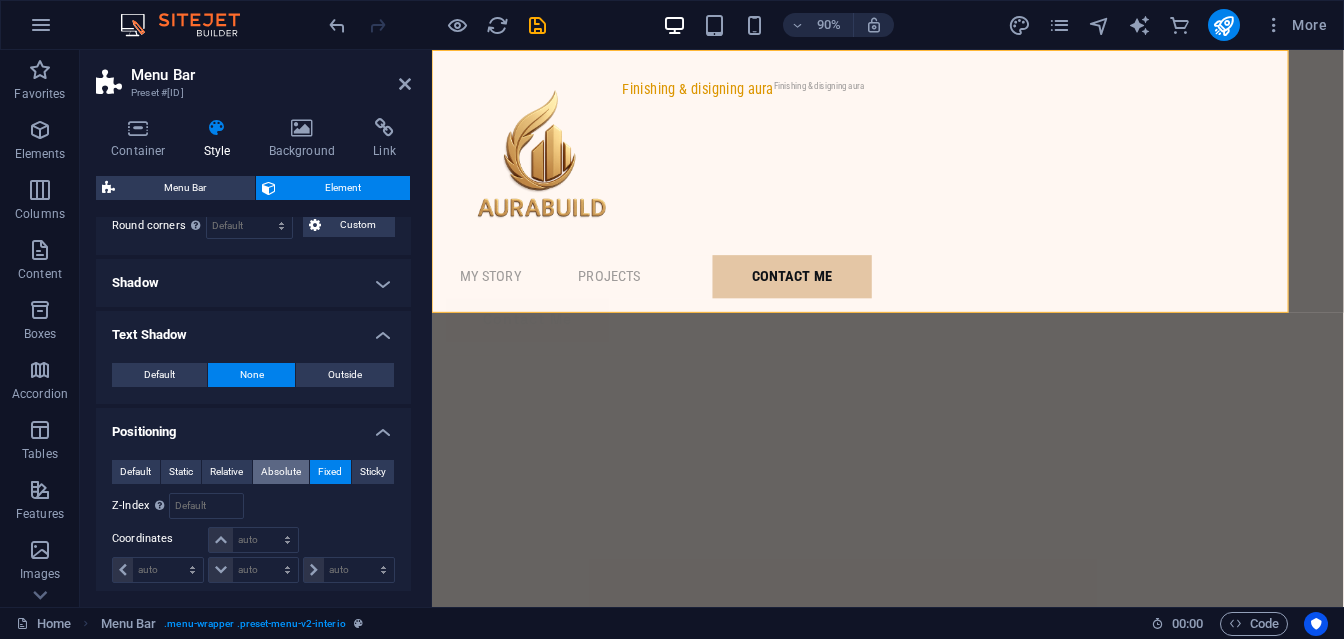 click on "Absolute" at bounding box center [281, 472] 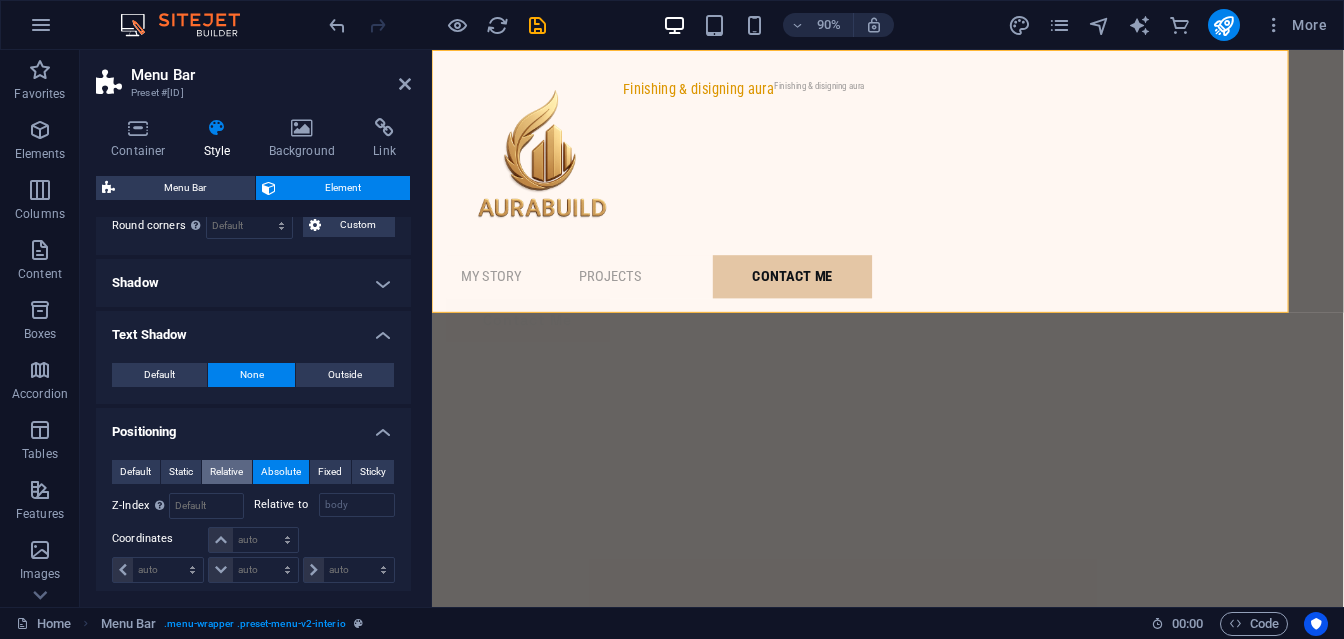 click on "Relative" at bounding box center (226, 472) 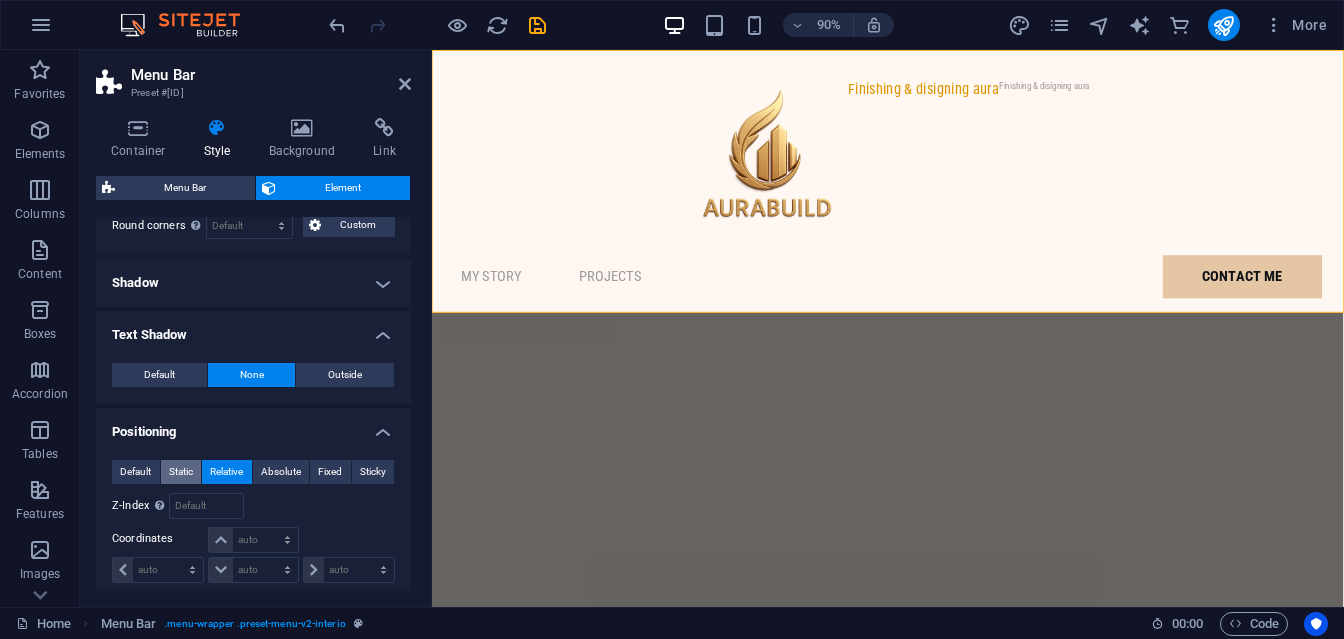 click on "Static" at bounding box center (181, 472) 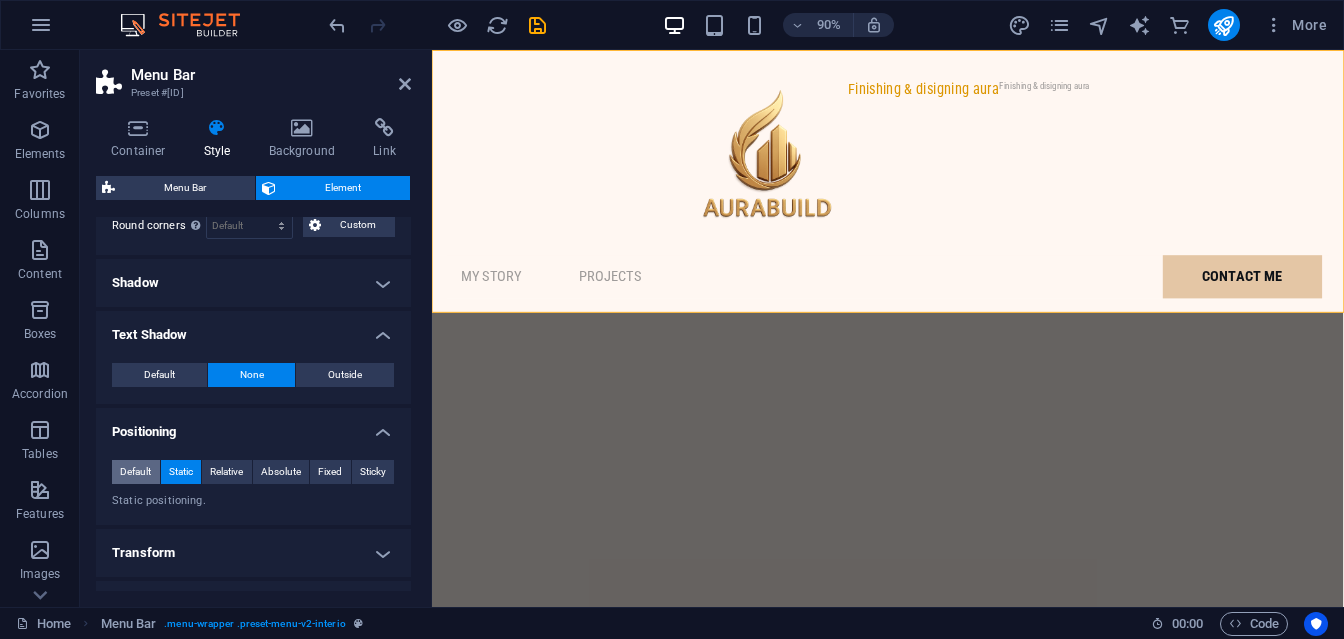 click on "Default" at bounding box center (135, 472) 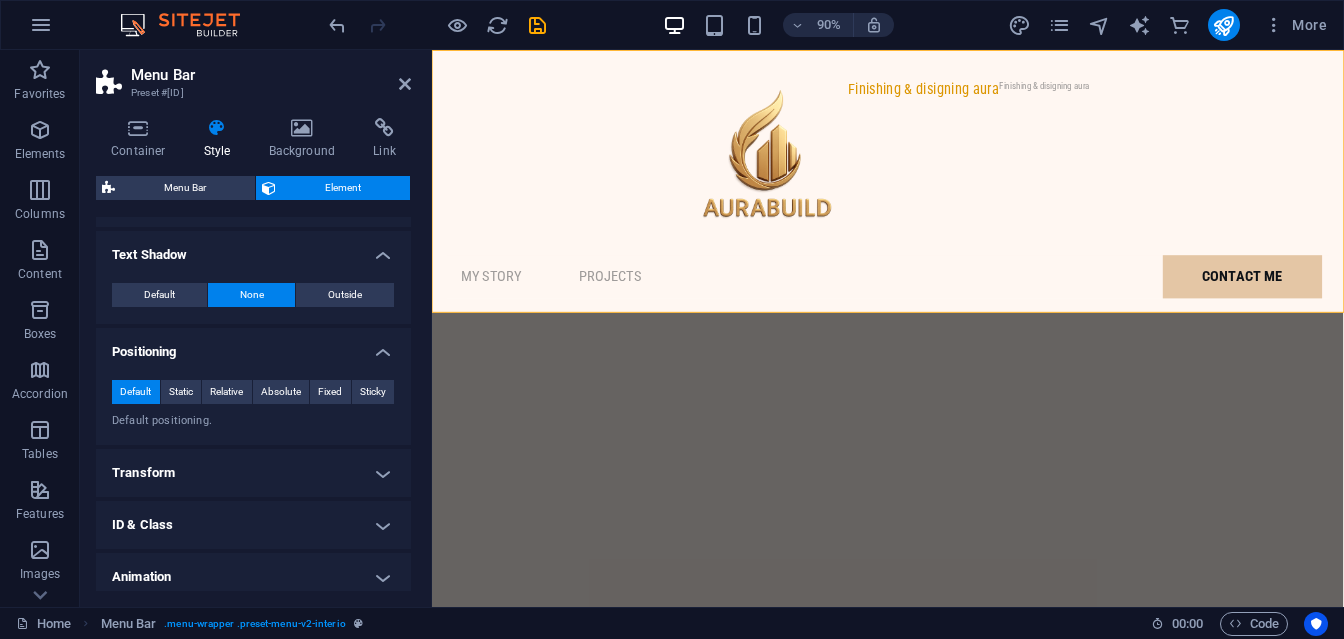 scroll, scrollTop: 475, scrollLeft: 0, axis: vertical 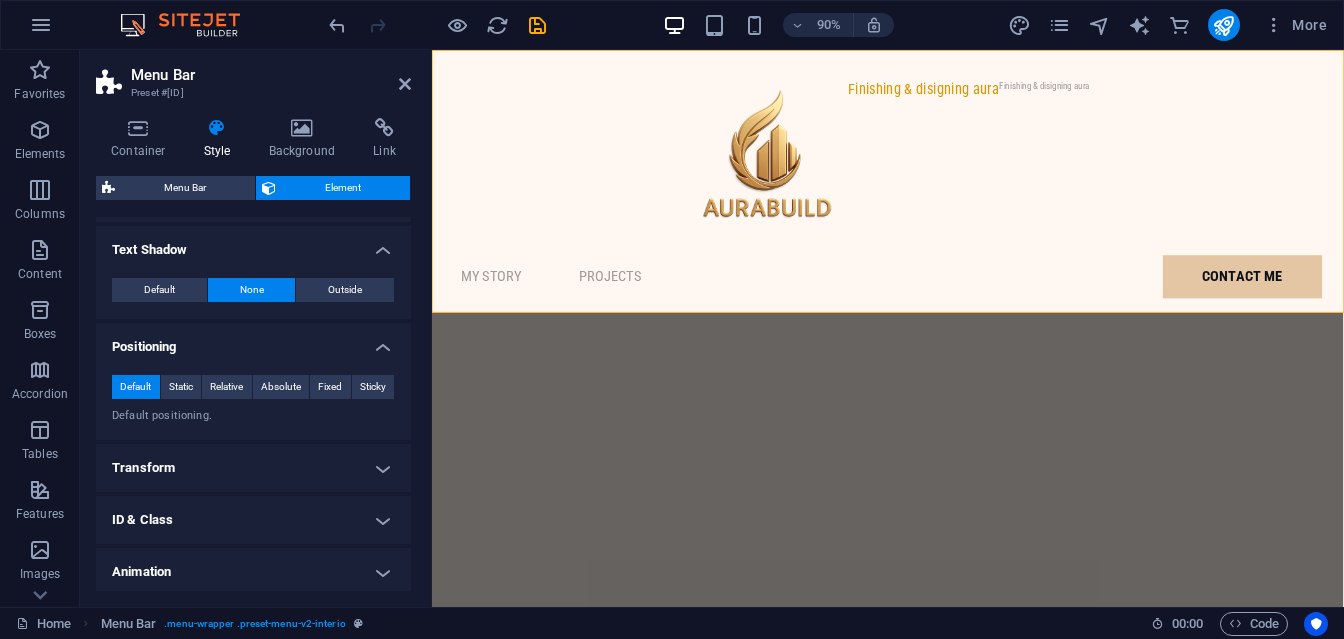click on "Transform" at bounding box center (253, 468) 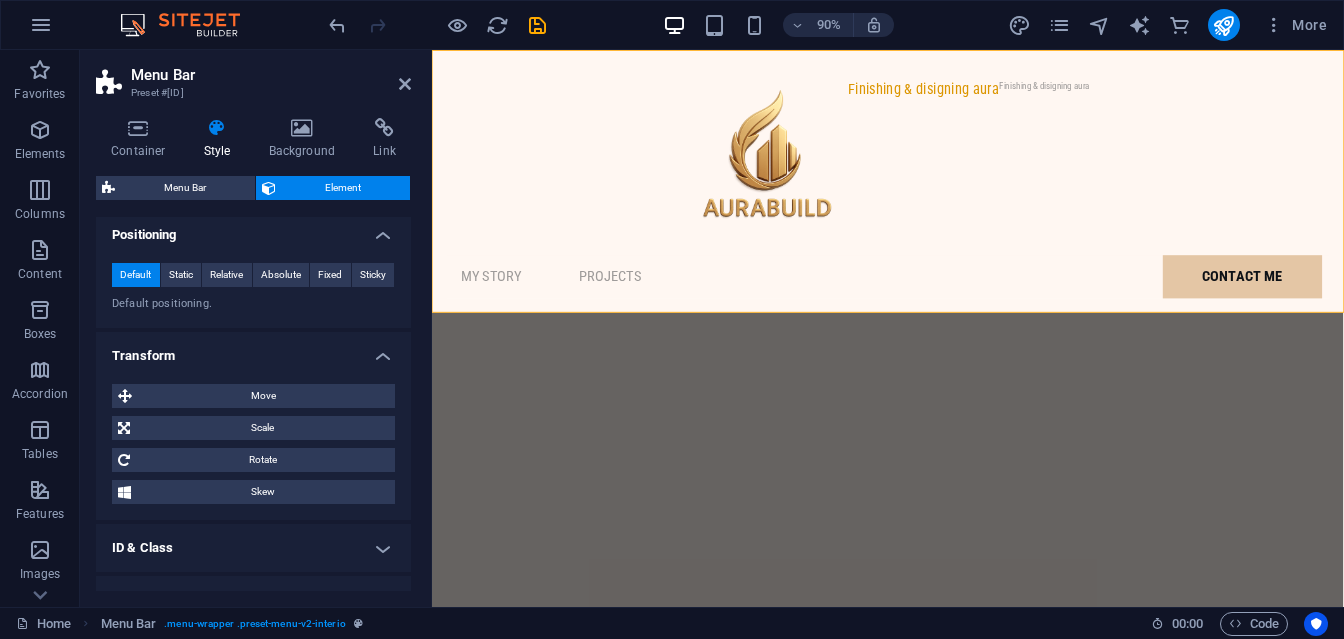 scroll, scrollTop: 604, scrollLeft: 0, axis: vertical 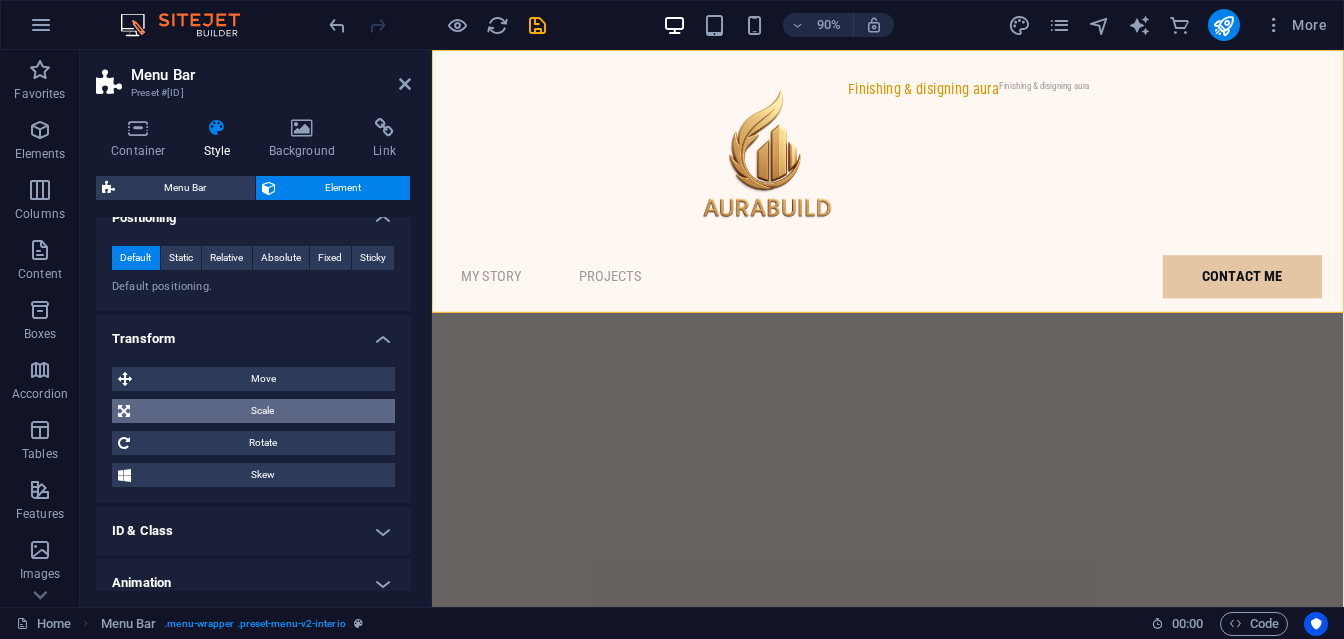 click on "Scale" at bounding box center (262, 411) 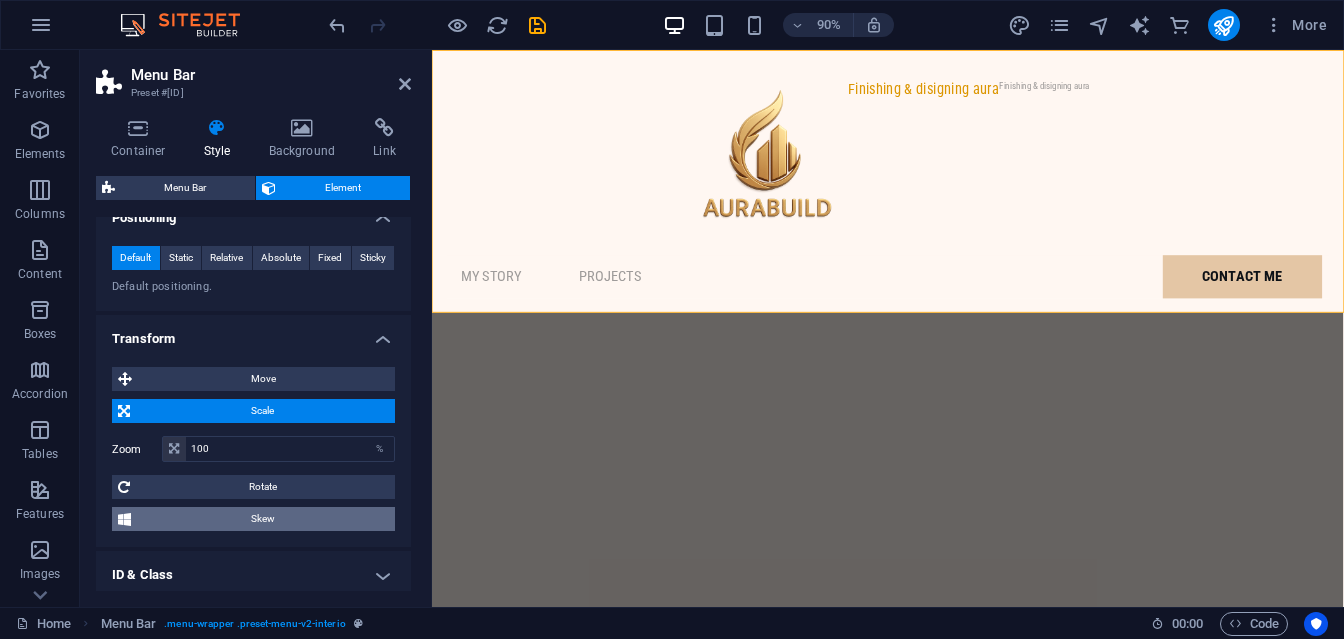 click at bounding box center (124, 519) 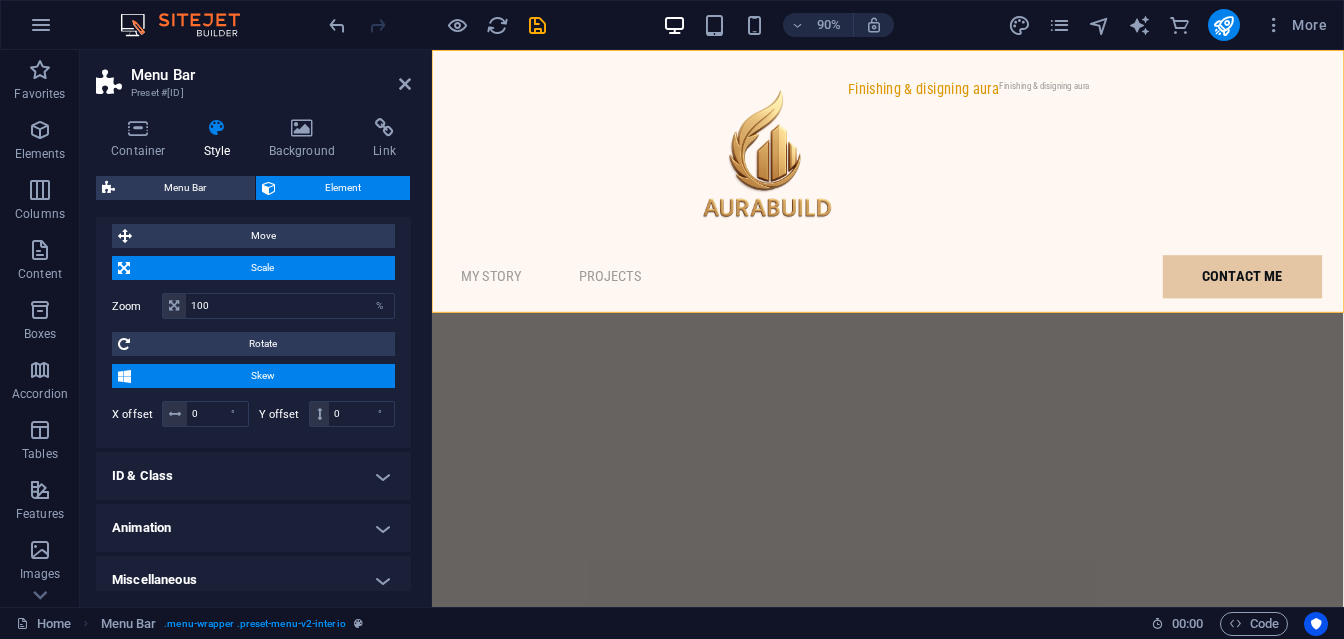 scroll, scrollTop: 759, scrollLeft: 0, axis: vertical 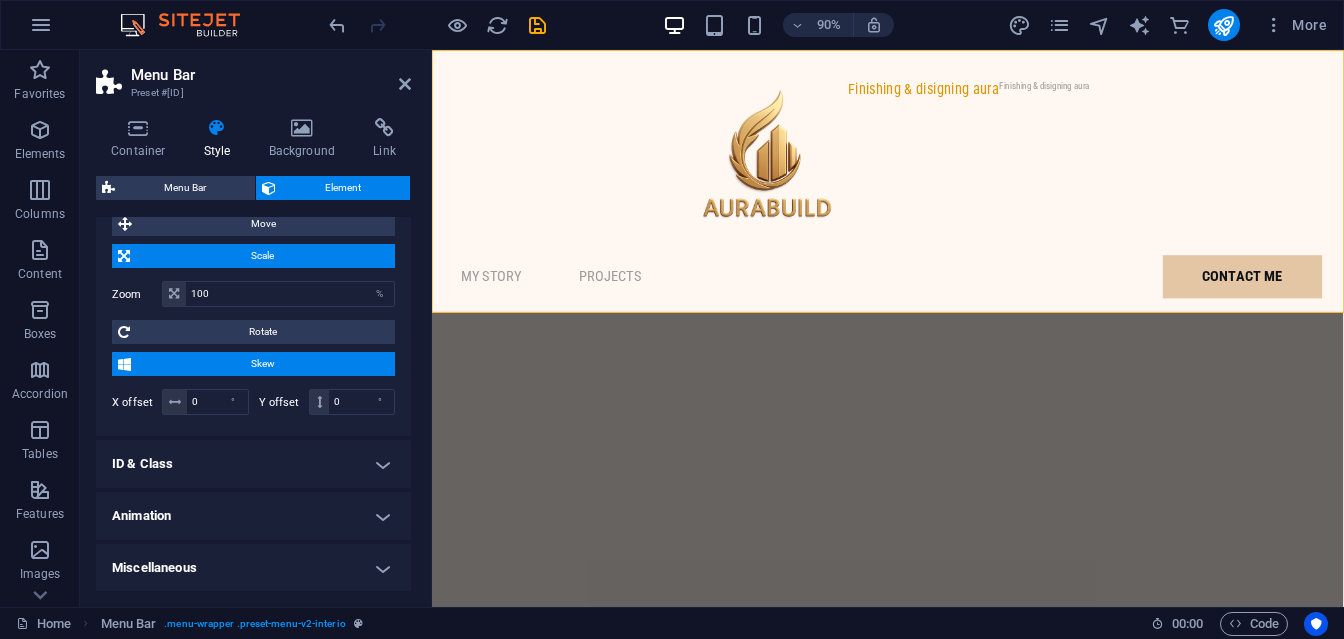 click on "ID & Class" at bounding box center (253, 464) 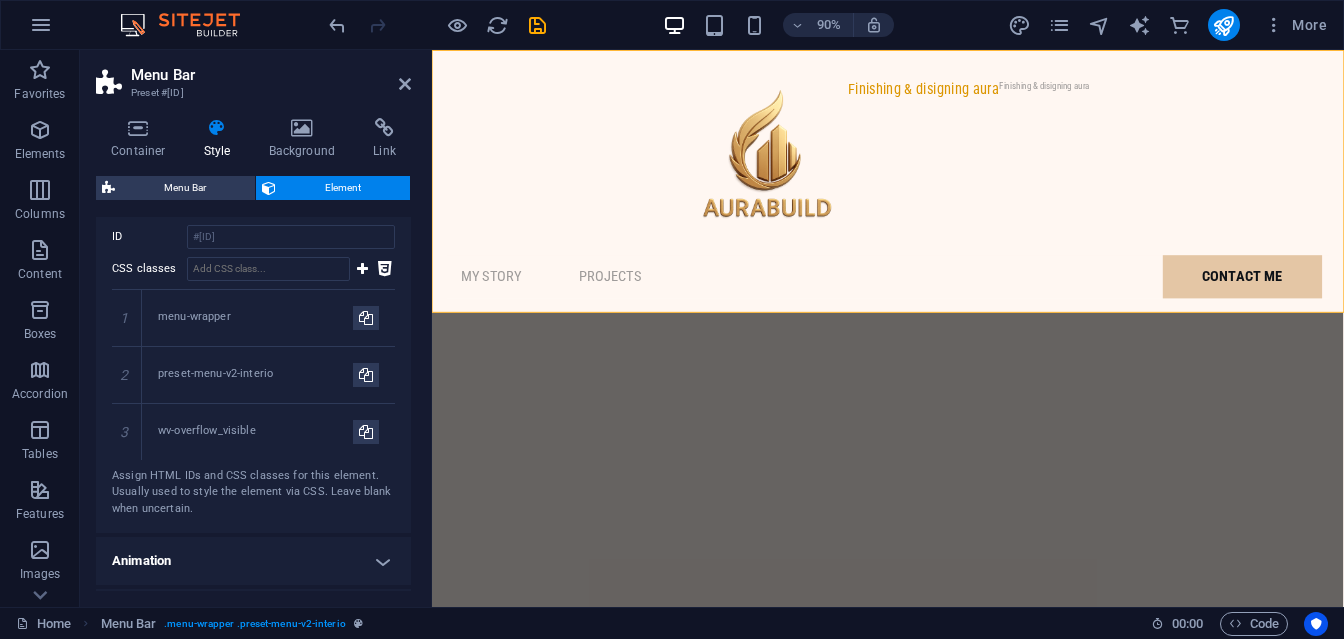 scroll, scrollTop: 1109, scrollLeft: 0, axis: vertical 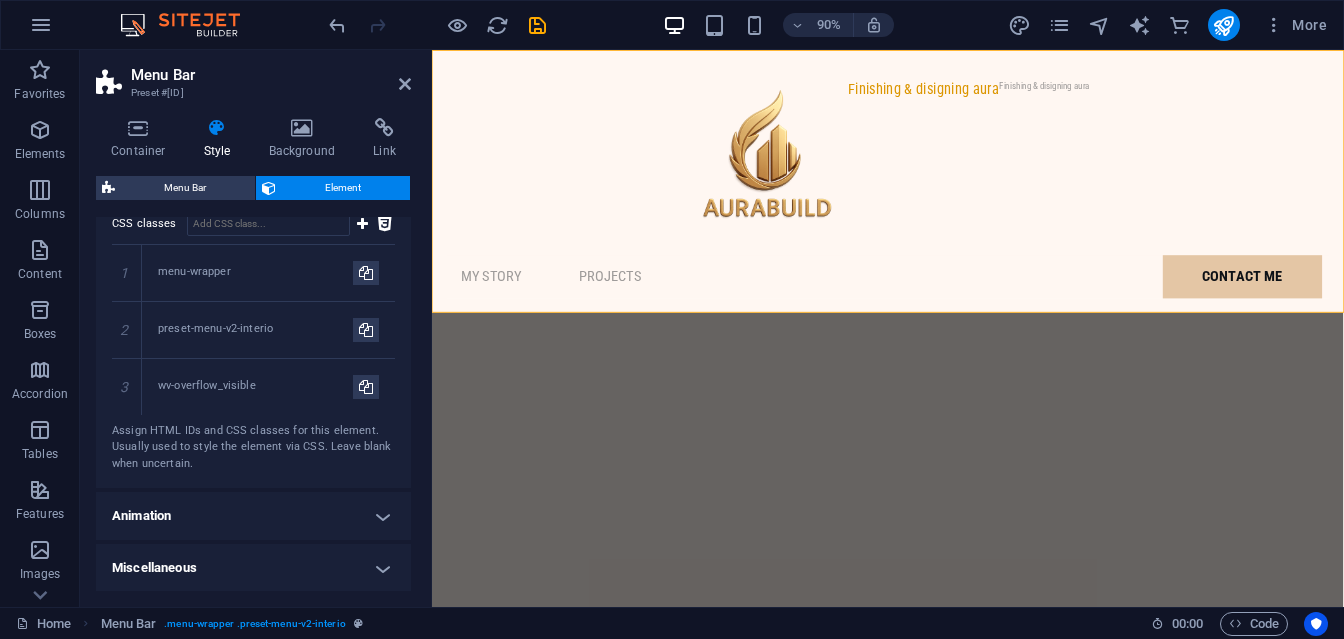 click on "Animation" at bounding box center (253, 516) 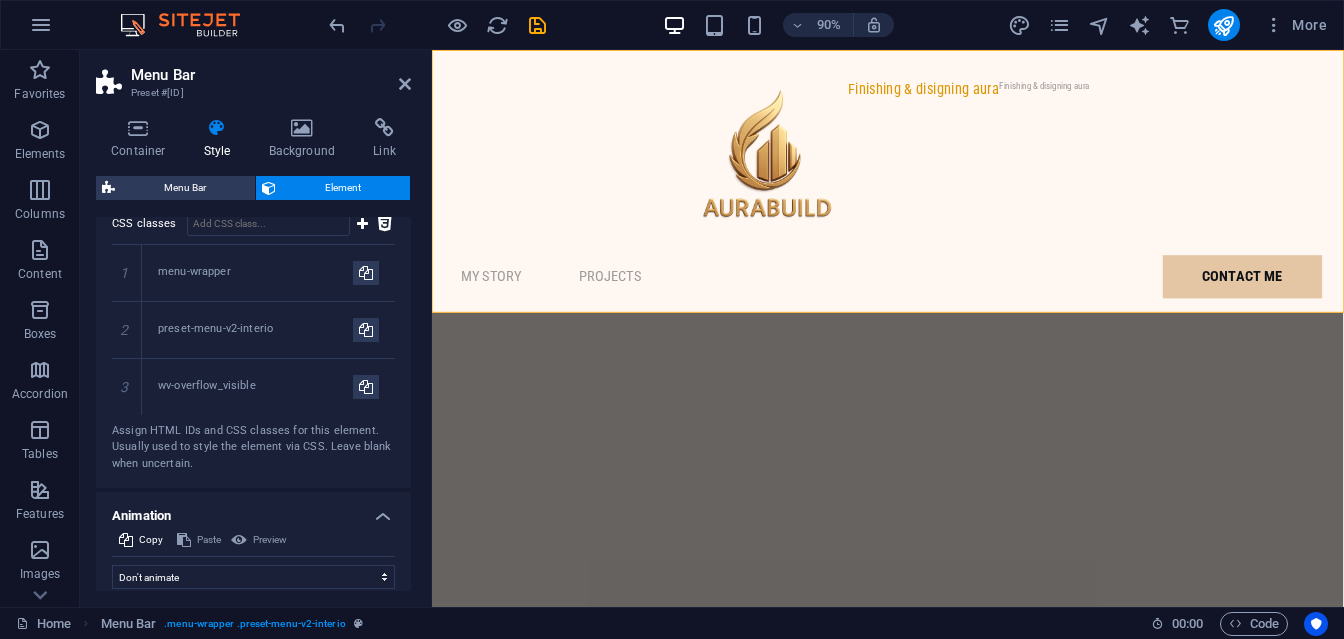 scroll, scrollTop: 1174, scrollLeft: 0, axis: vertical 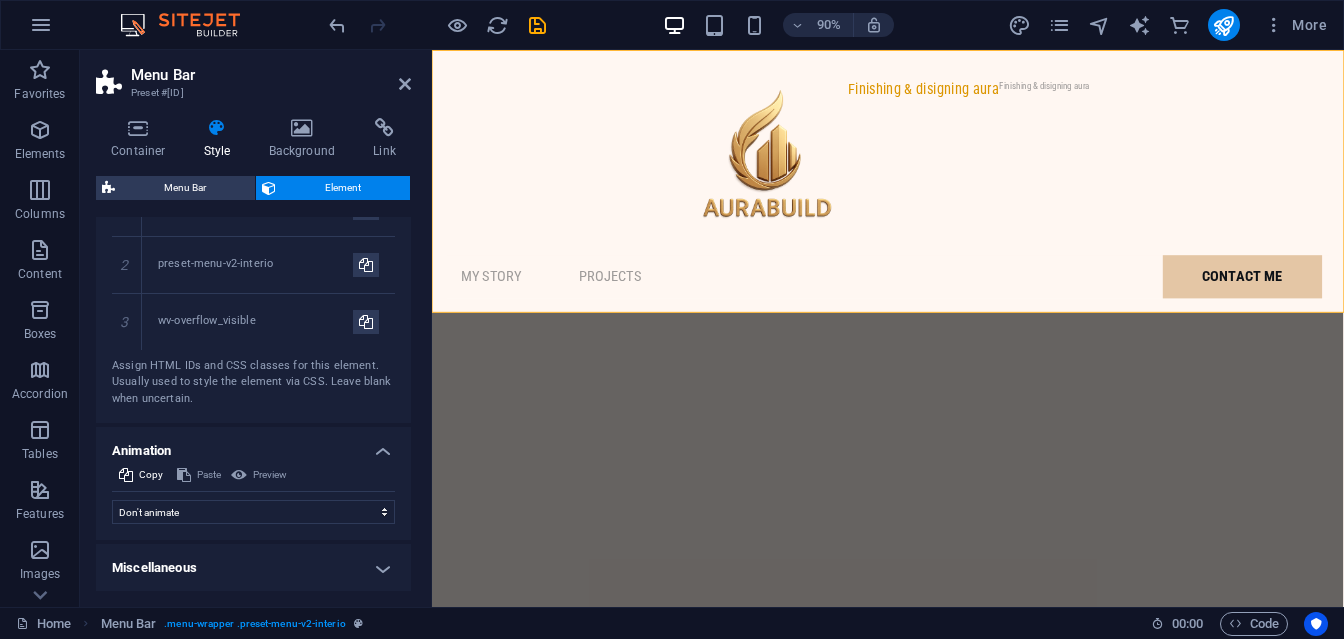 click on "Miscellaneous" at bounding box center [253, 568] 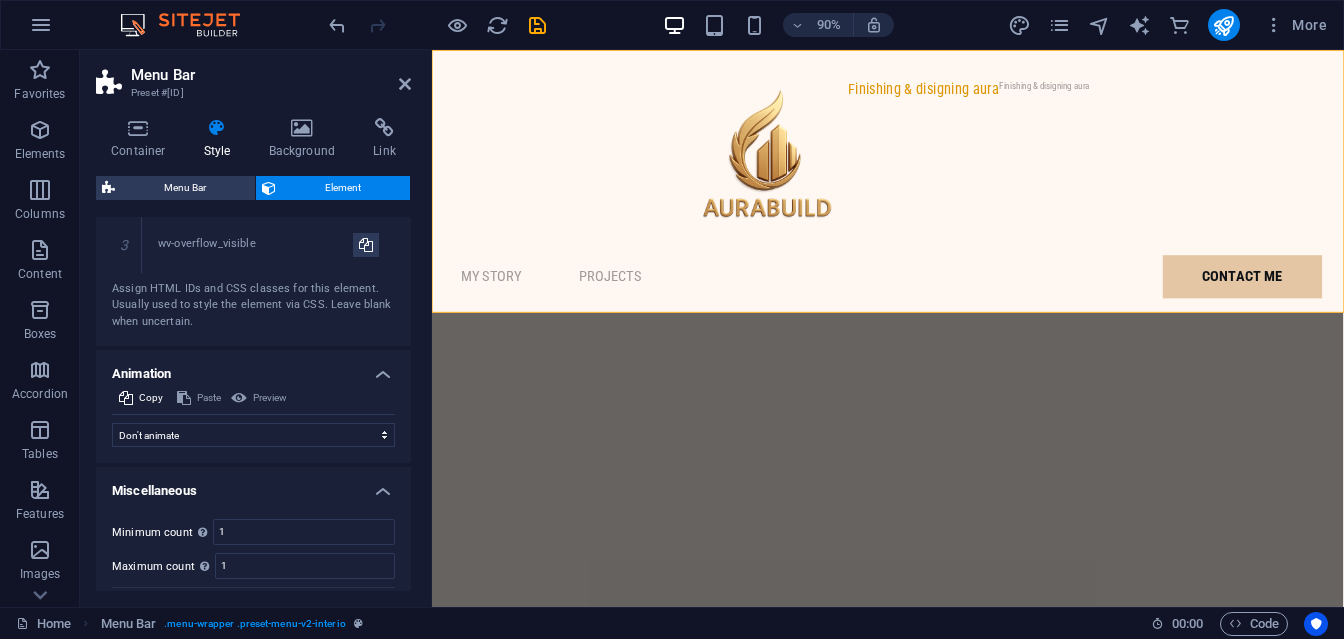 scroll, scrollTop: 1298, scrollLeft: 0, axis: vertical 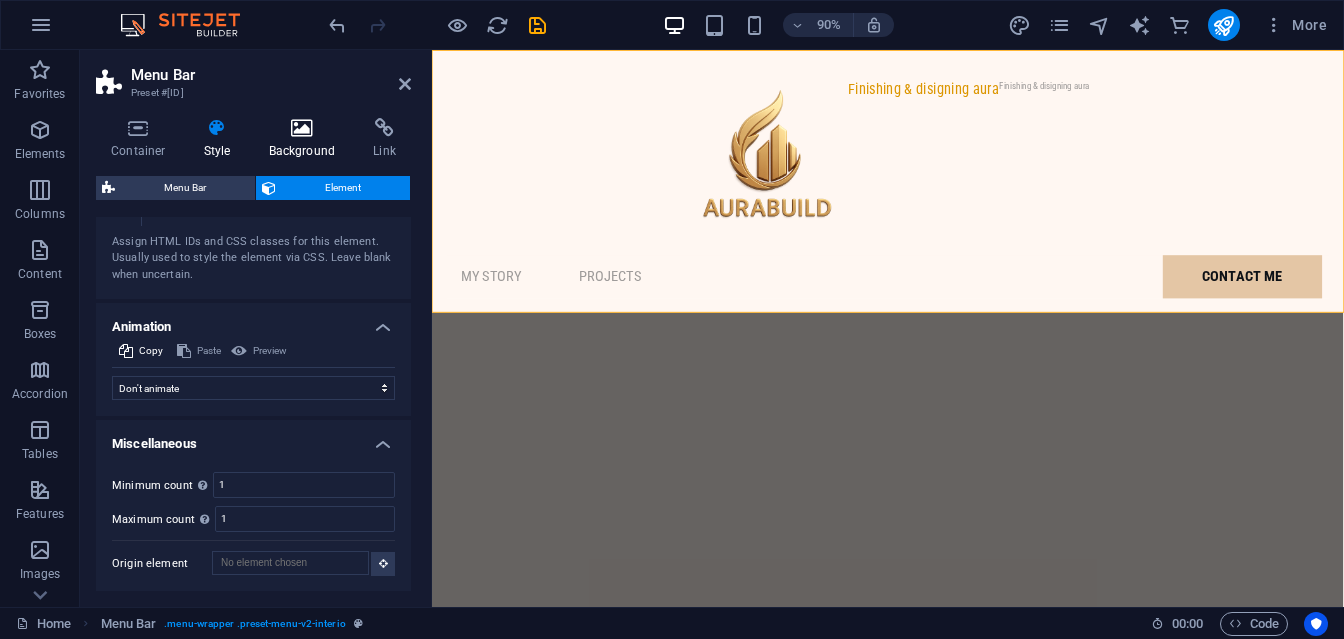 click at bounding box center [302, 128] 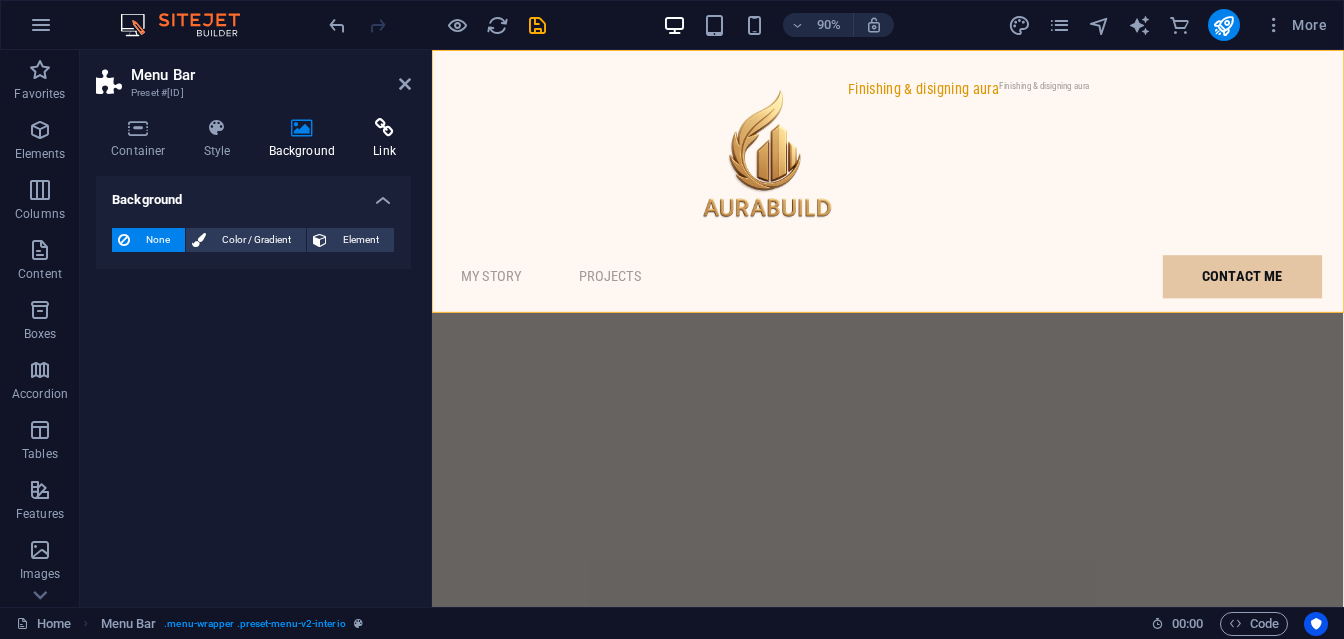 click at bounding box center (384, 128) 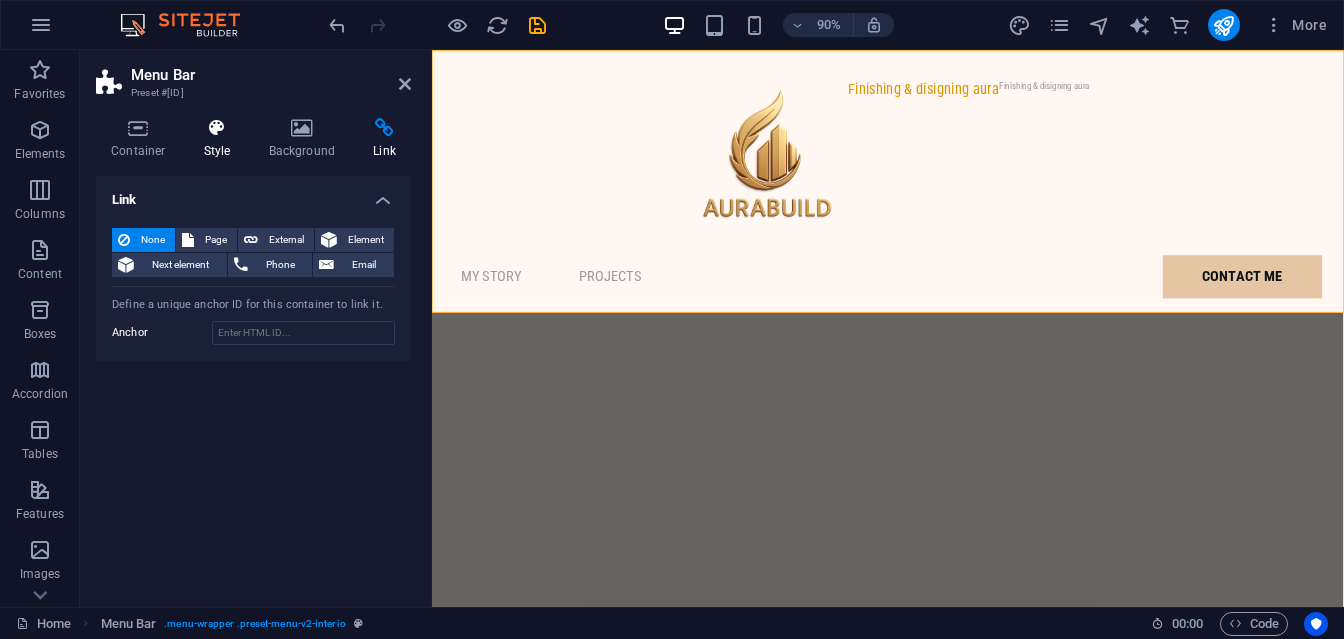 click at bounding box center [217, 128] 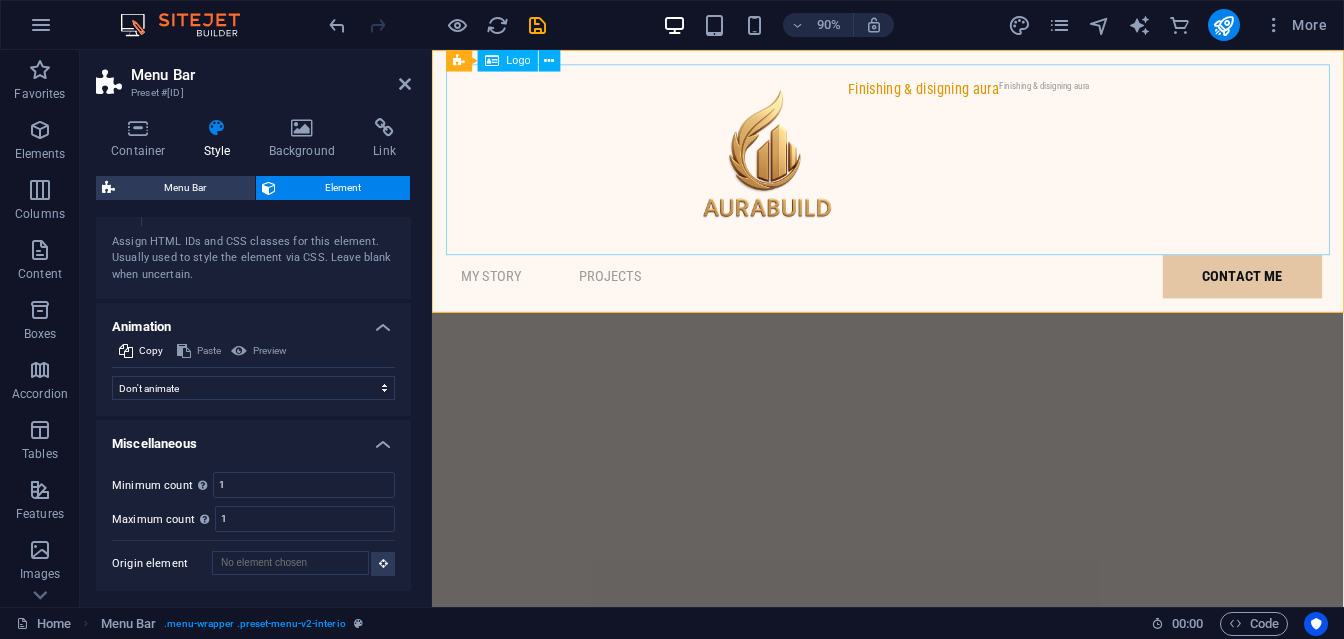 click on "Finishing & disigning aura Finishing & disigning aura" at bounding box center [938, 172] 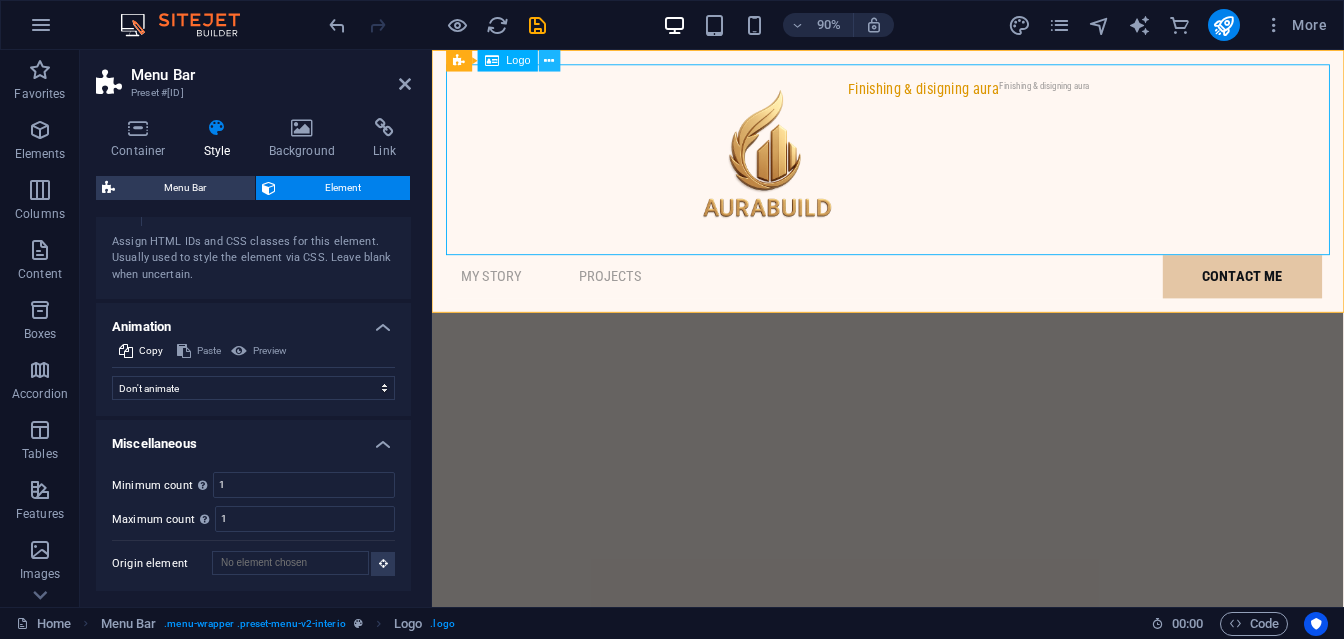 click at bounding box center (550, 60) 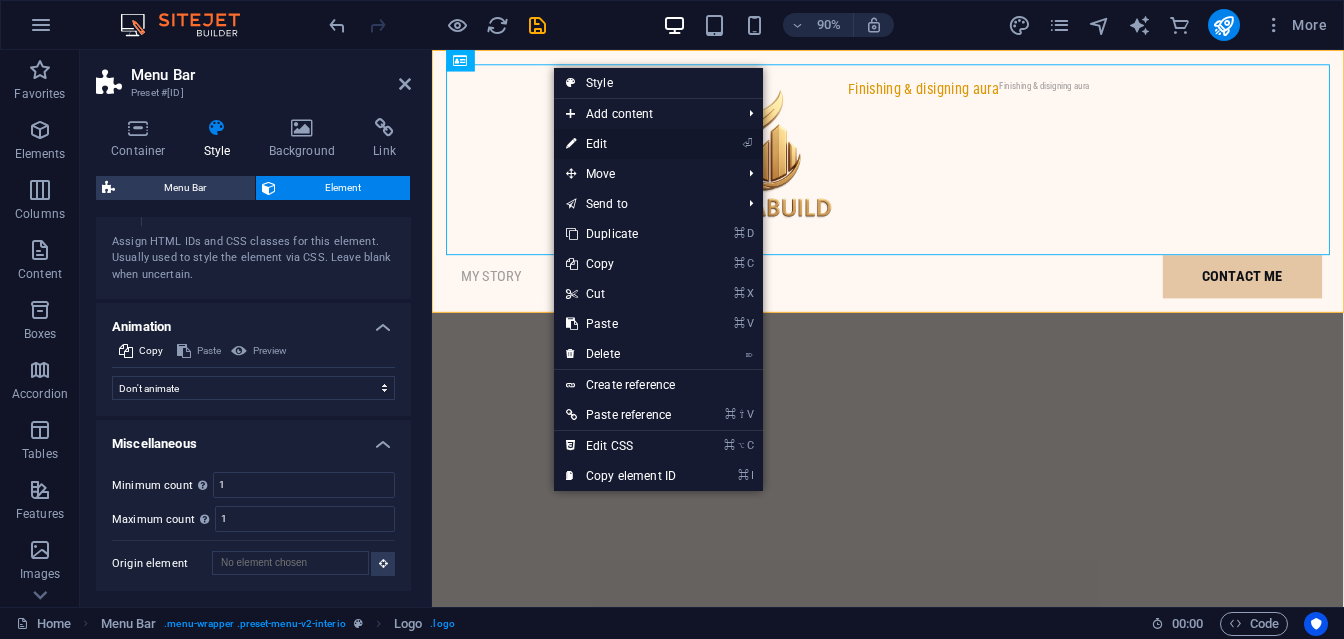 click on "⏎  Edit" at bounding box center [621, 144] 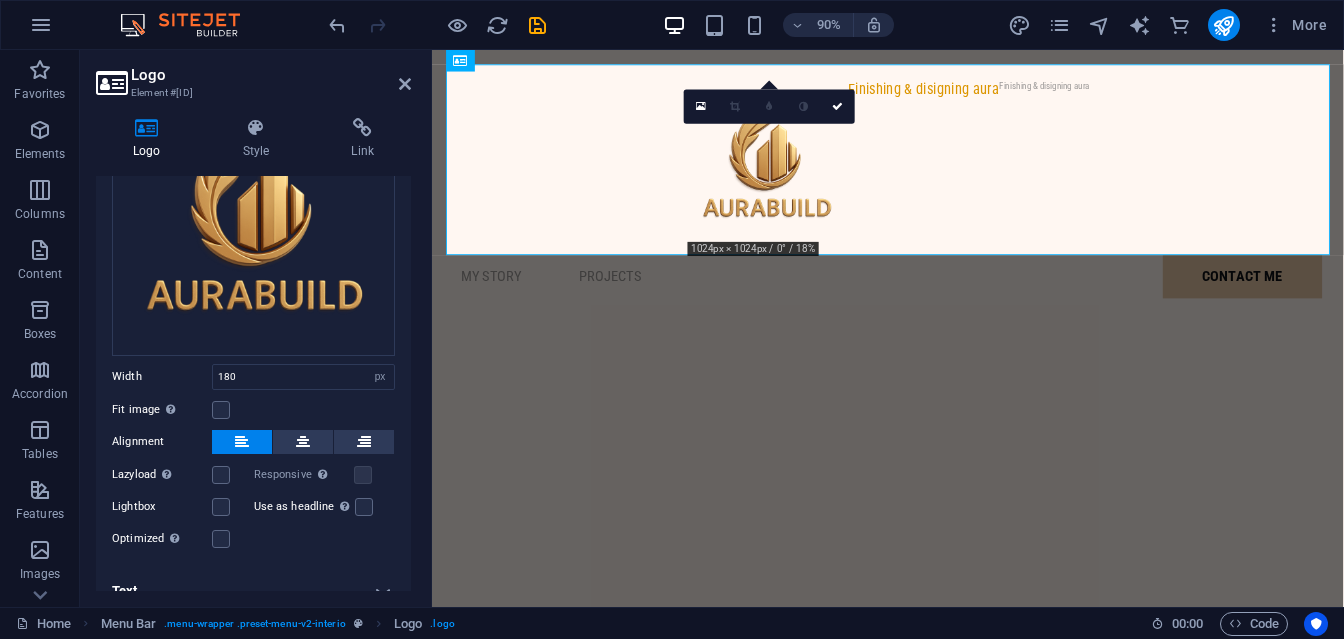 scroll, scrollTop: 207, scrollLeft: 0, axis: vertical 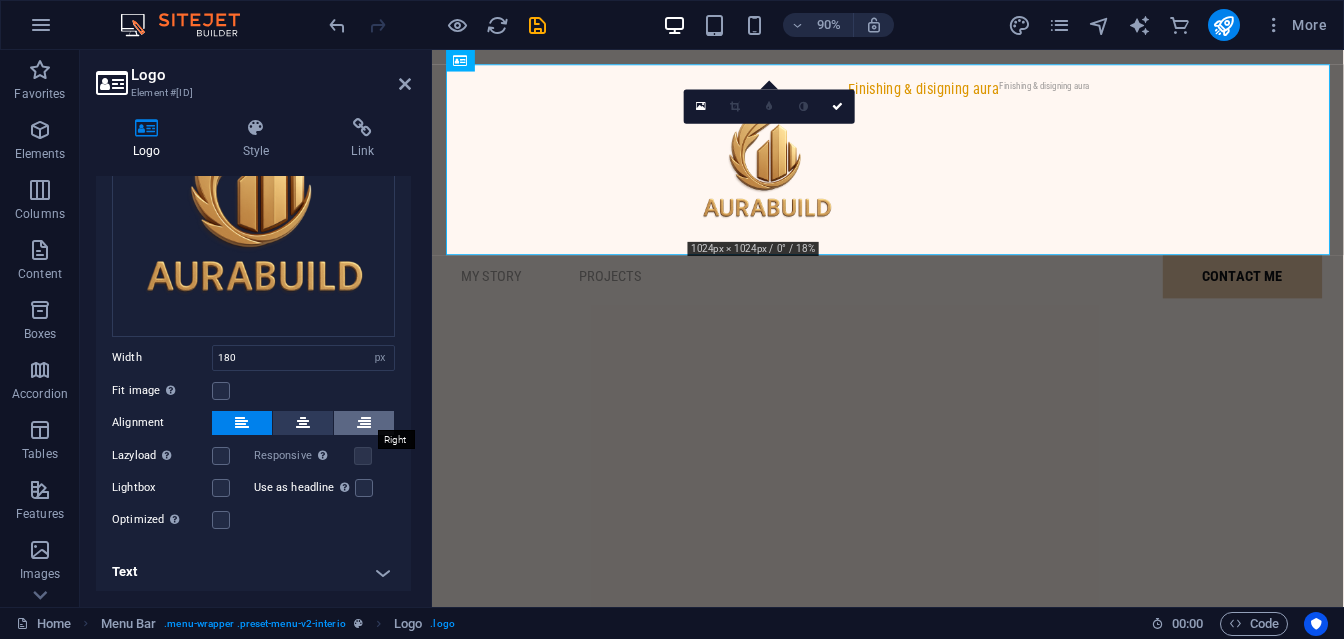 click at bounding box center (364, 423) 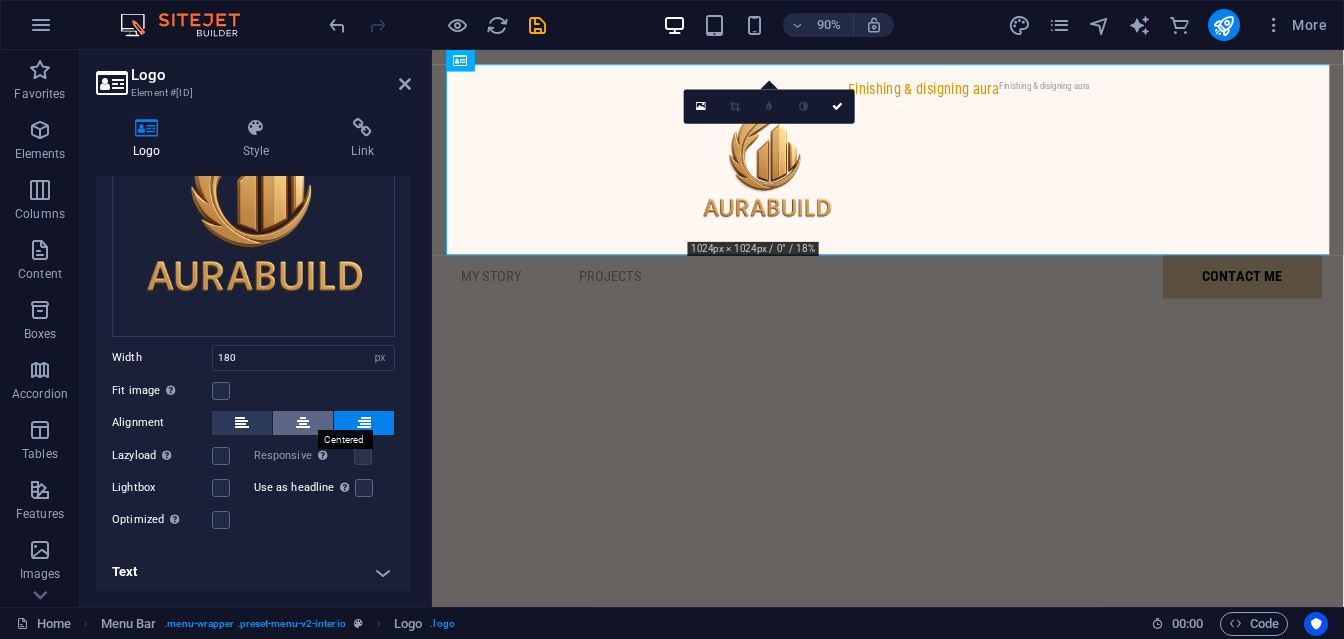 click at bounding box center [303, 423] 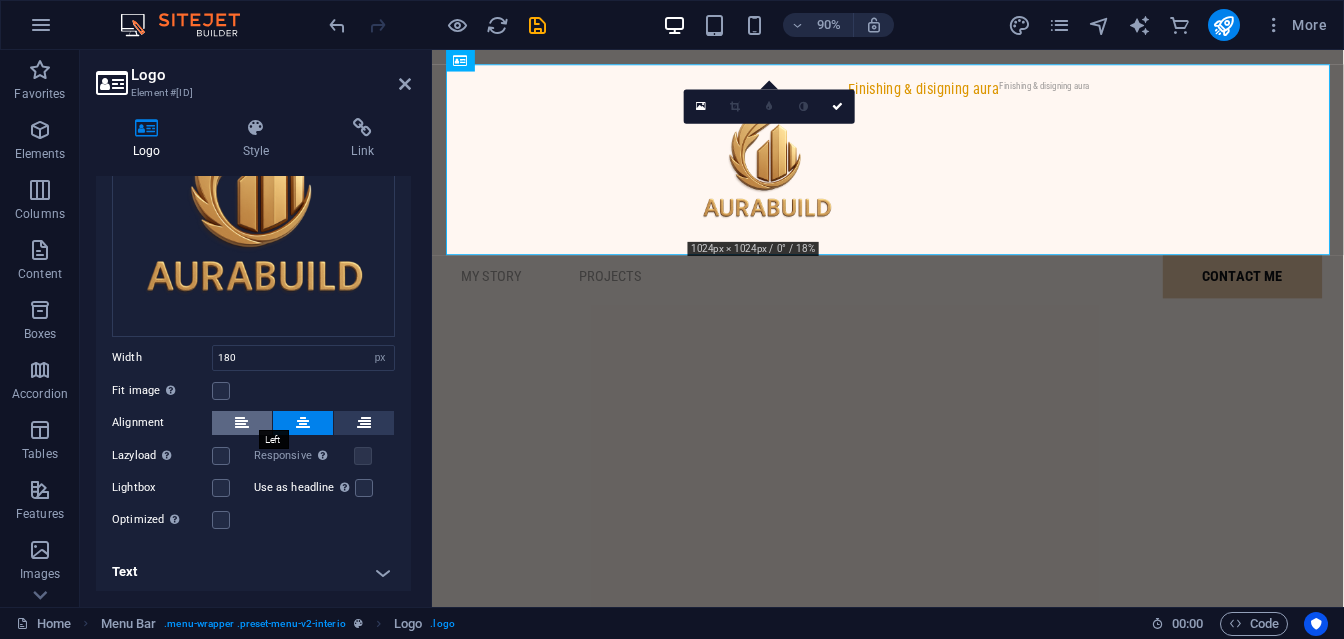 click at bounding box center (242, 423) 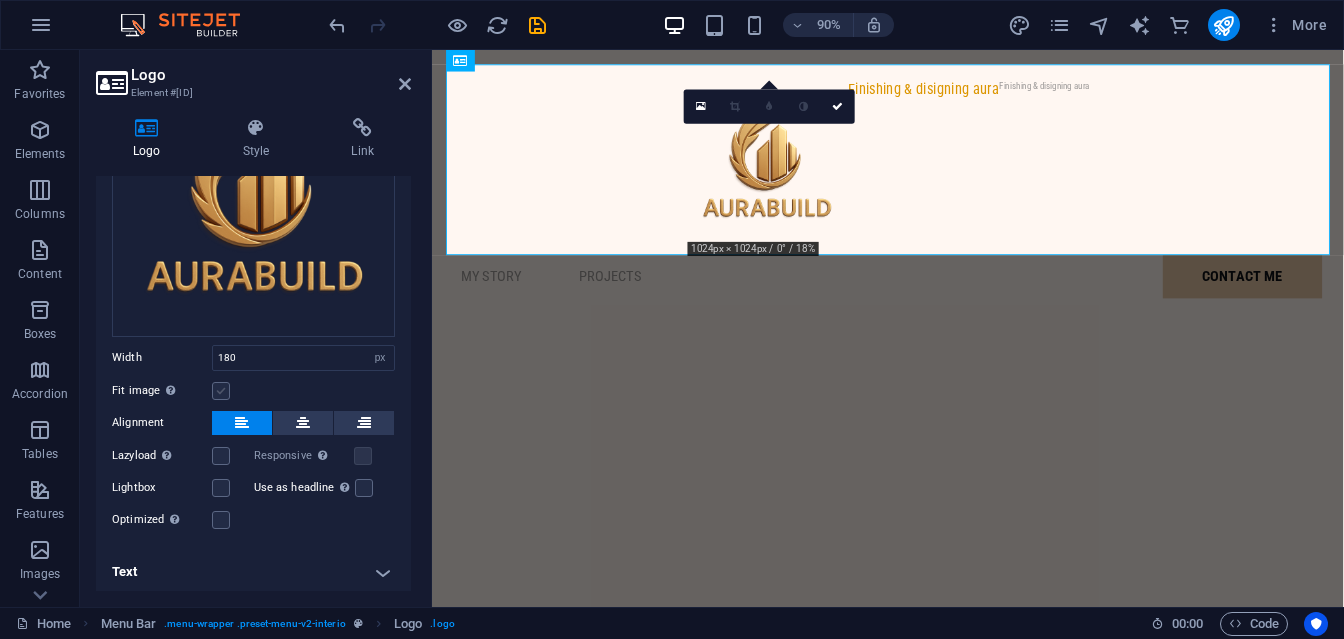 click at bounding box center (221, 391) 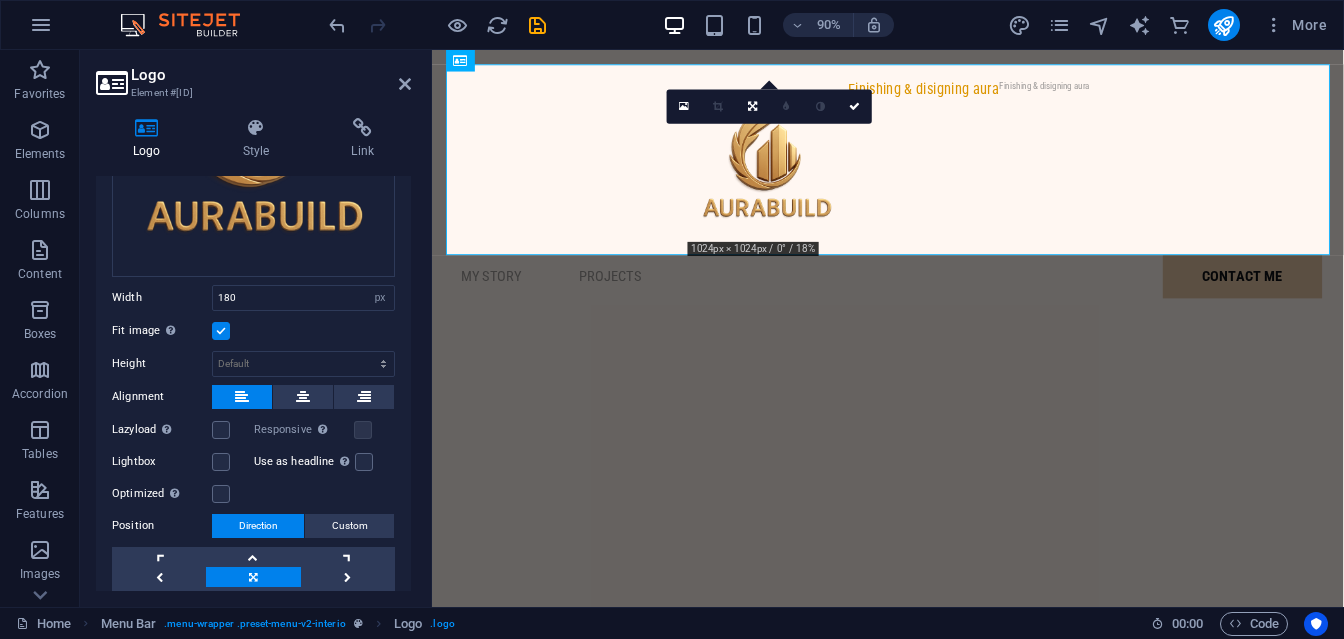 scroll, scrollTop: 342, scrollLeft: 0, axis: vertical 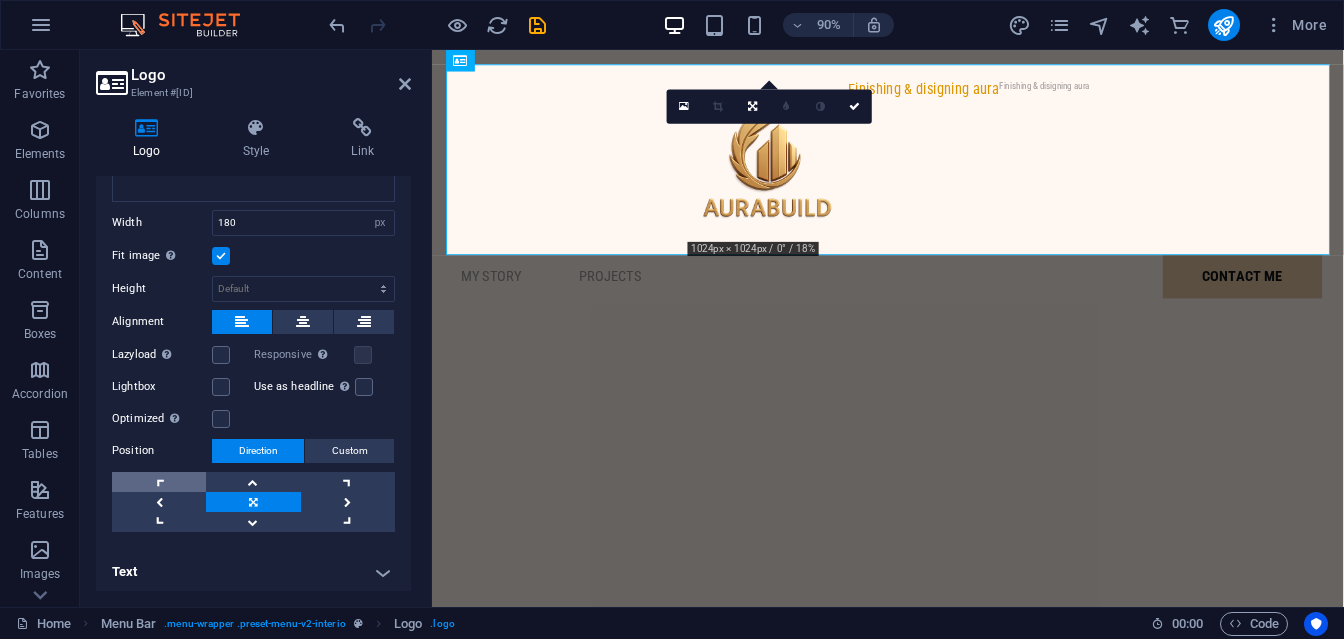 click at bounding box center (159, 482) 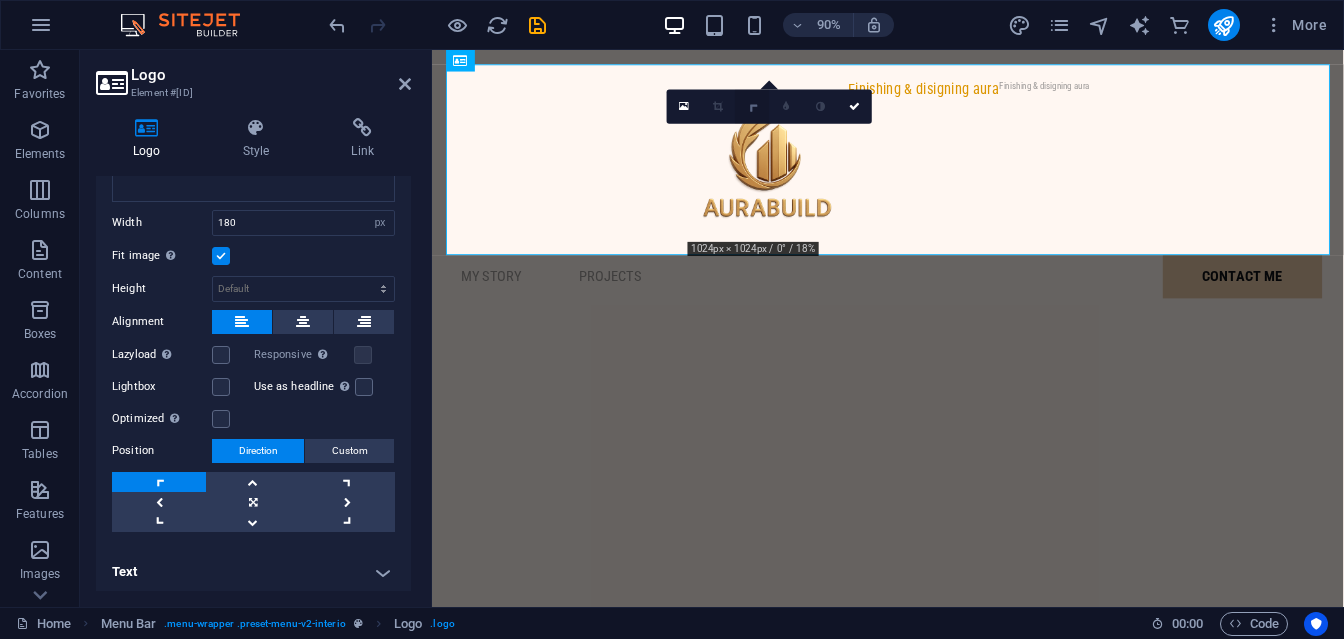 click at bounding box center [752, 106] 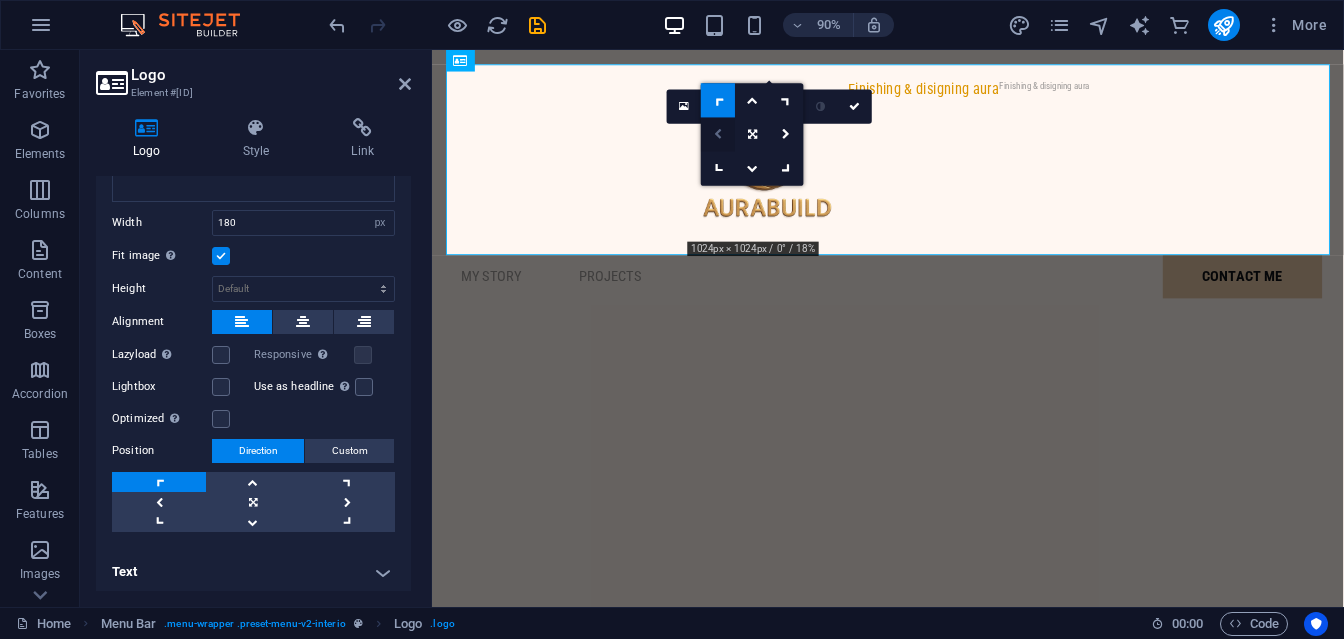 click at bounding box center [718, 135] 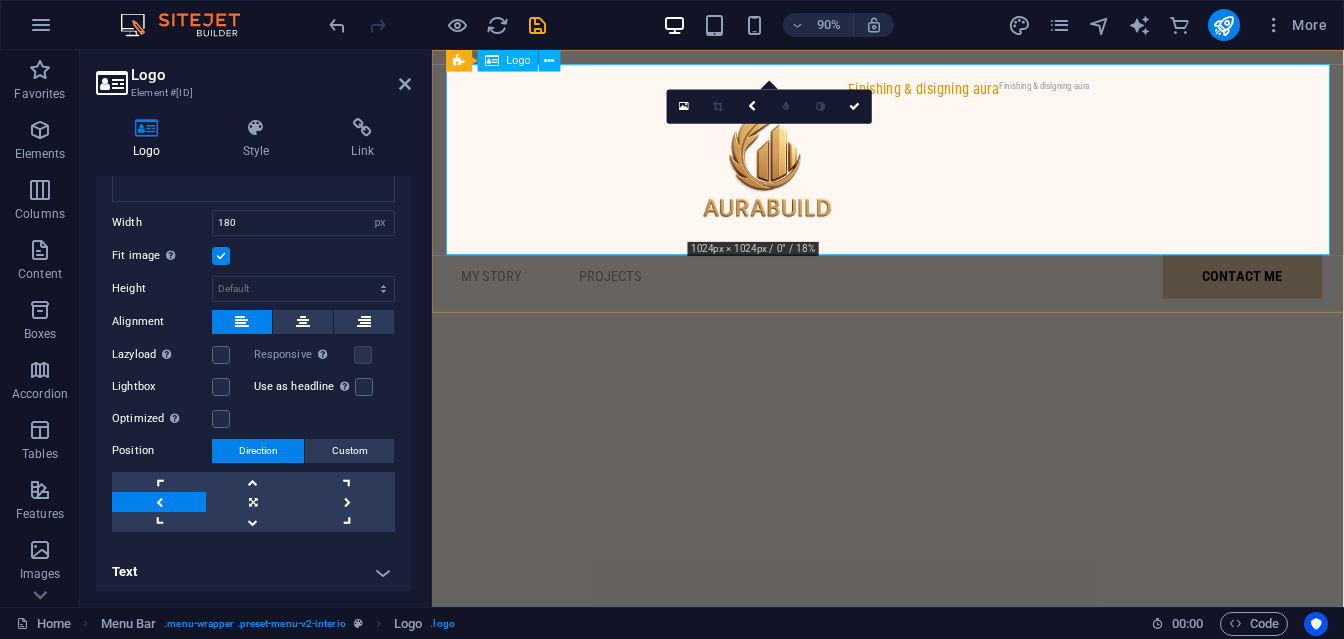 click on "Finishing & disigning aura Finishing & disigning aura" at bounding box center (938, 172) 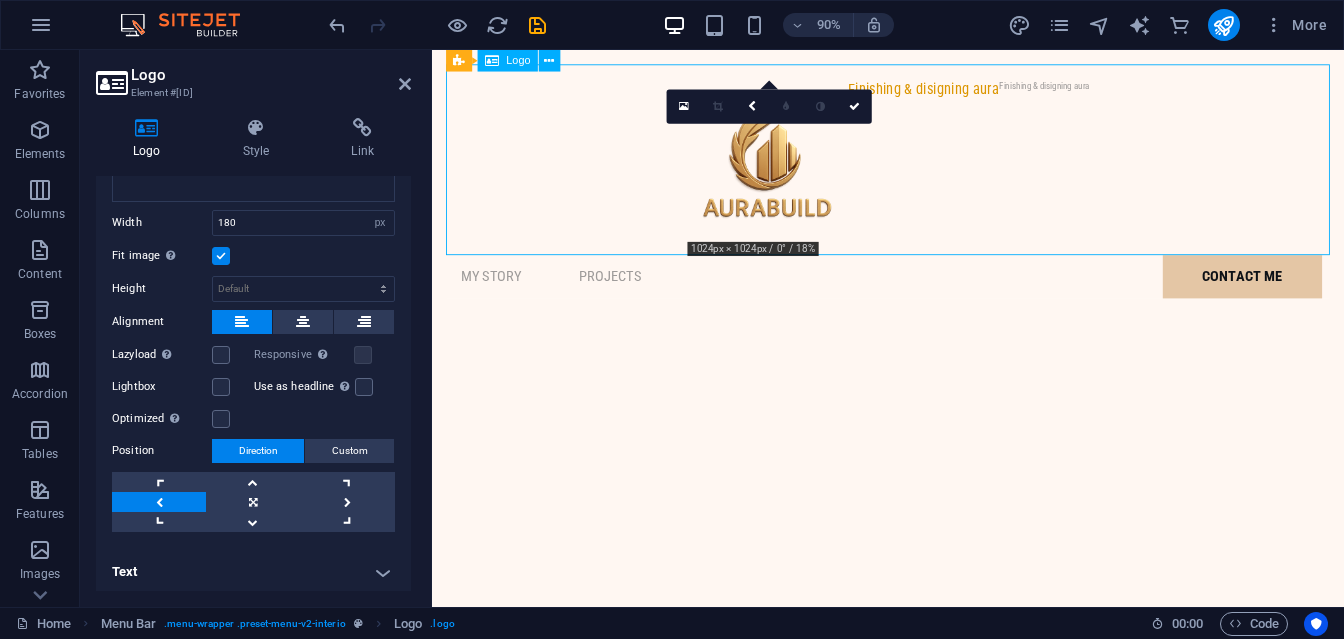 drag, startPoint x: 807, startPoint y: 169, endPoint x: 574, endPoint y: 179, distance: 233.2145 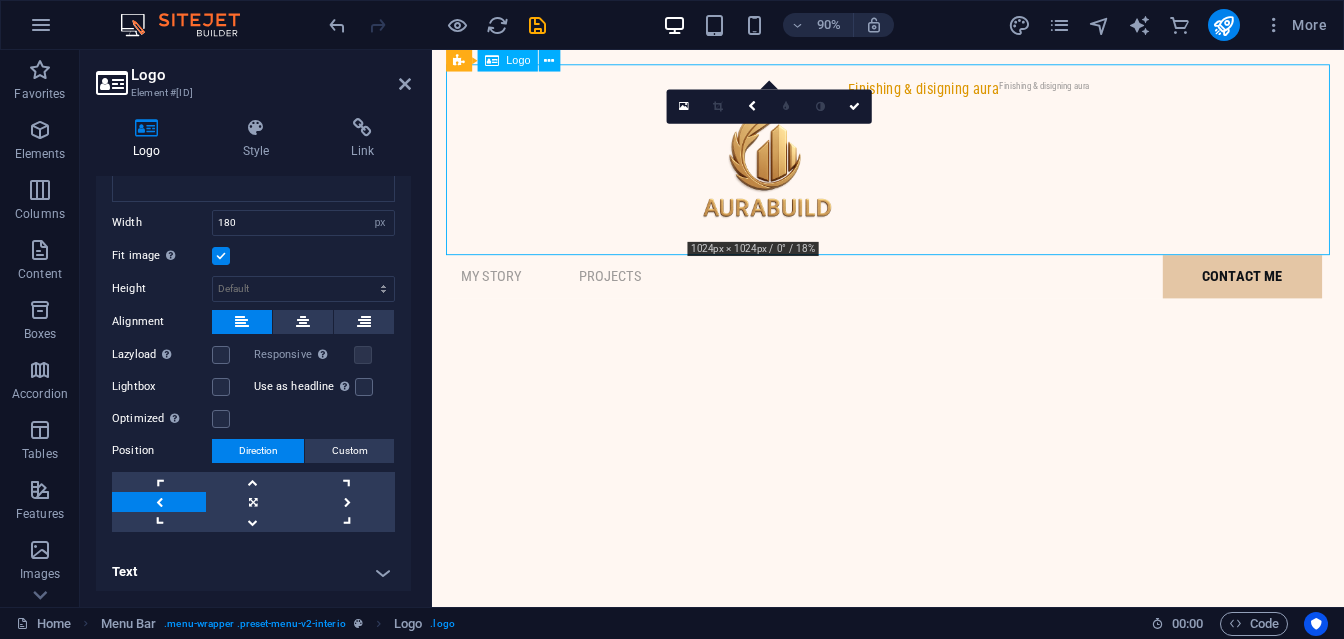 click on "Finishing & disigning aura Finishing & disigning aura" at bounding box center [938, 172] 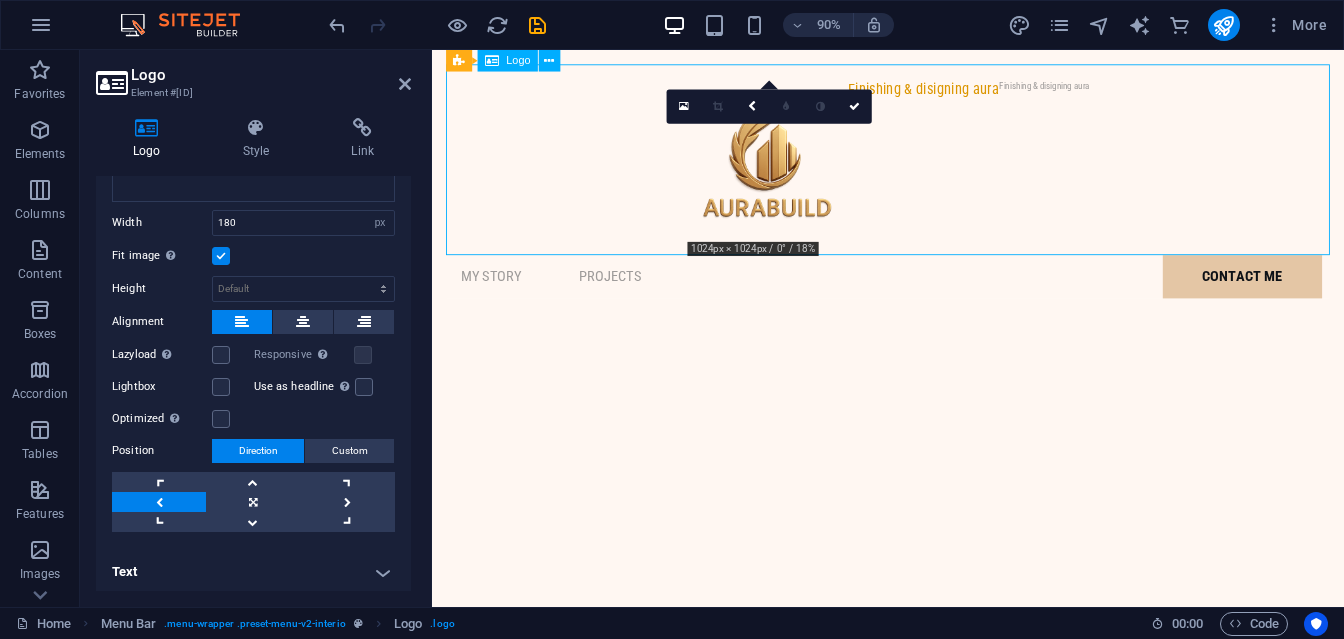 drag, startPoint x: 822, startPoint y: 171, endPoint x: 539, endPoint y: 178, distance: 283.08655 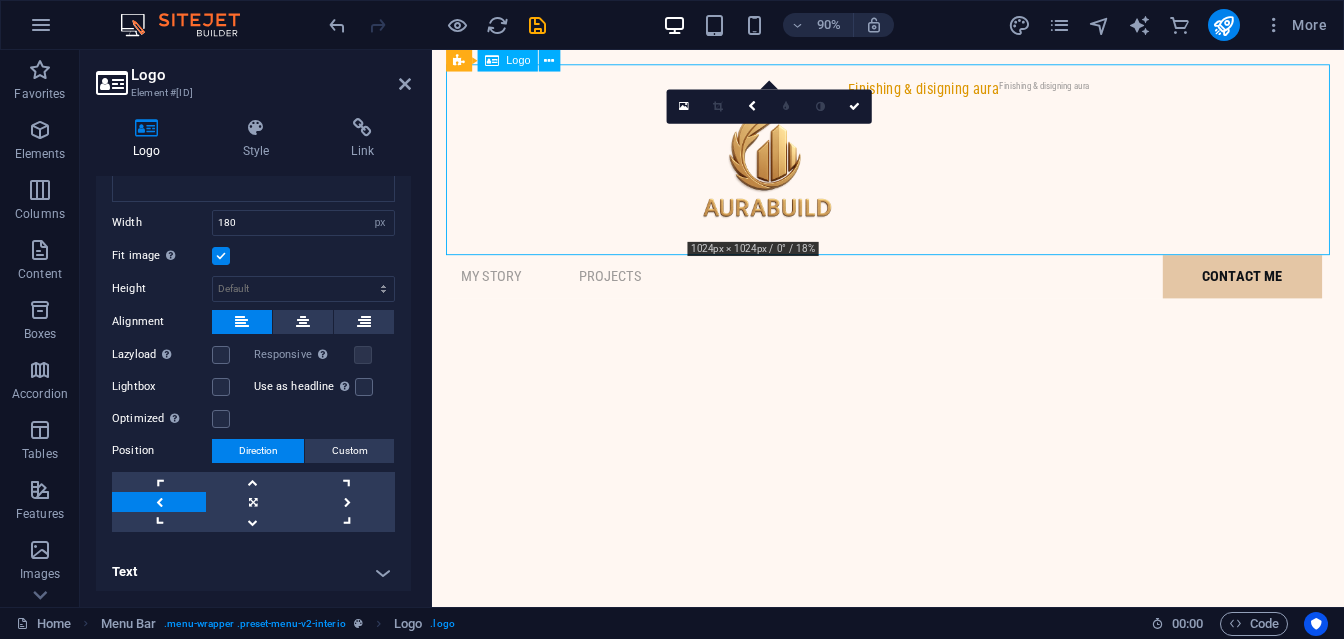 click on "Finishing & disigning aura Finishing & disigning aura" at bounding box center [938, 172] 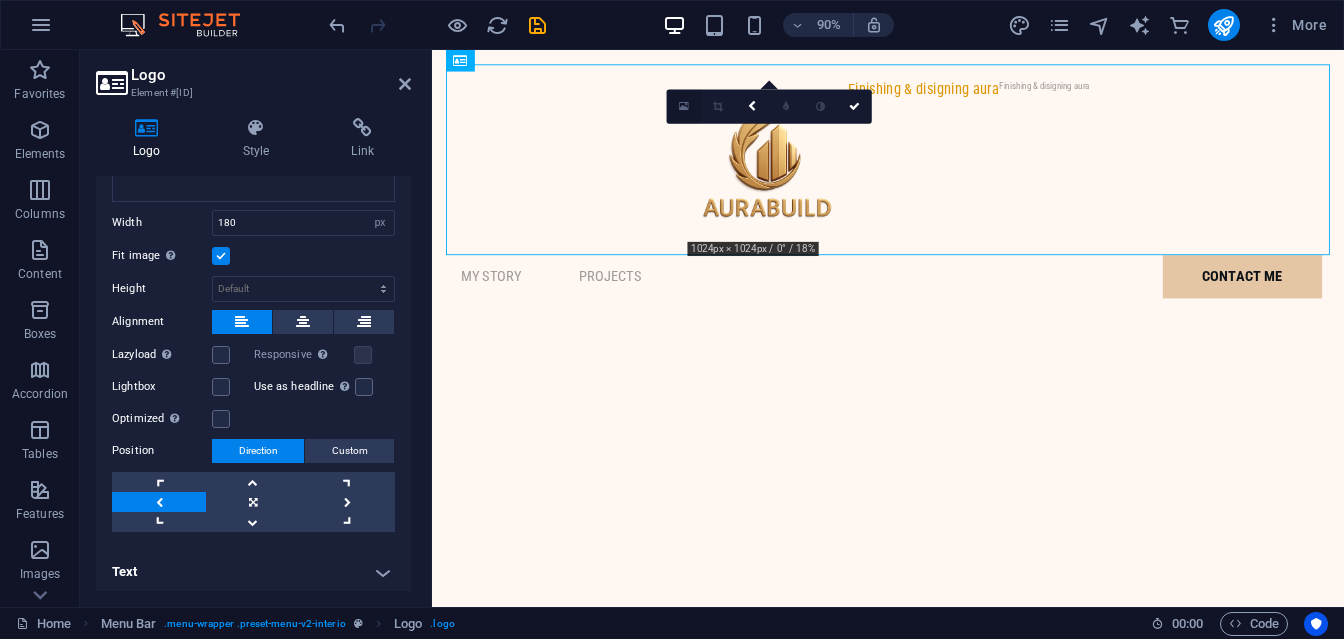 click at bounding box center [684, 106] 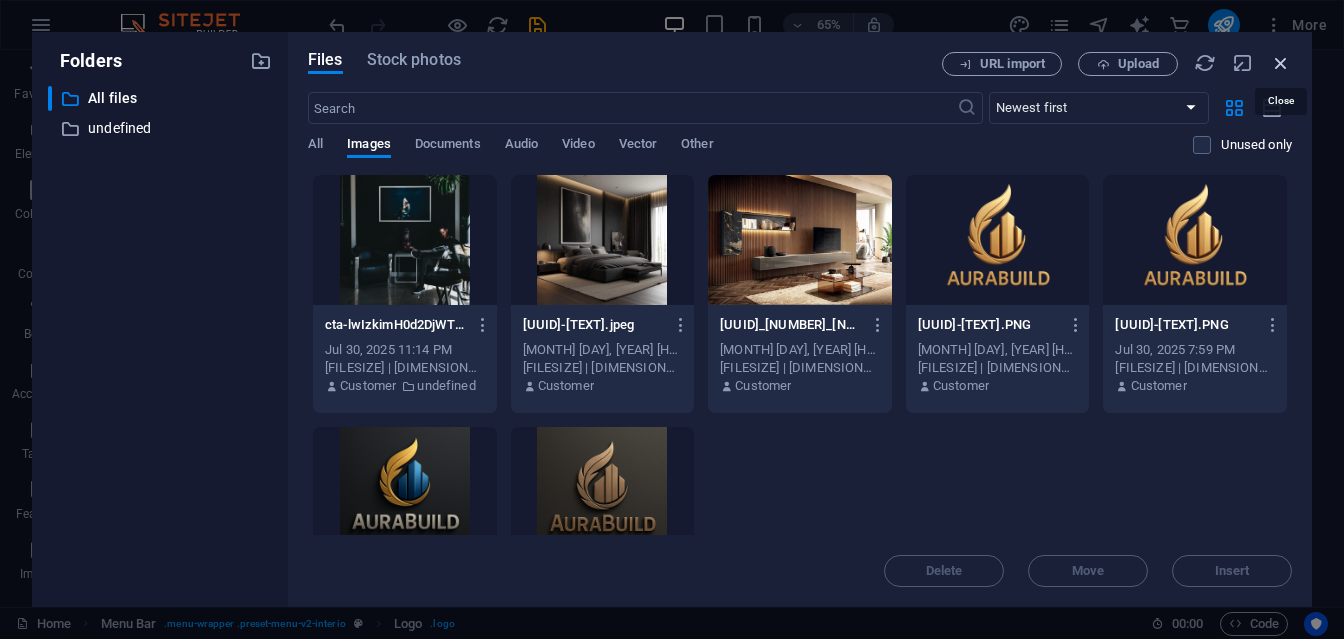 click at bounding box center [1281, 63] 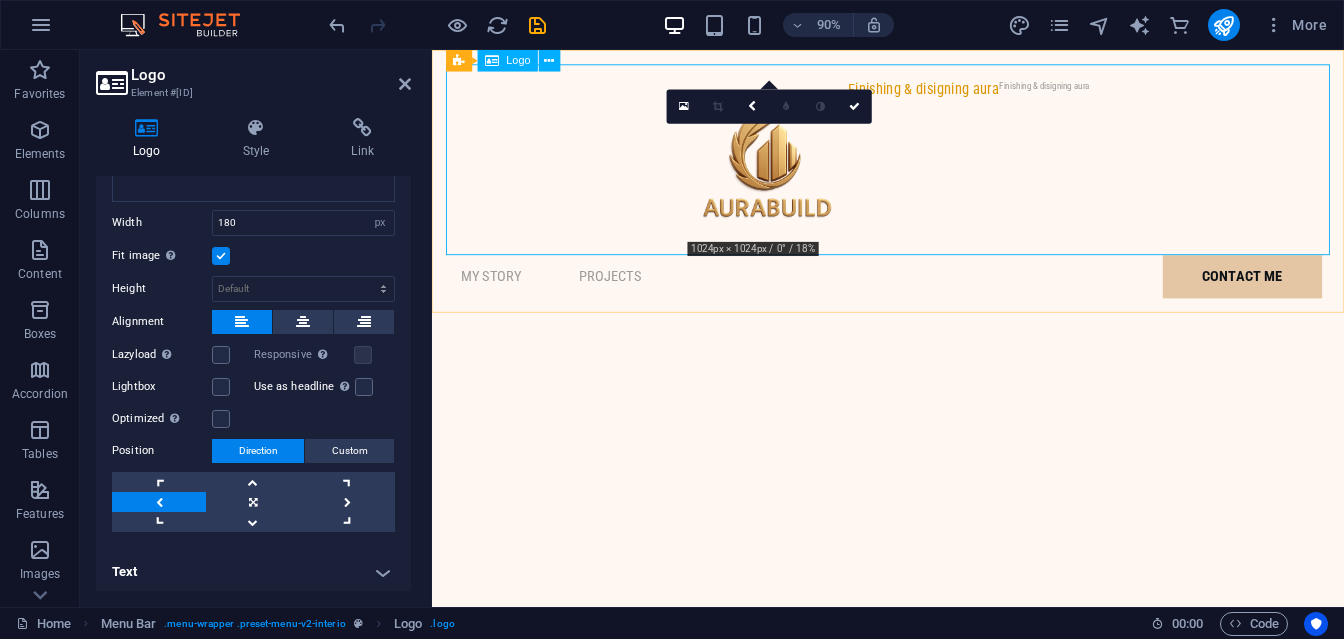 click on "Finishing & disigning aura Finishing & disigning aura" at bounding box center [938, 172] 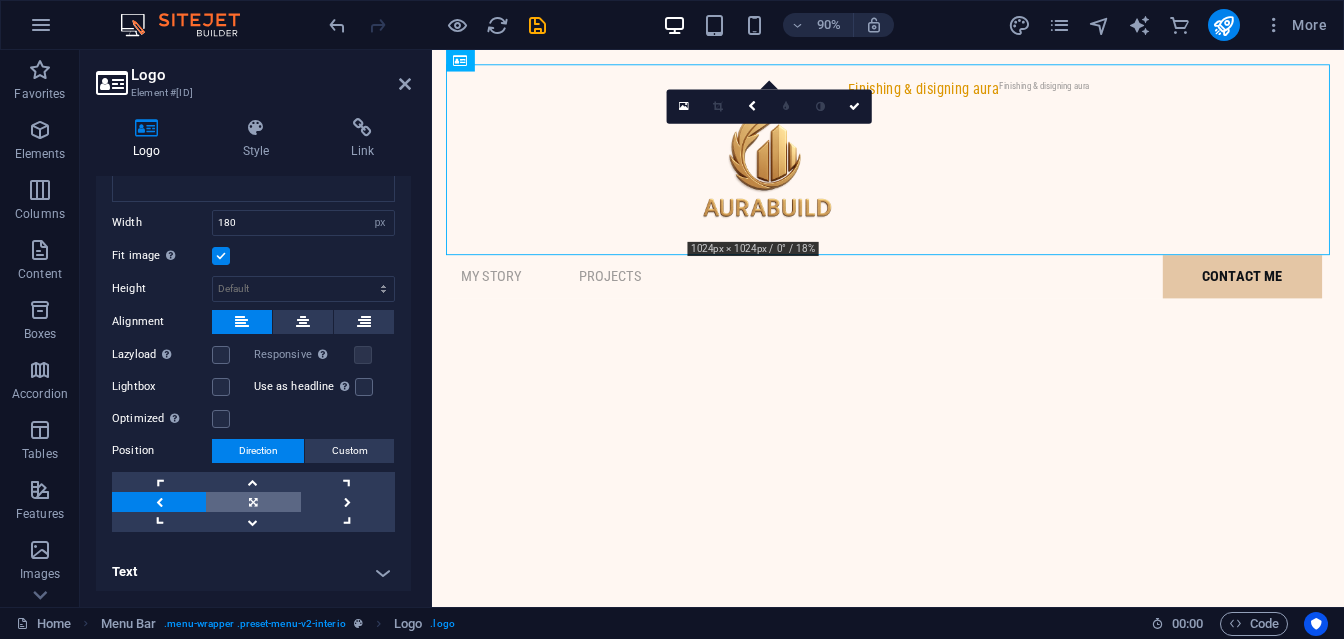 click at bounding box center [253, 502] 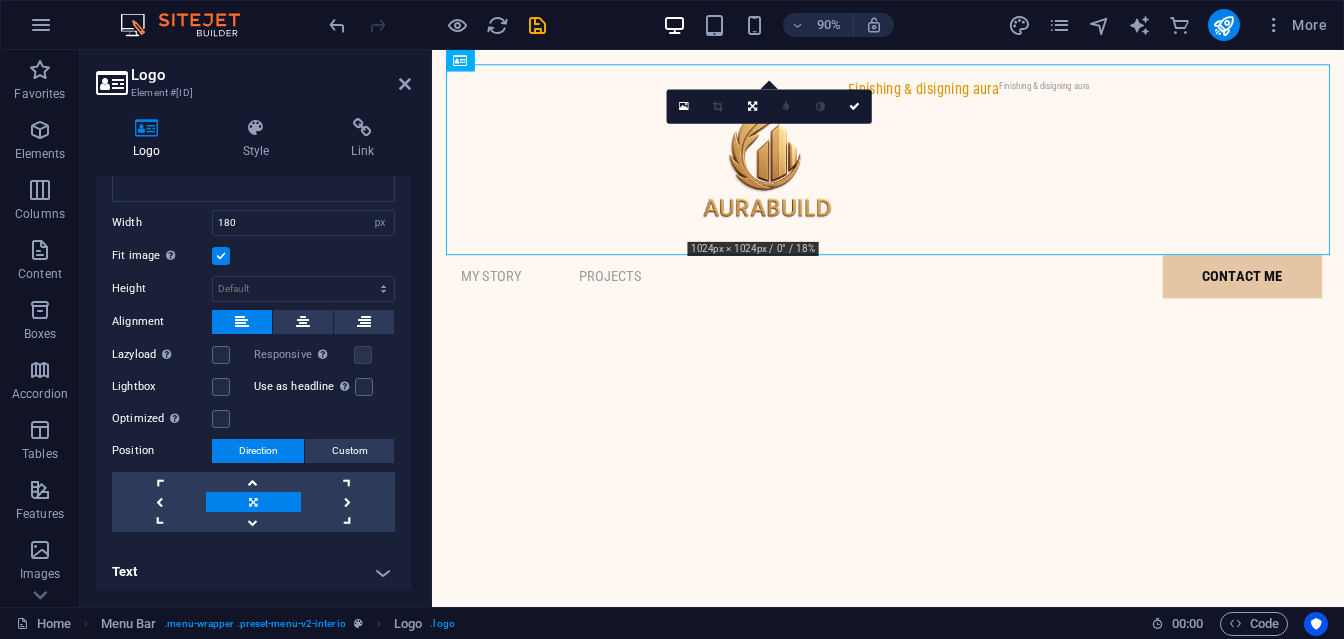 click on "Image Text Drag files here, click to choose files or select files from Files or our free stock photos & videos Select files from the file manager, stock photos, or upload file(s) Upload Width [NUMBER] Default auto px rem % em vh vw Fit image Automatically fit image to a fixed width and height Height Default auto px Alignment Lazyload Loading images after the page loads improves page speed. Responsive Automatically load retina image and smartphone optimized sizes. Lightbox Use as headline The image will be wrapped in an H1 headline tag. Useful for giving alternative text the weight of an H1 headline, e.g. for the logo. Leave unchecked if uncertain. Optimized Images are compressed to improve page speed. Position Direction Custom X offset [NUMBER] px rem % vh vw Y offset [NUMBER] px rem % vh vw Edit design" at bounding box center [253, 209] 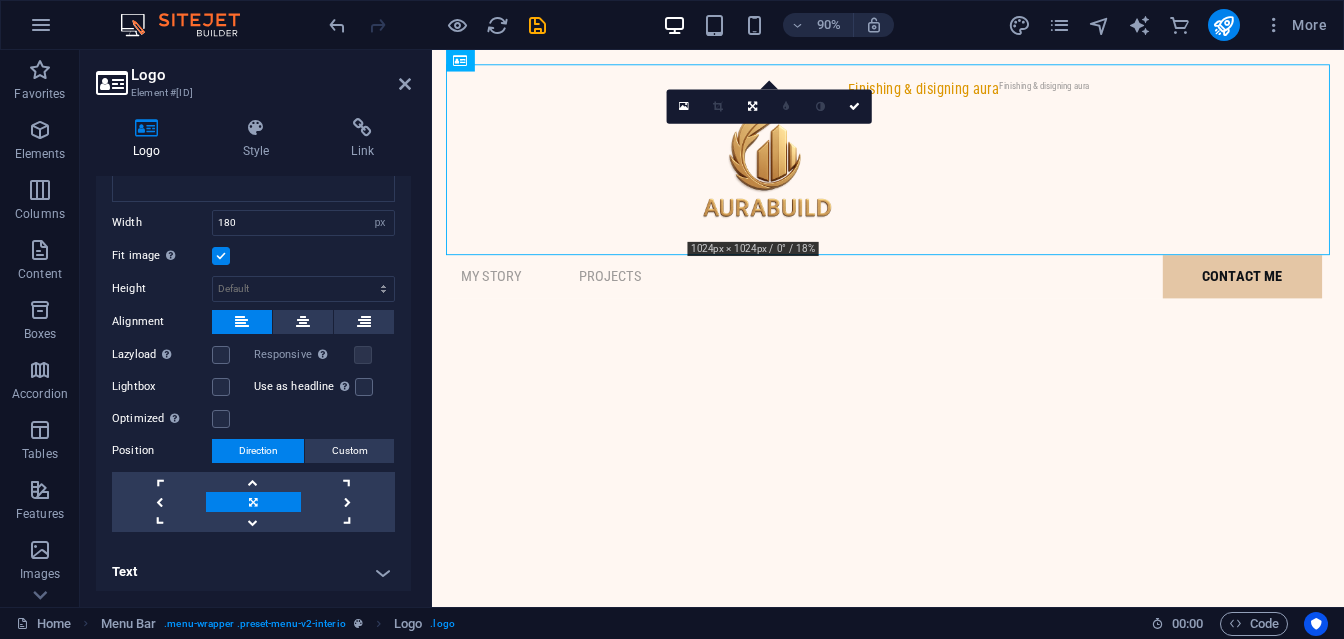 click at bounding box center [221, 256] 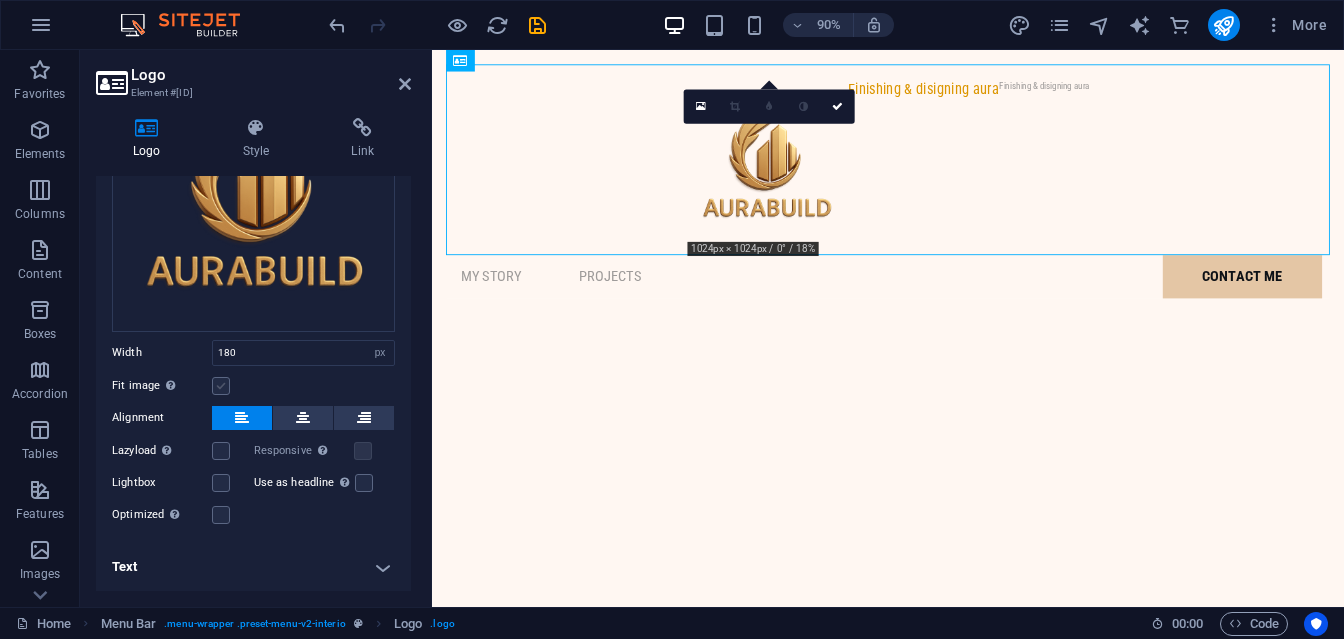scroll, scrollTop: 207, scrollLeft: 0, axis: vertical 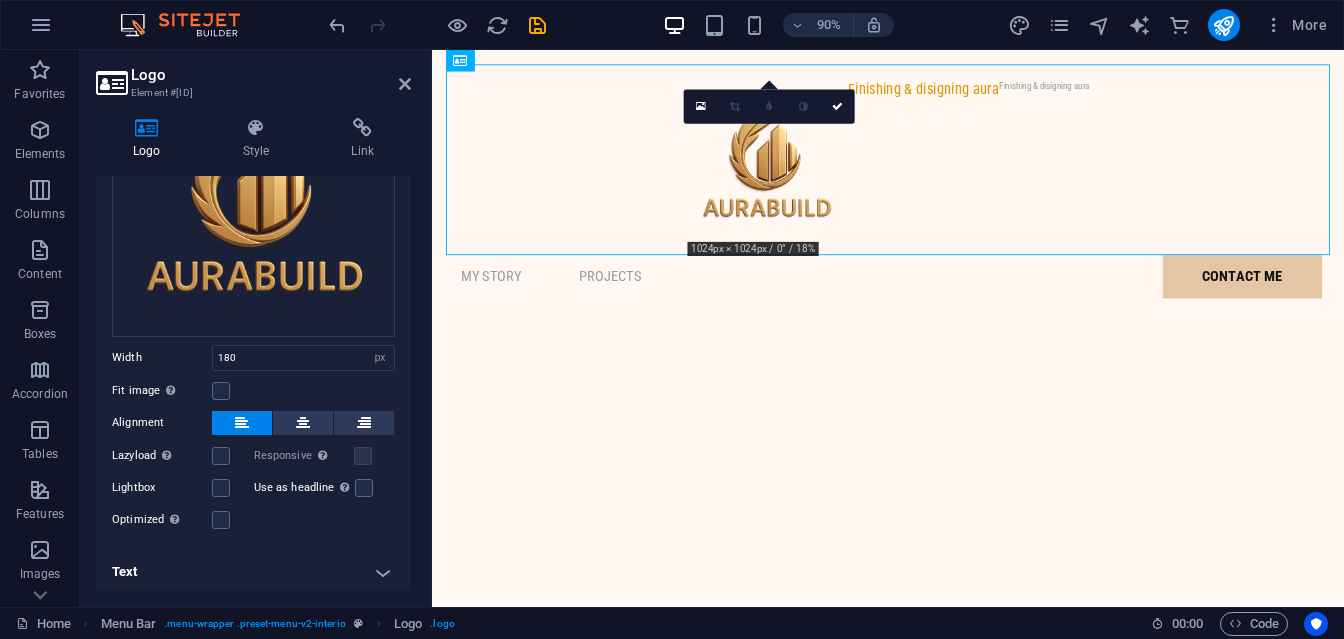 click on "Text" at bounding box center [253, 572] 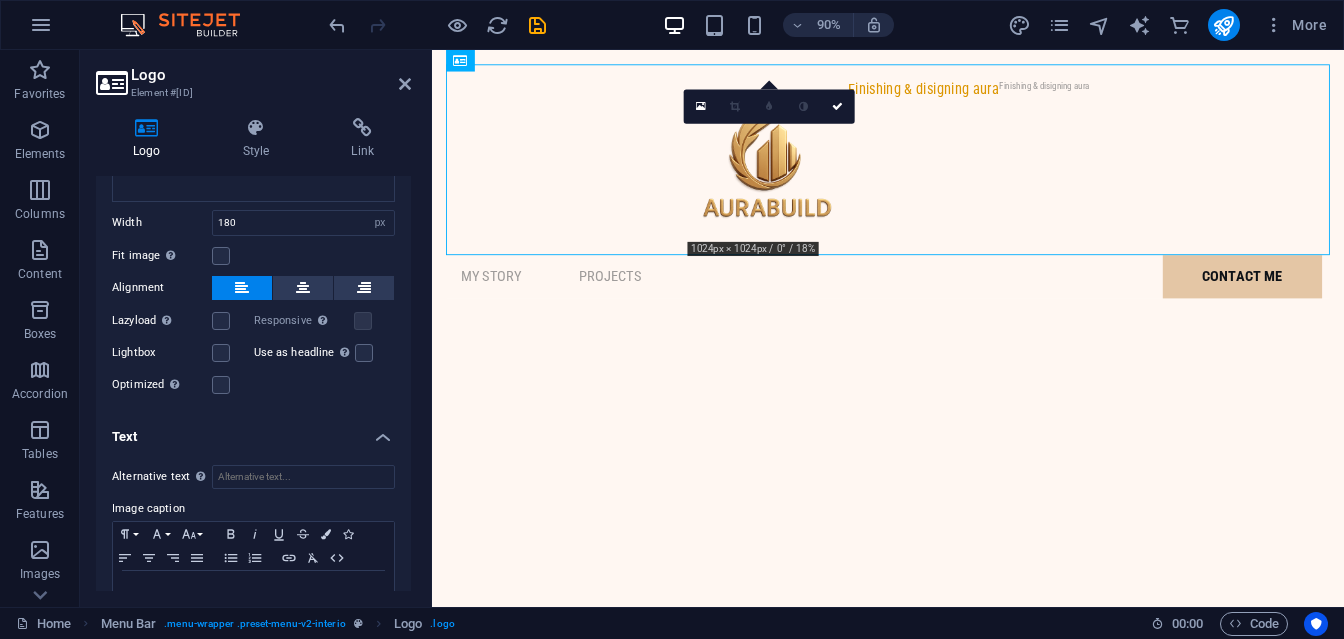 scroll, scrollTop: 395, scrollLeft: 0, axis: vertical 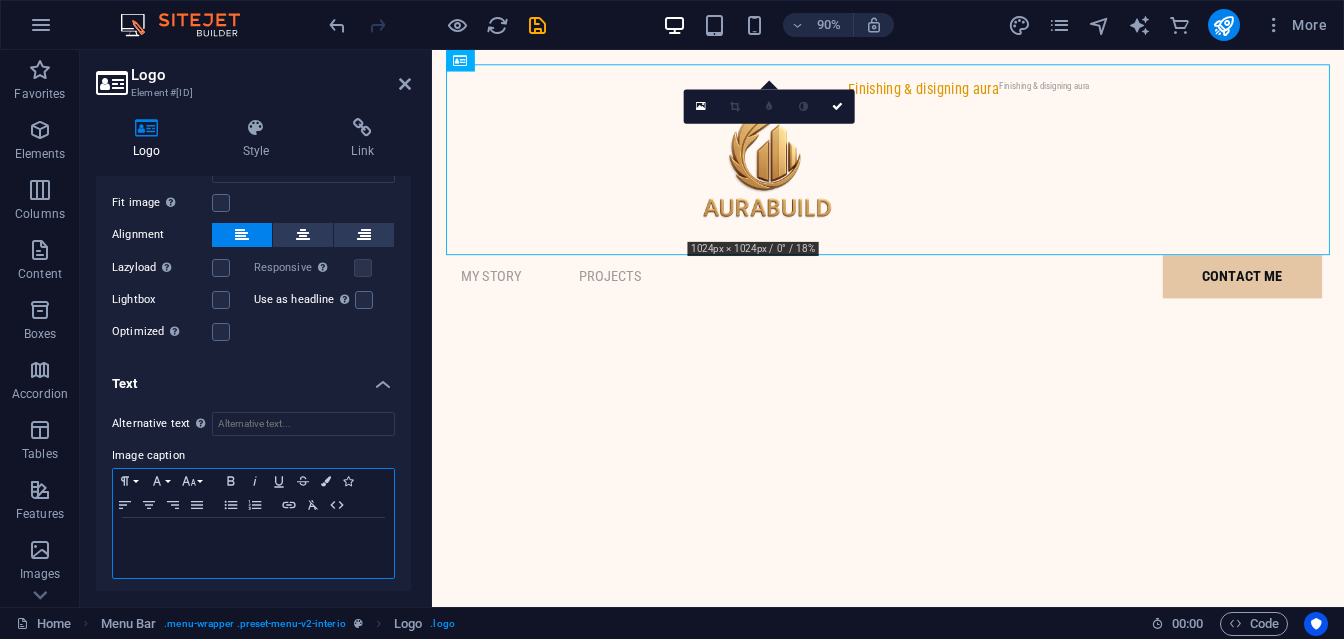 click at bounding box center [253, 548] 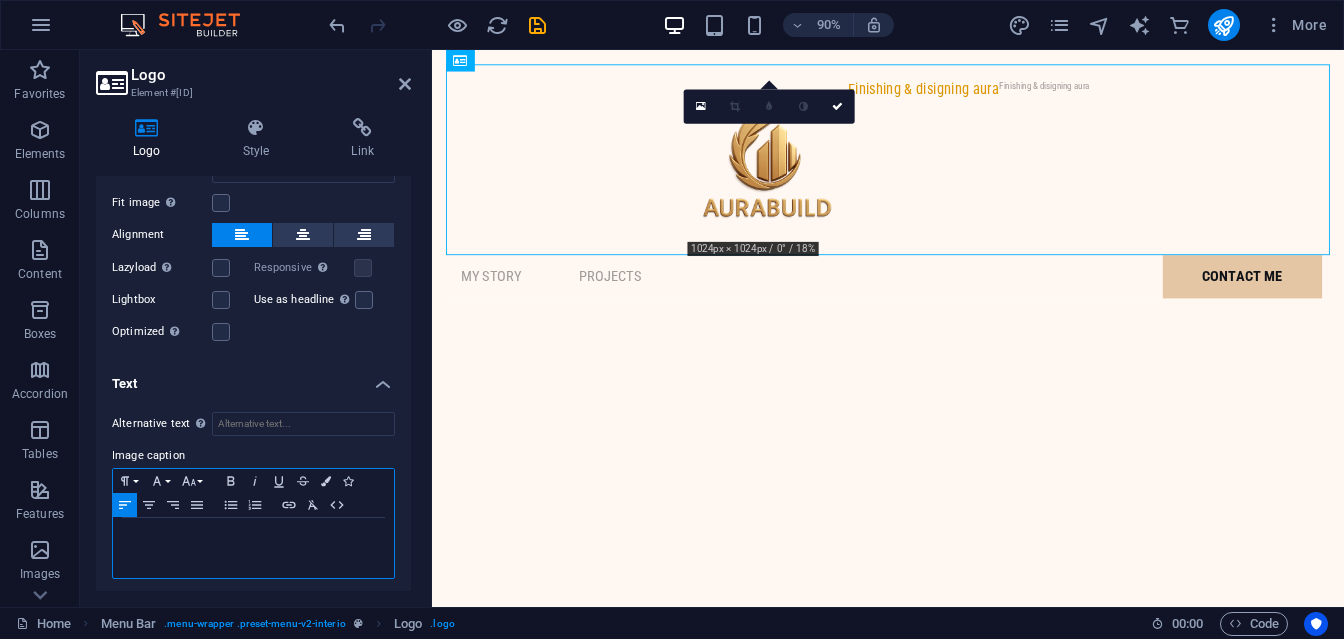 click at bounding box center [253, 548] 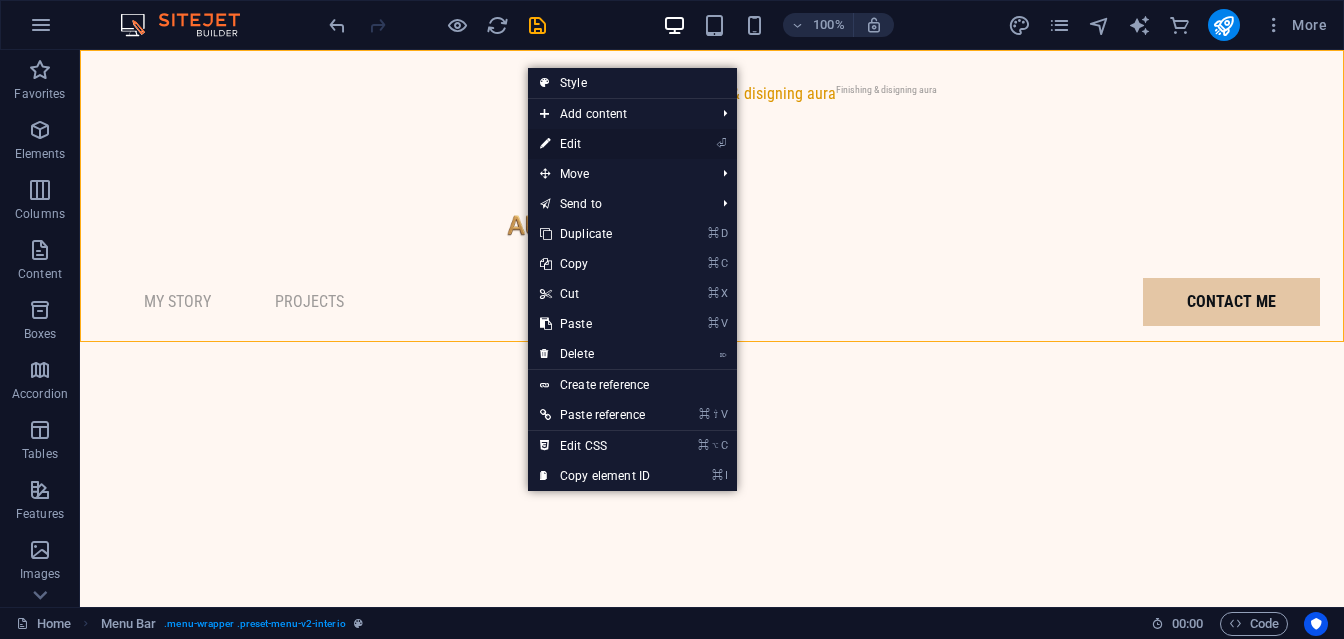 click on "⏎  Edit" at bounding box center (595, 144) 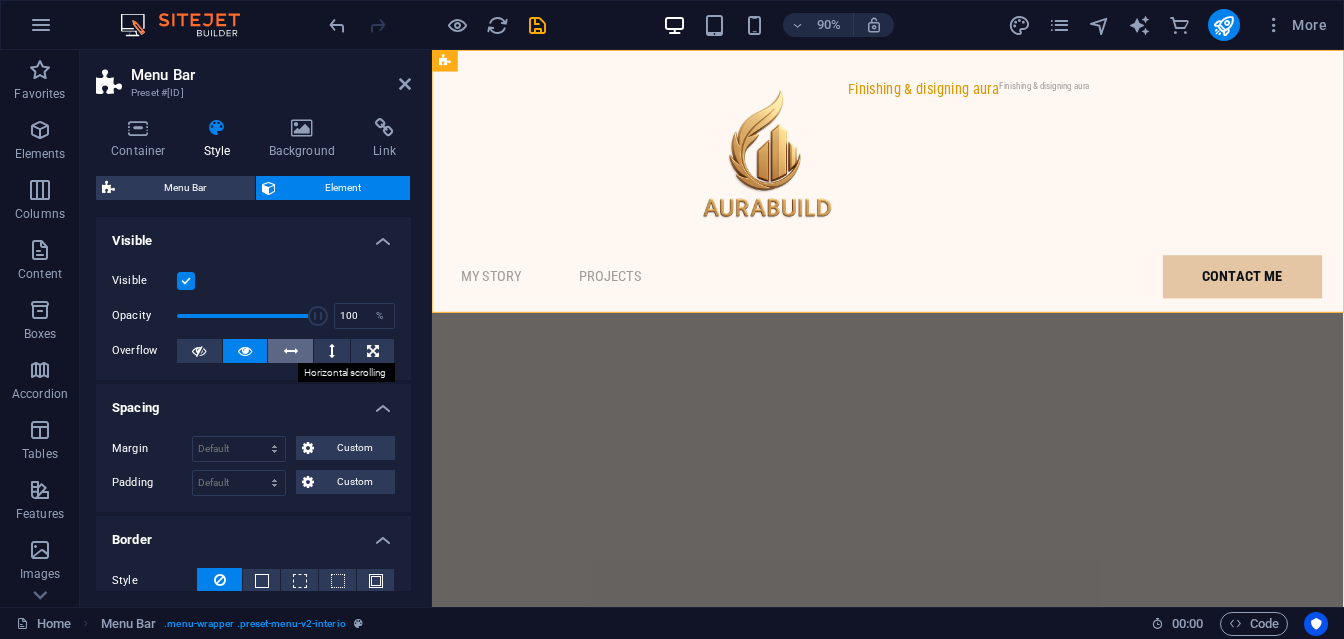 click at bounding box center [291, 351] 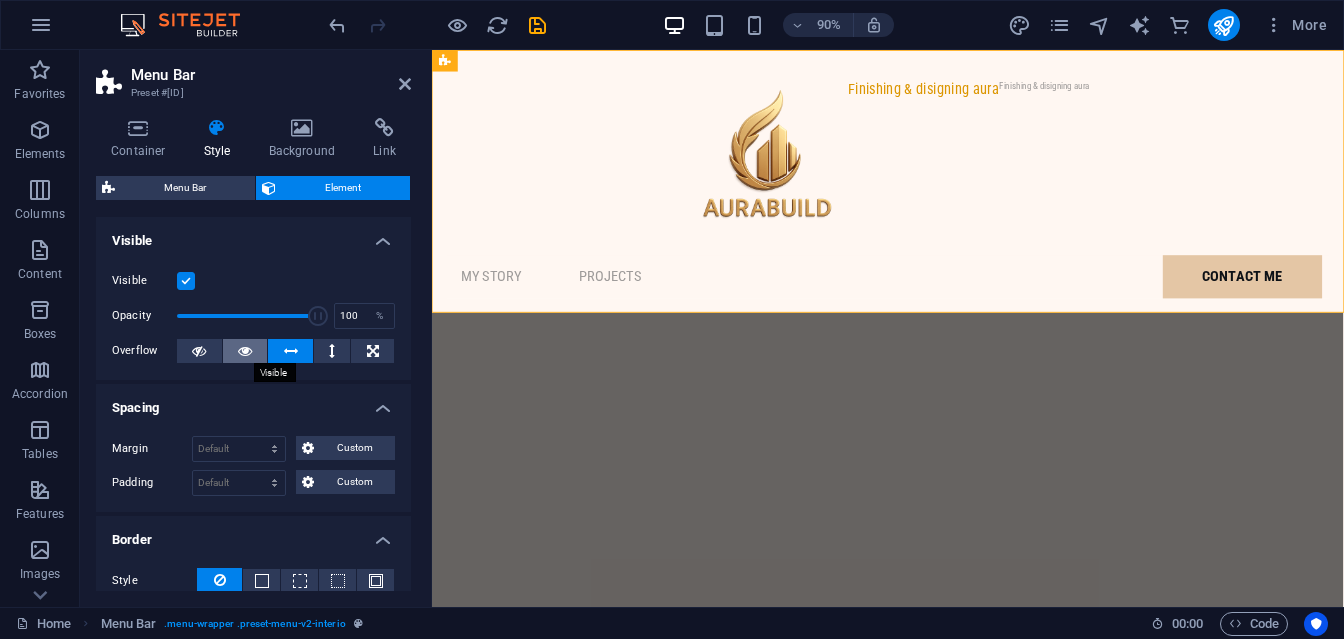 click at bounding box center (245, 351) 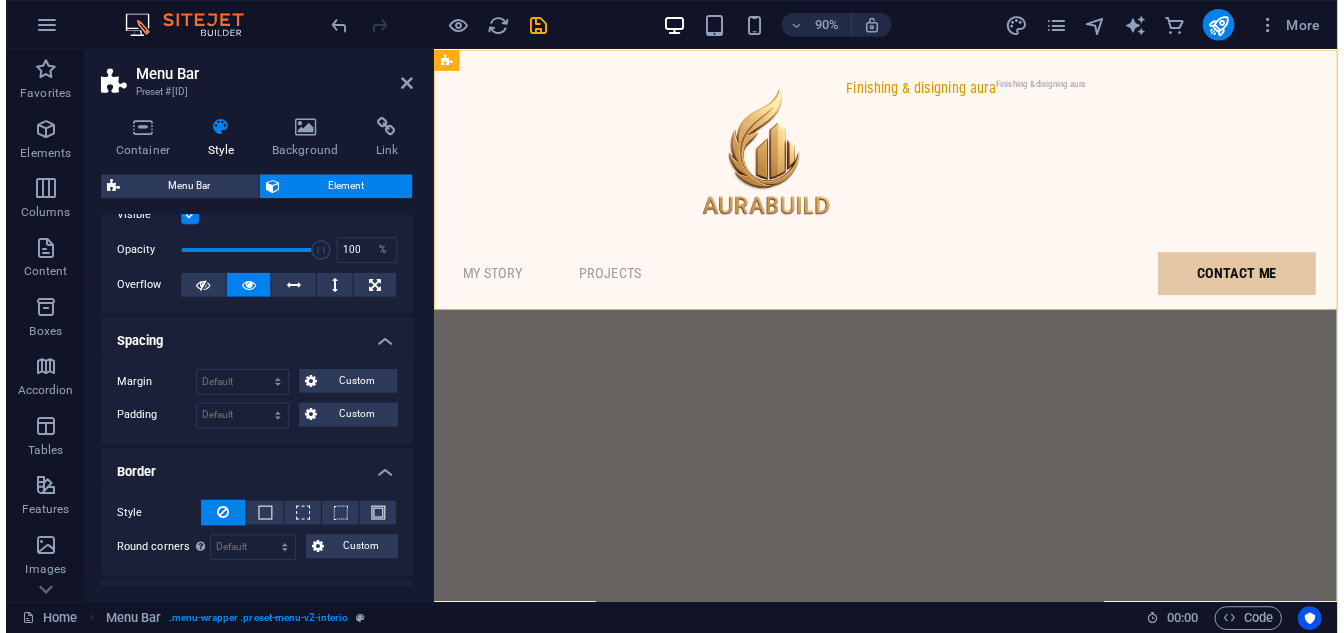 scroll, scrollTop: 0, scrollLeft: 0, axis: both 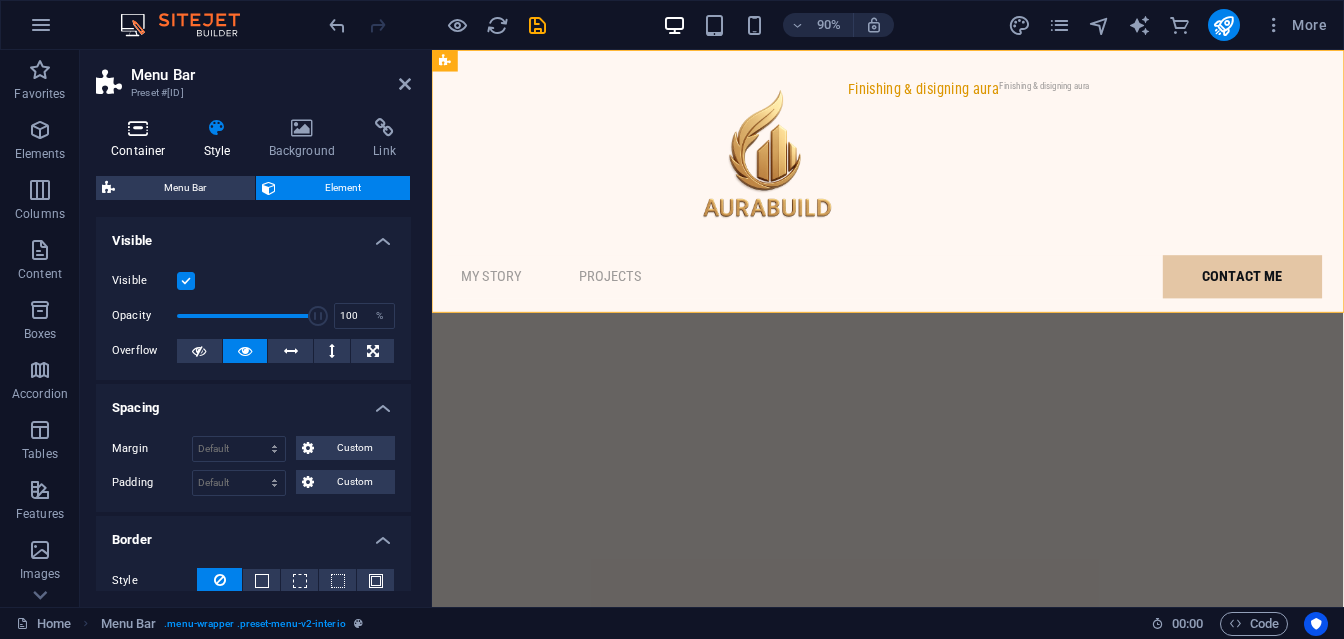 click at bounding box center (138, 128) 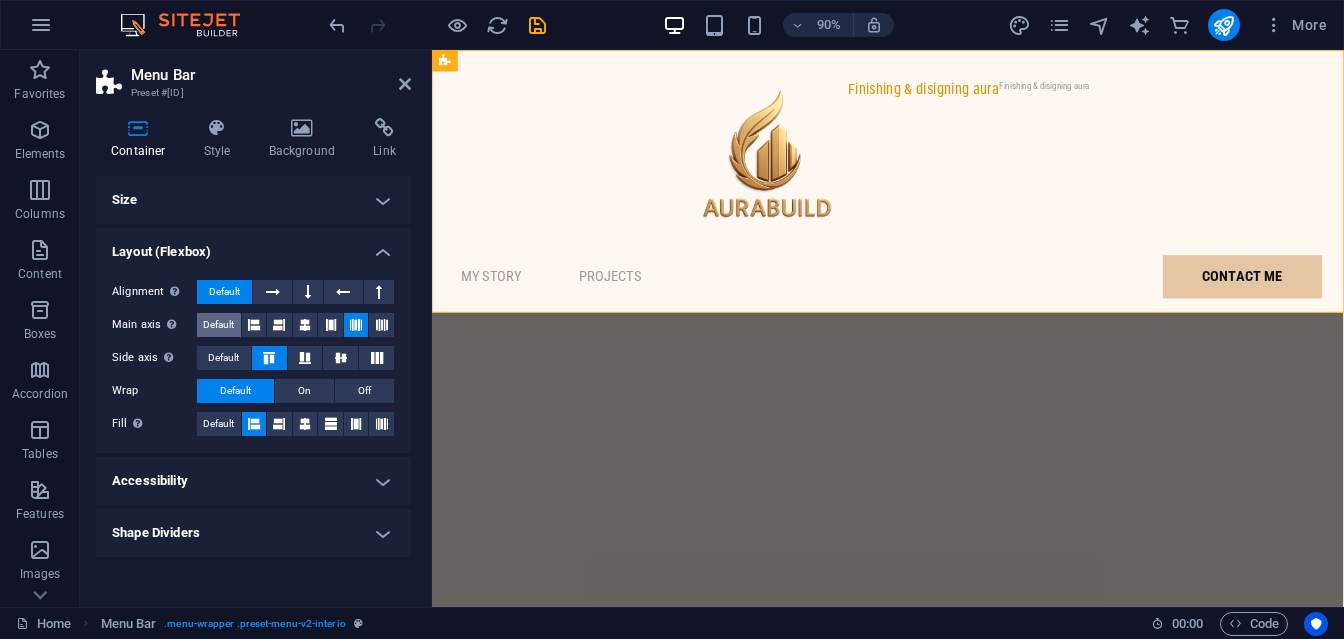 click on "Default" at bounding box center [219, 325] 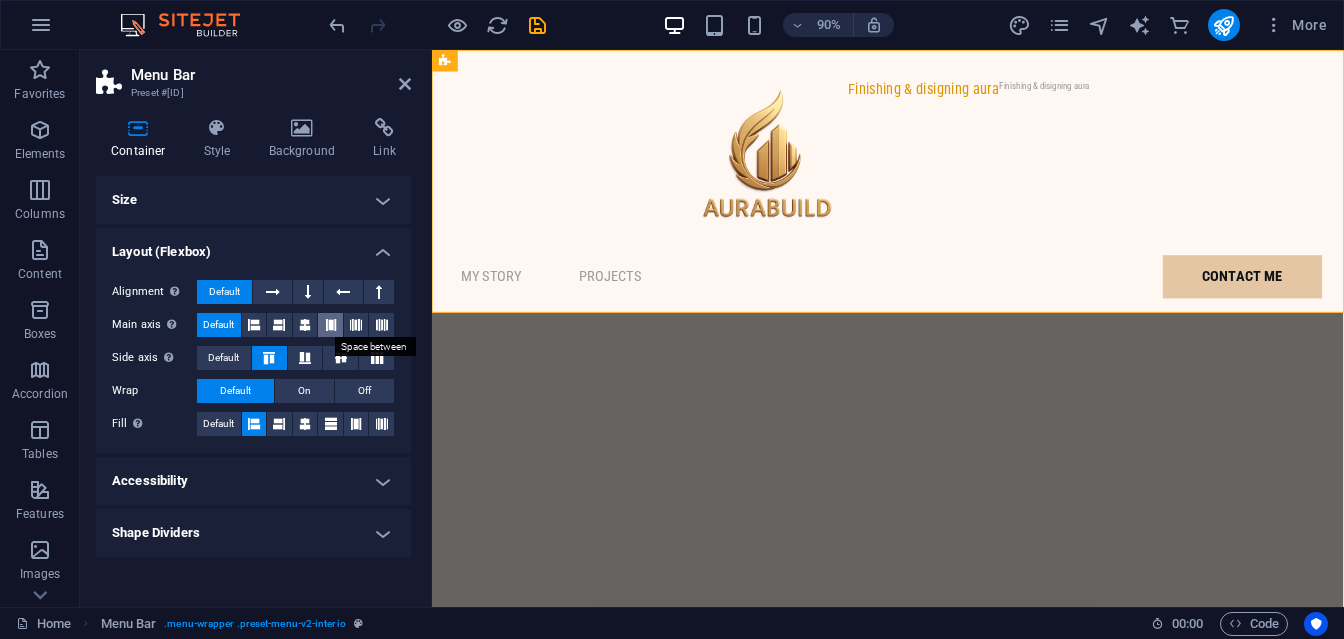 click at bounding box center [330, 325] 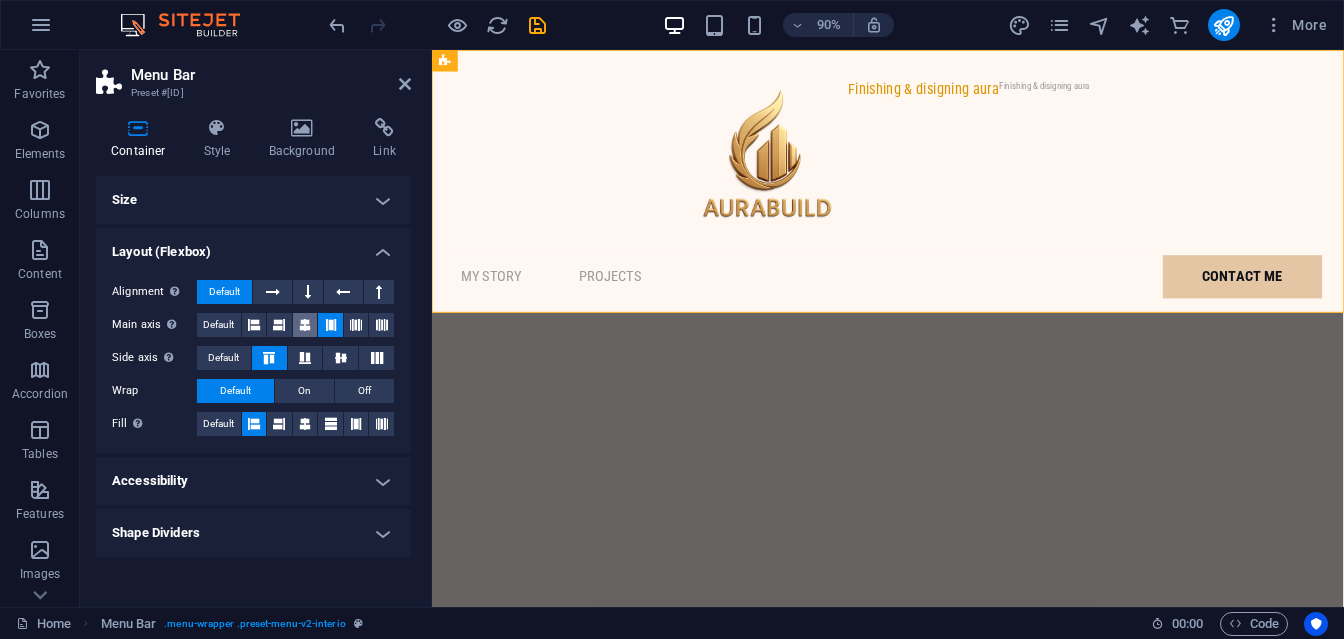 click at bounding box center (305, 325) 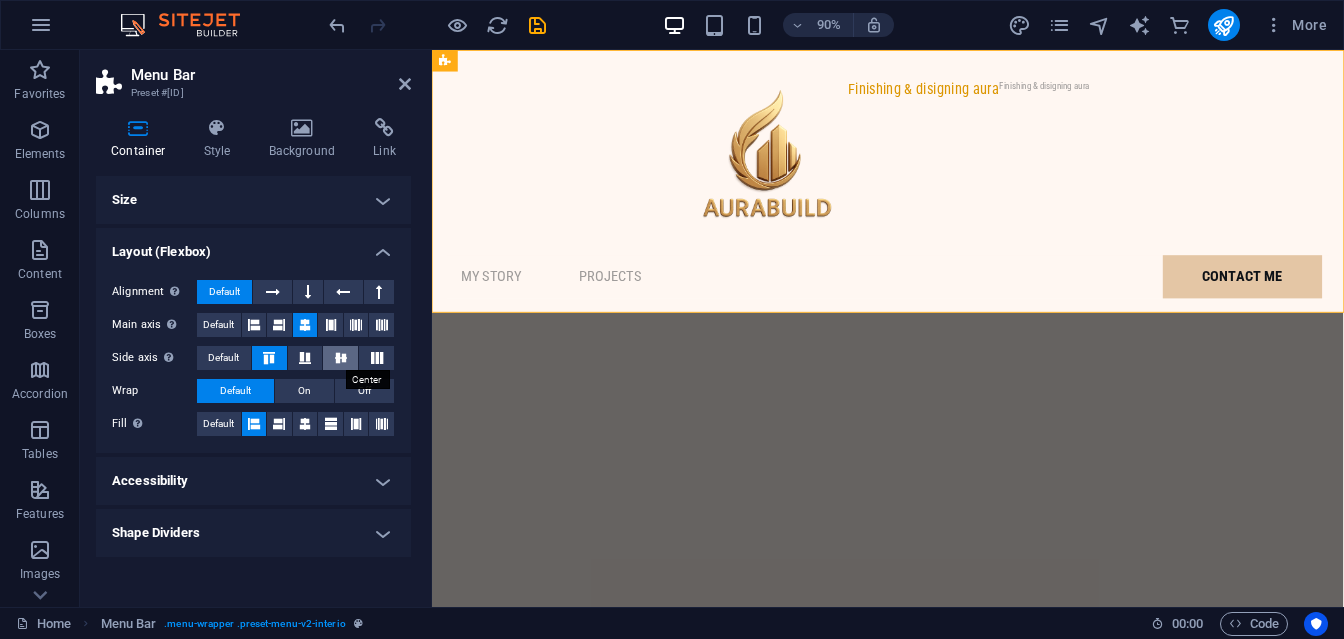 click at bounding box center (341, 358) 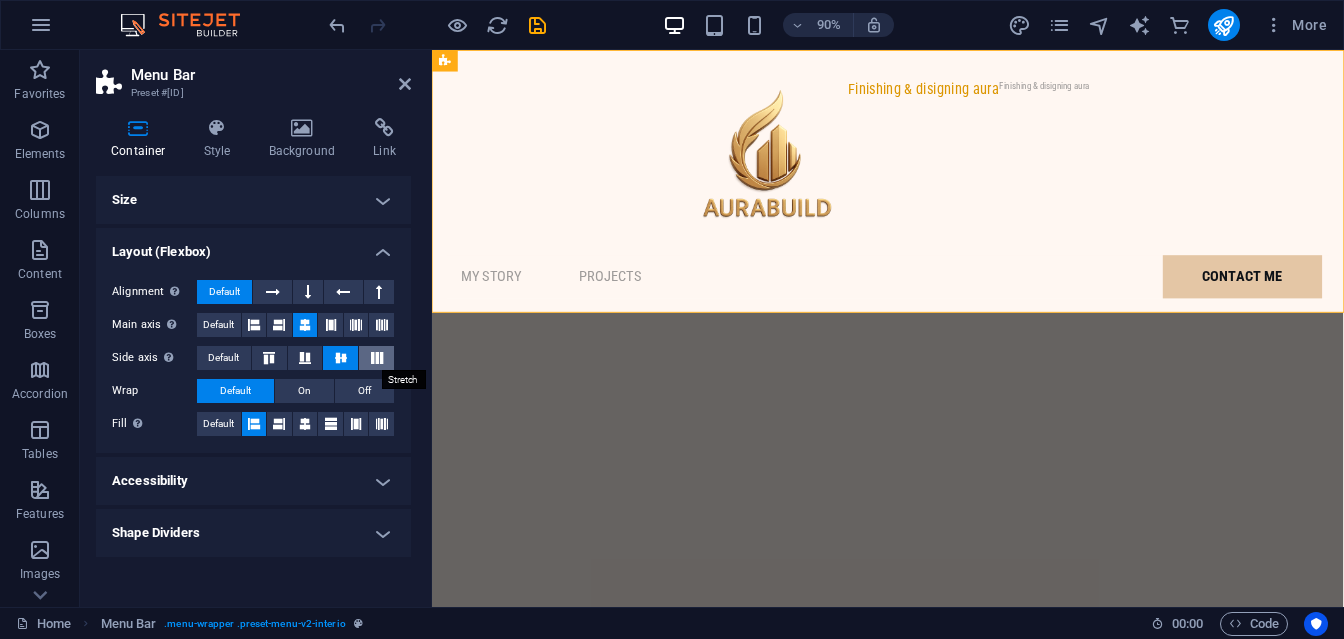 click at bounding box center (377, 358) 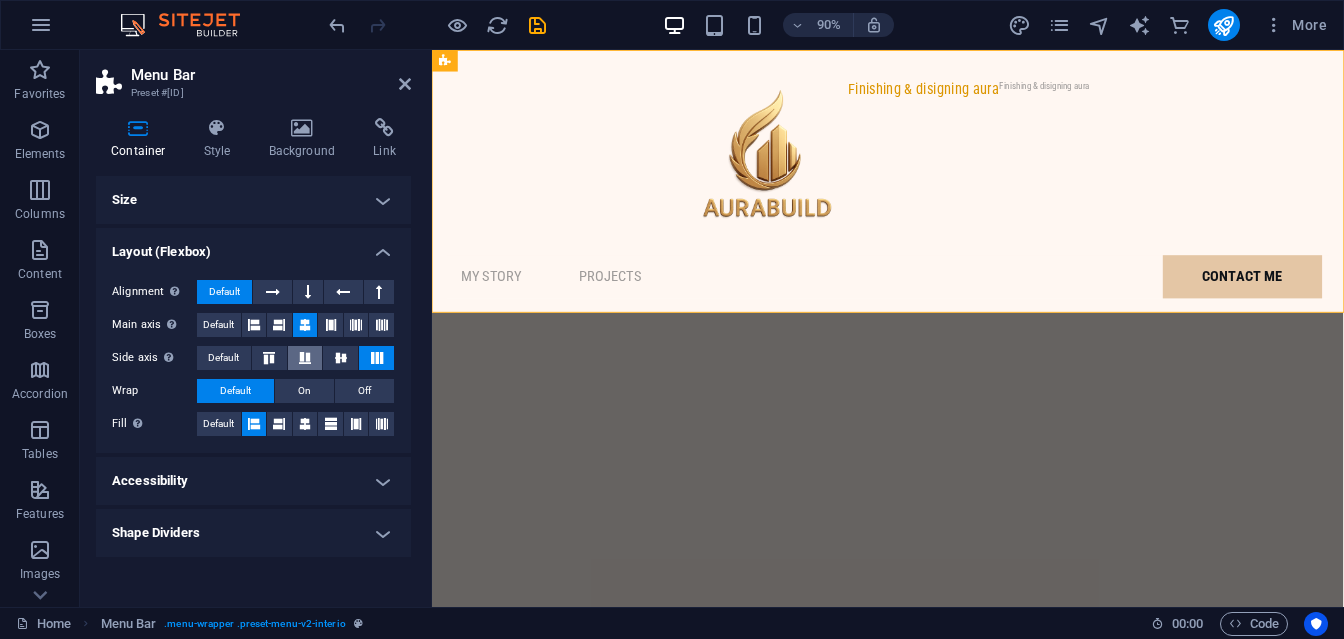 click at bounding box center [305, 358] 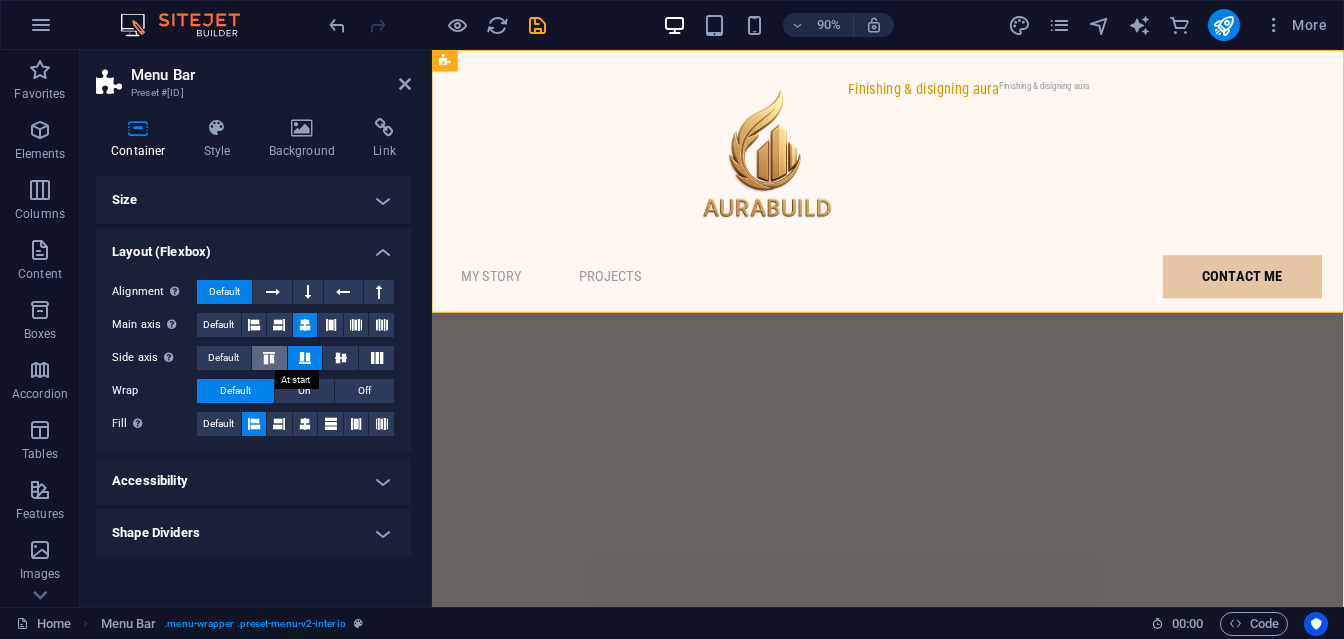 click at bounding box center (269, 358) 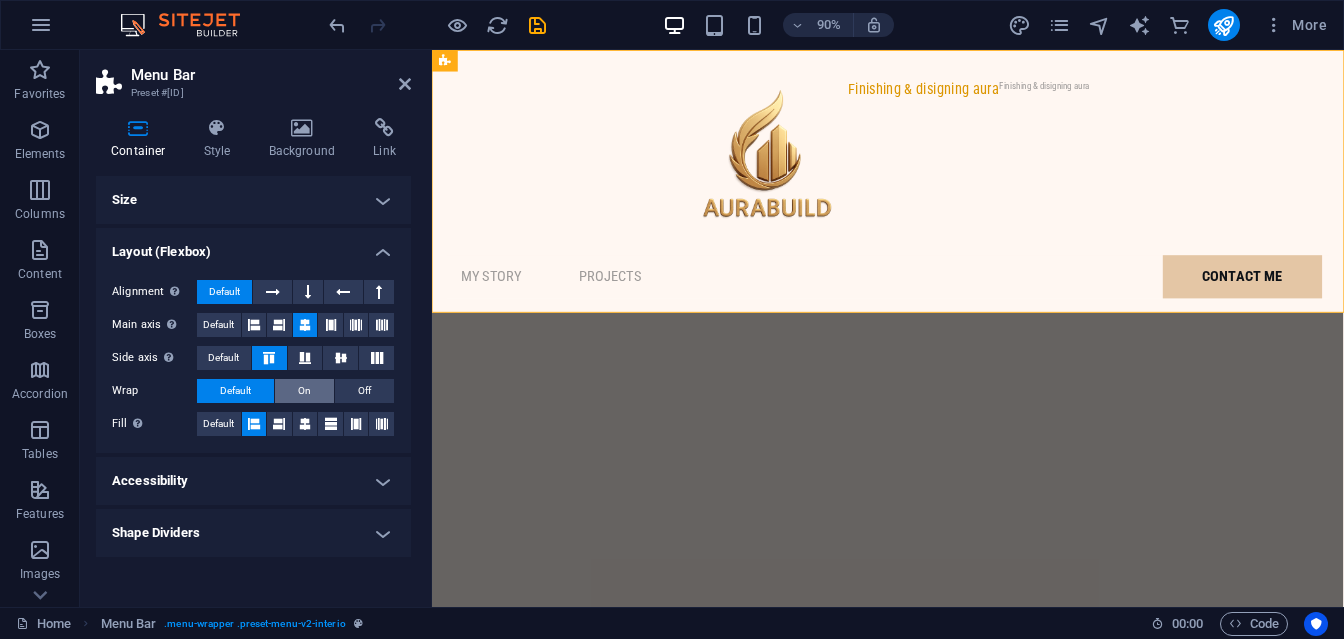 click on "On" at bounding box center [304, 391] 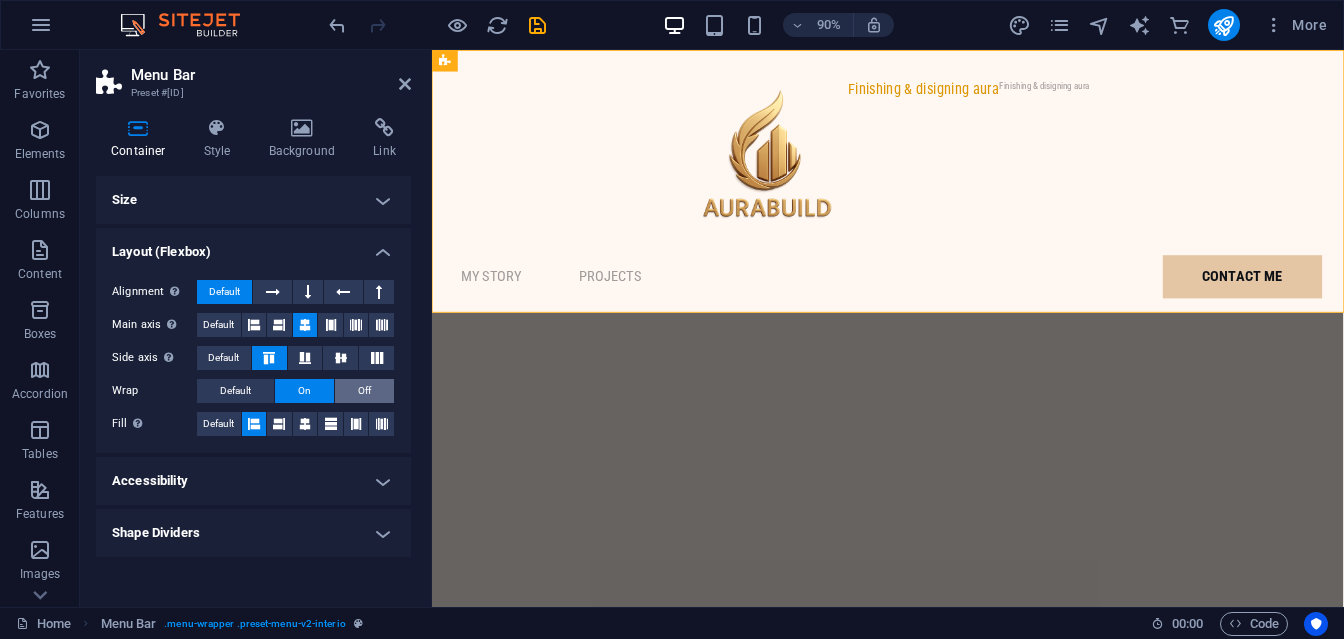 click on "Off" at bounding box center (364, 391) 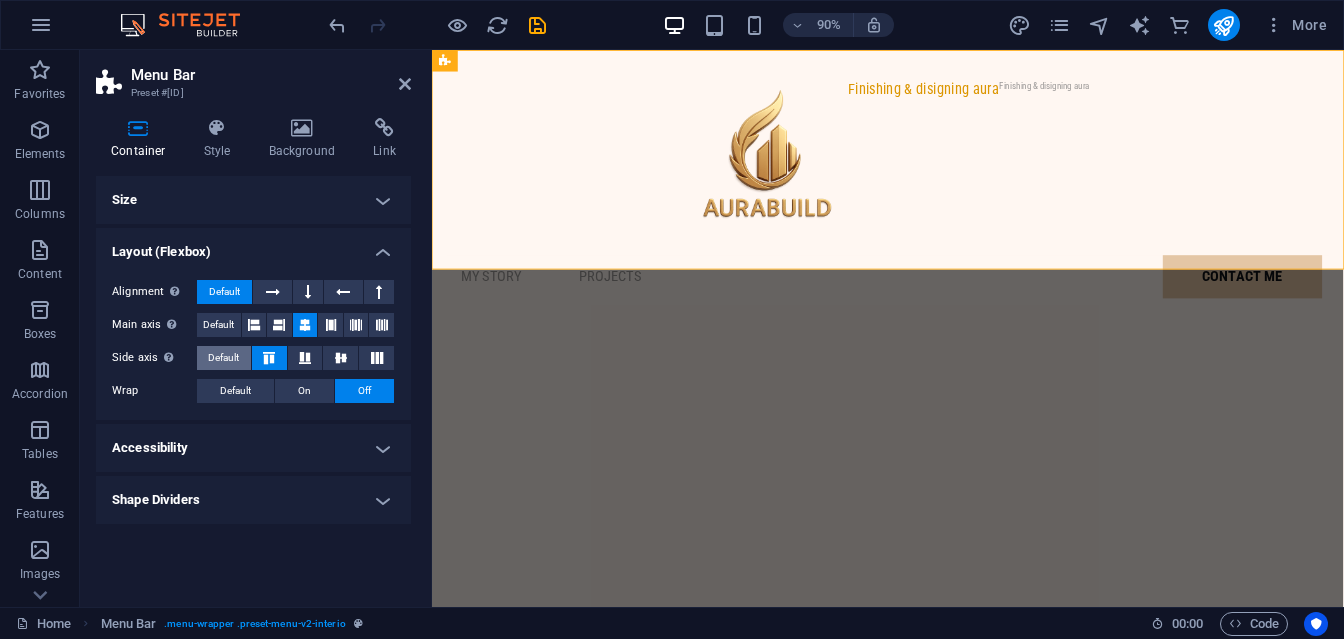 click on "Default" at bounding box center [223, 358] 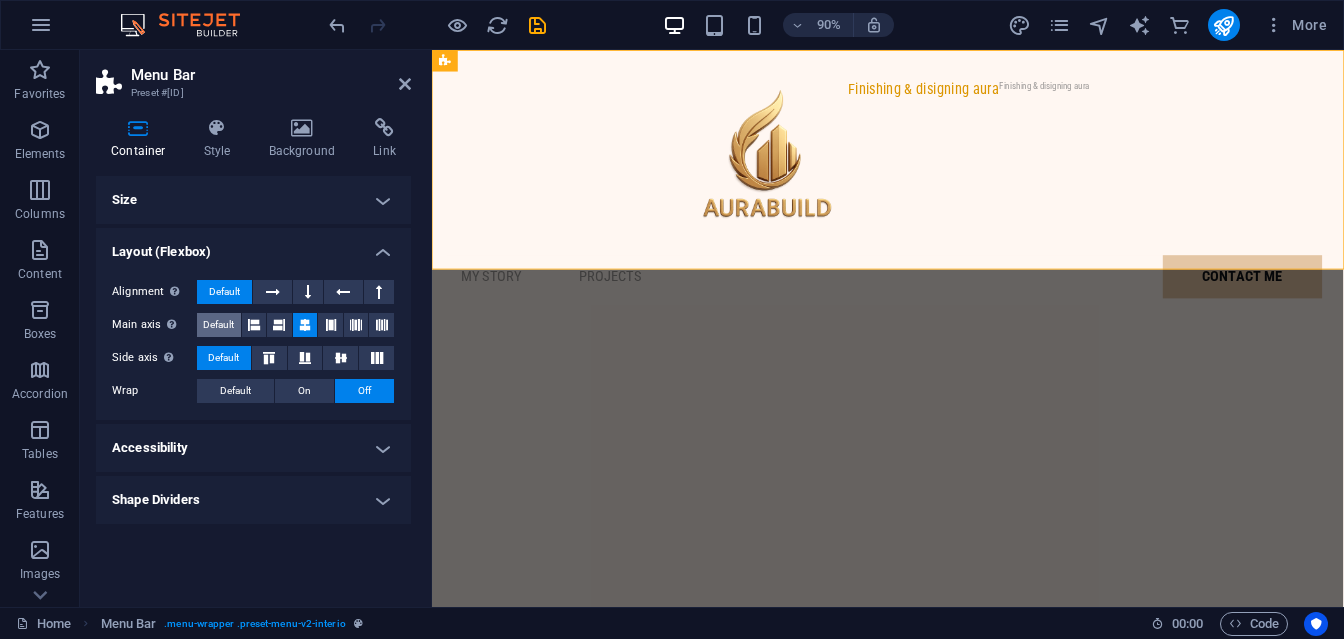 click on "Default" at bounding box center [218, 325] 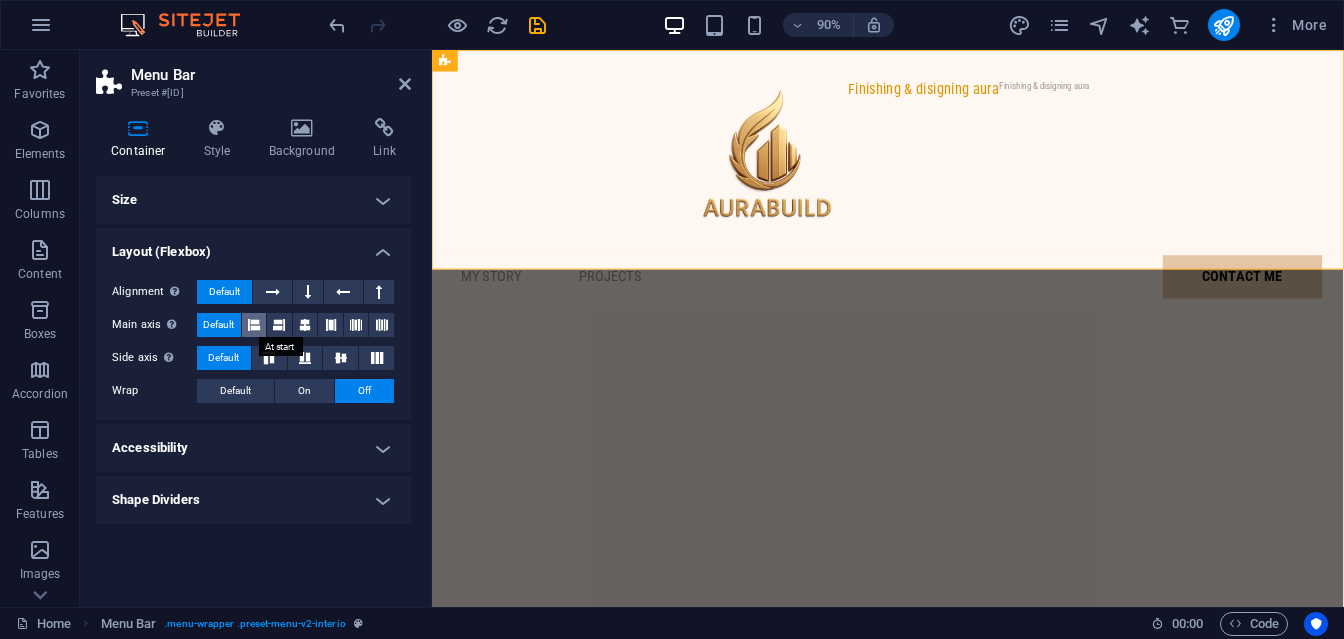 click at bounding box center [254, 325] 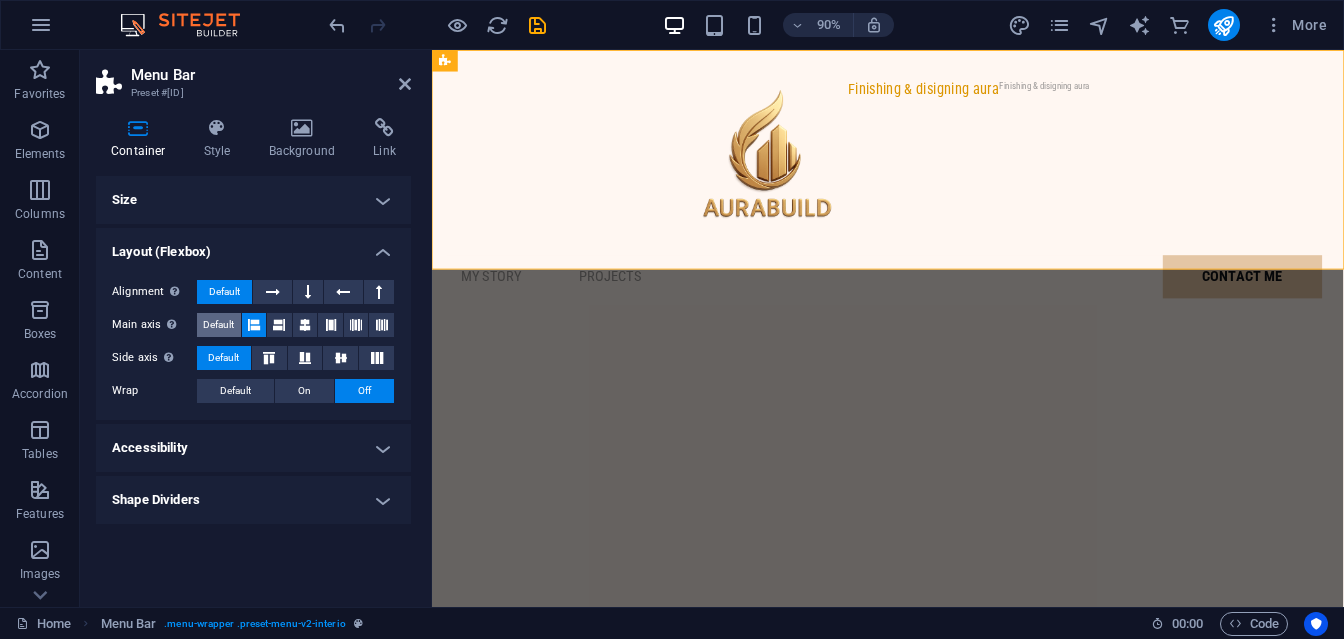 click on "Default" at bounding box center (218, 325) 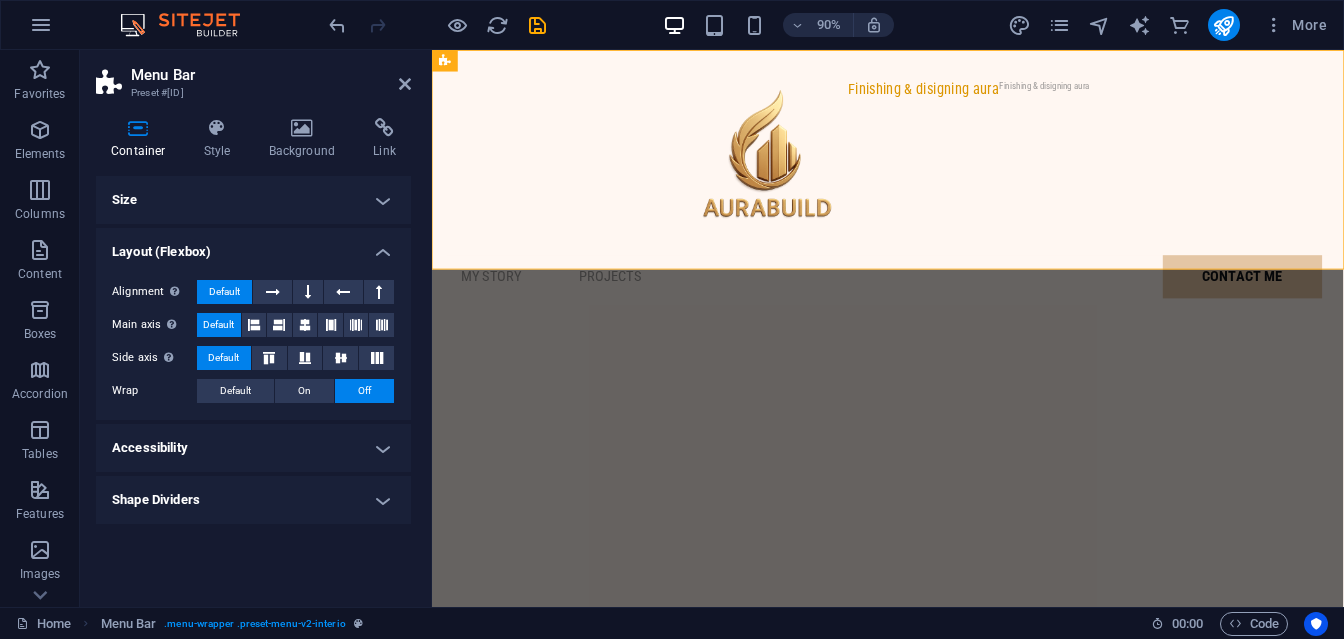 click on "Default" at bounding box center (218, 325) 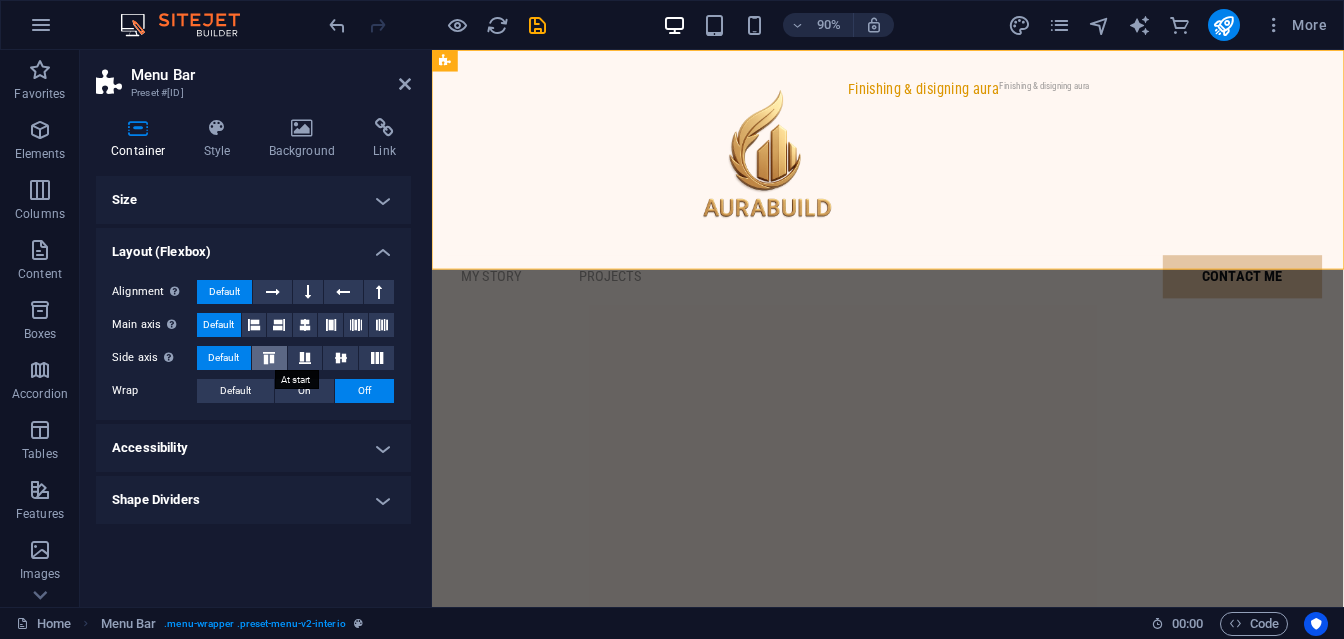 click at bounding box center (269, 358) 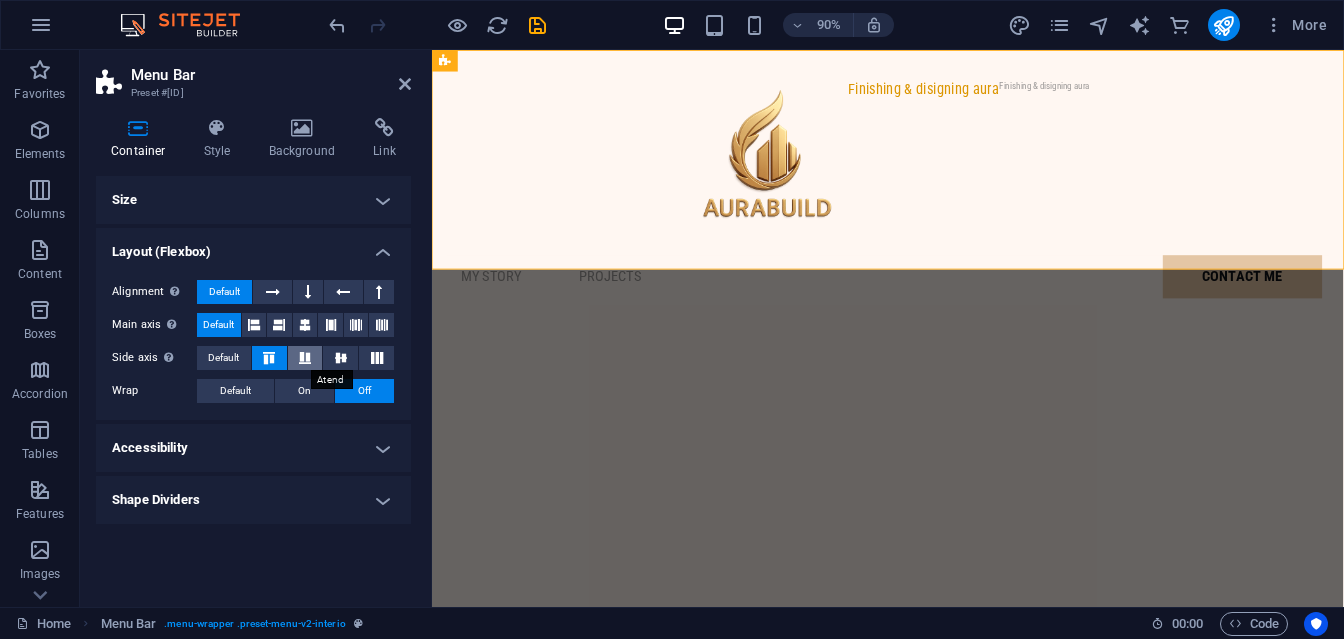 click at bounding box center (305, 358) 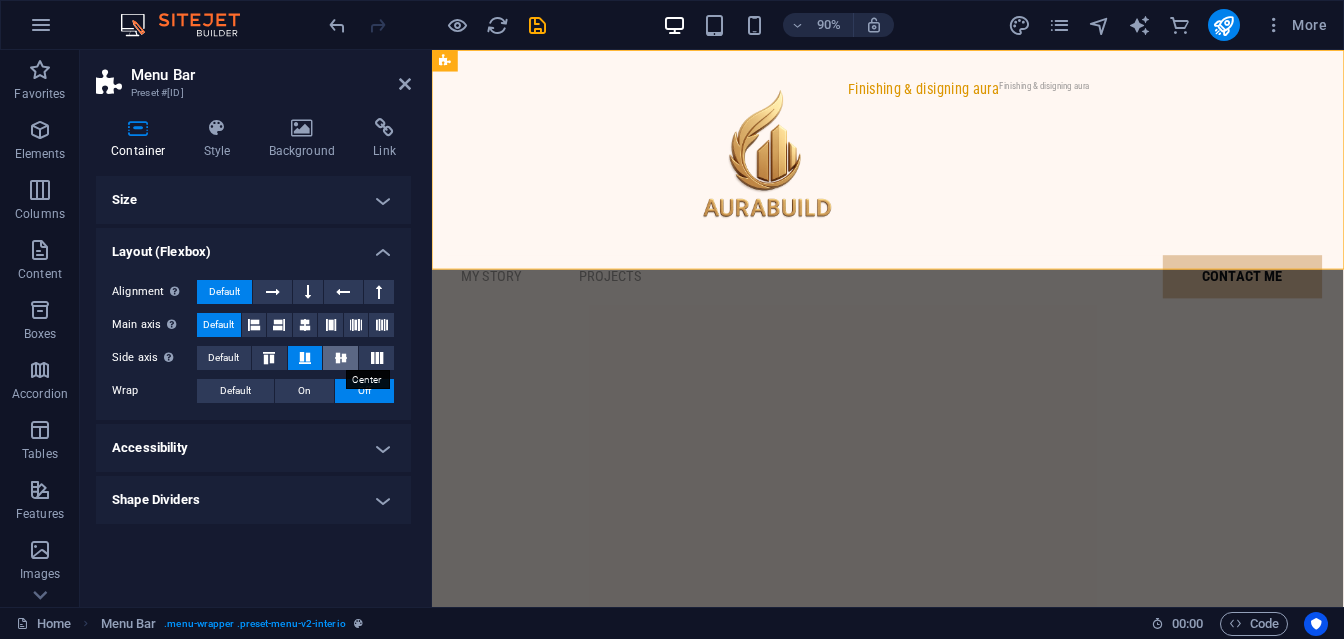 click at bounding box center (341, 358) 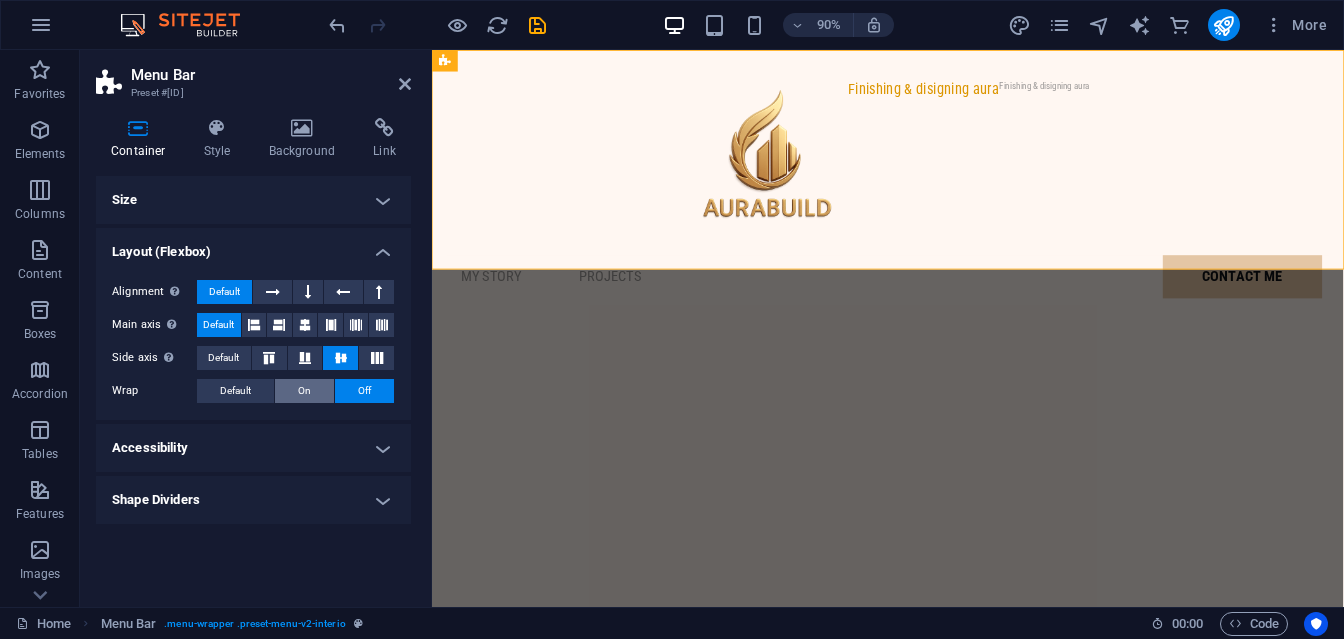click on "On" at bounding box center [304, 391] 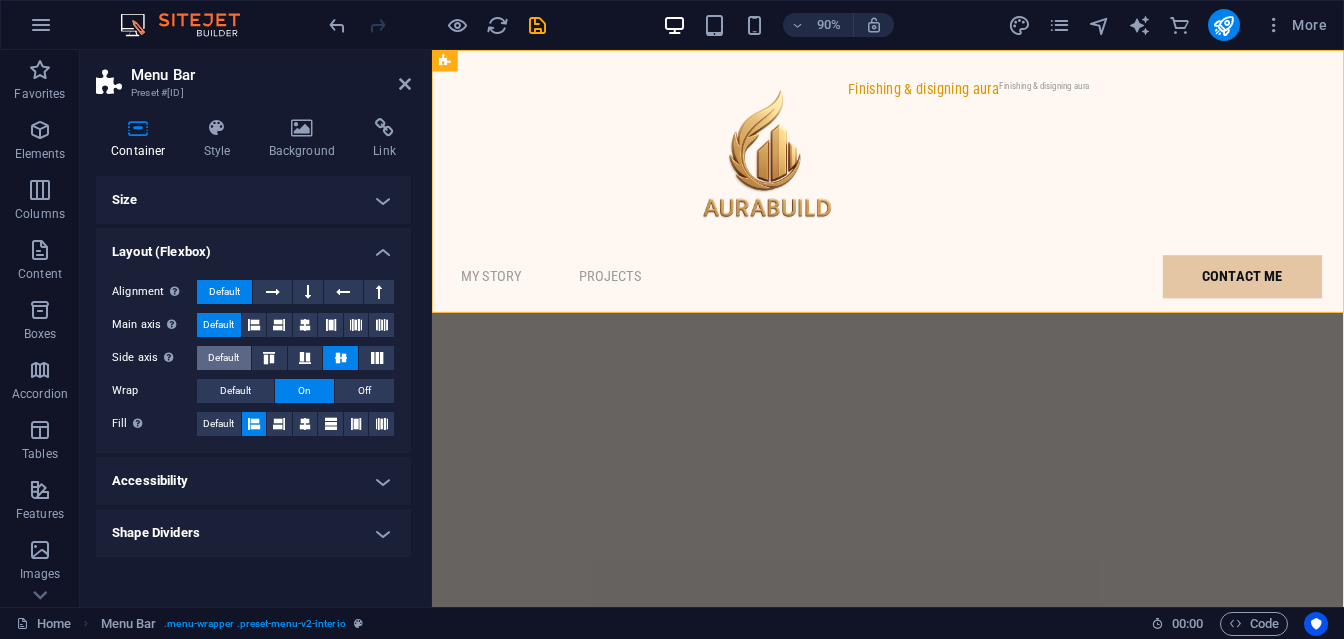 click on "Default" at bounding box center (224, 358) 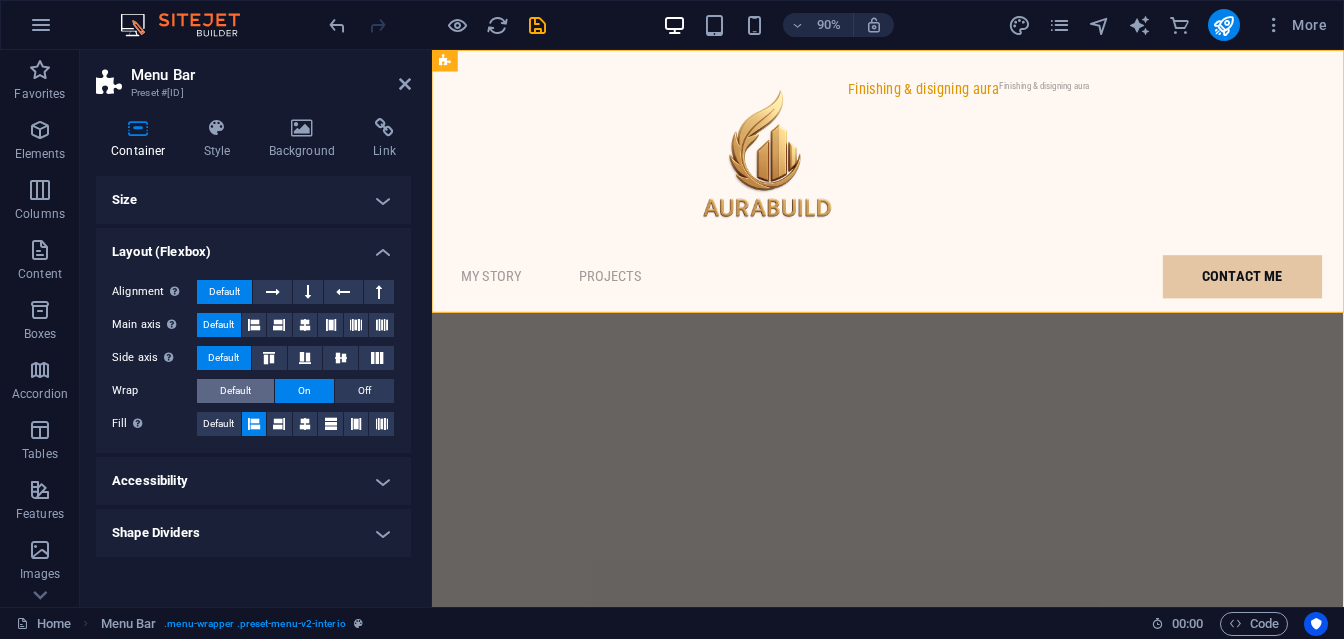 click on "Default" at bounding box center (235, 391) 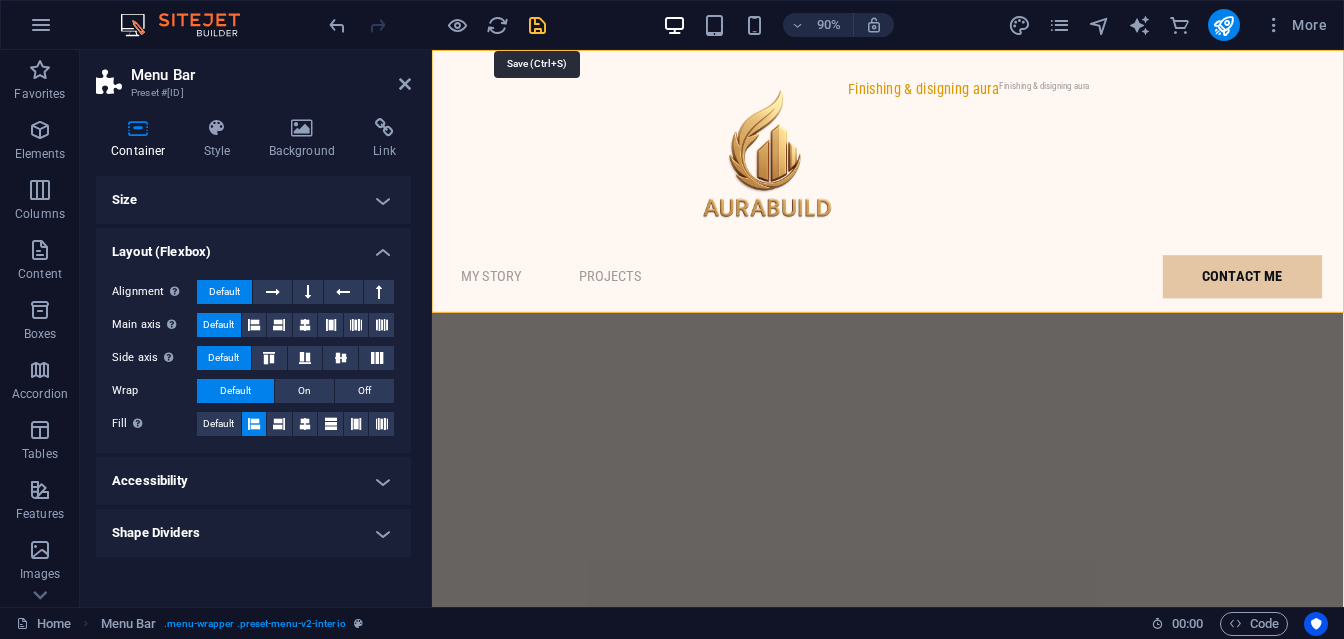 click at bounding box center [537, 25] 